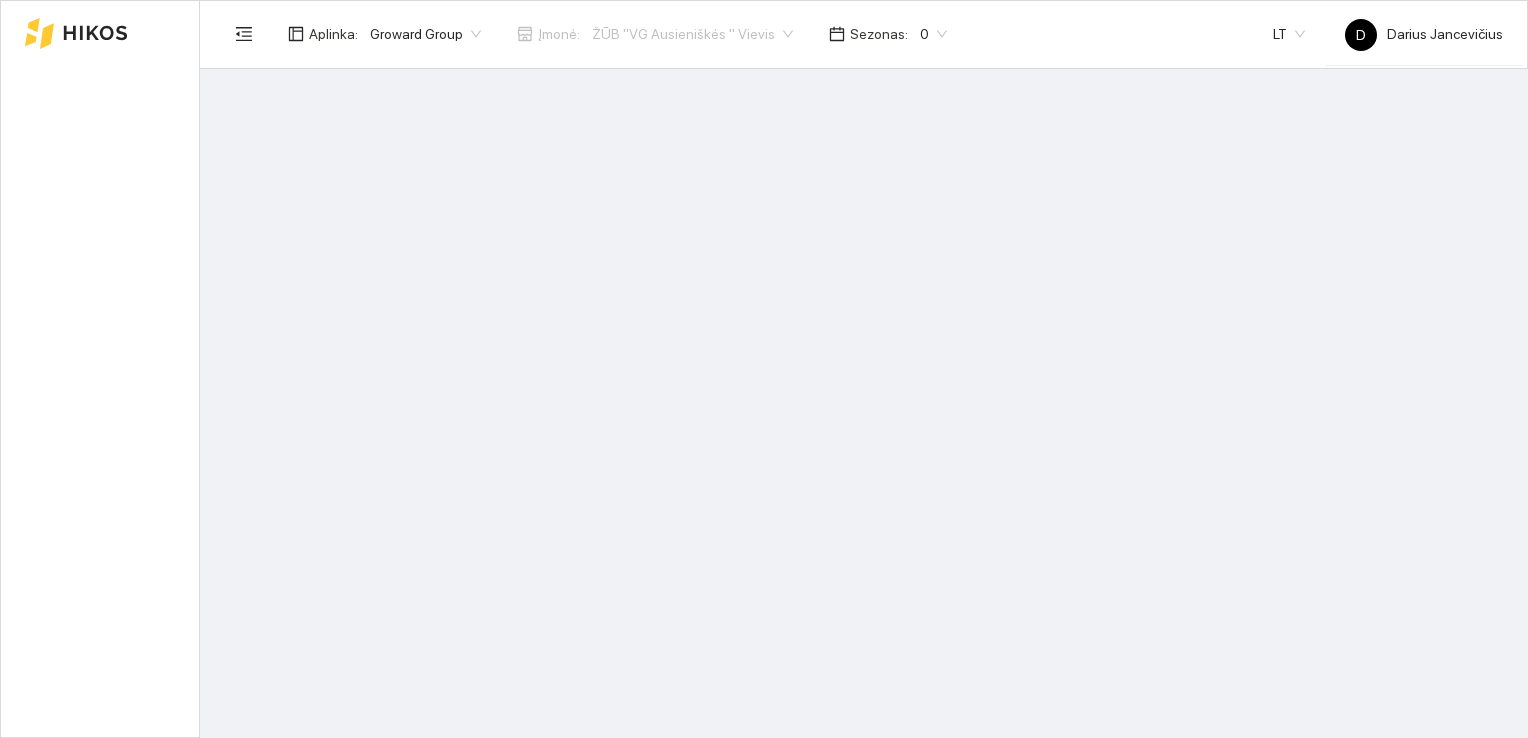 scroll, scrollTop: 0, scrollLeft: 0, axis: both 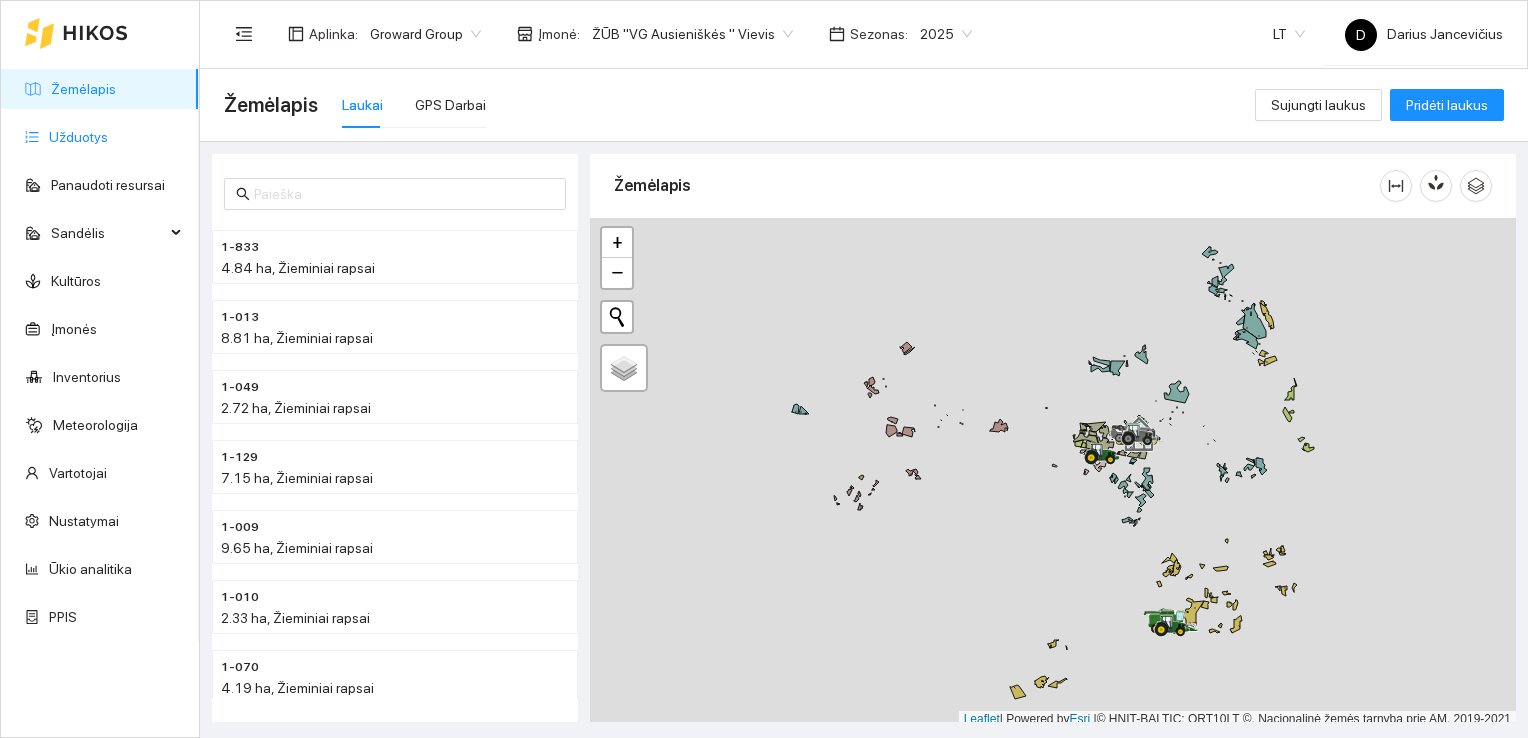 click on "Užduotys" at bounding box center (78, 137) 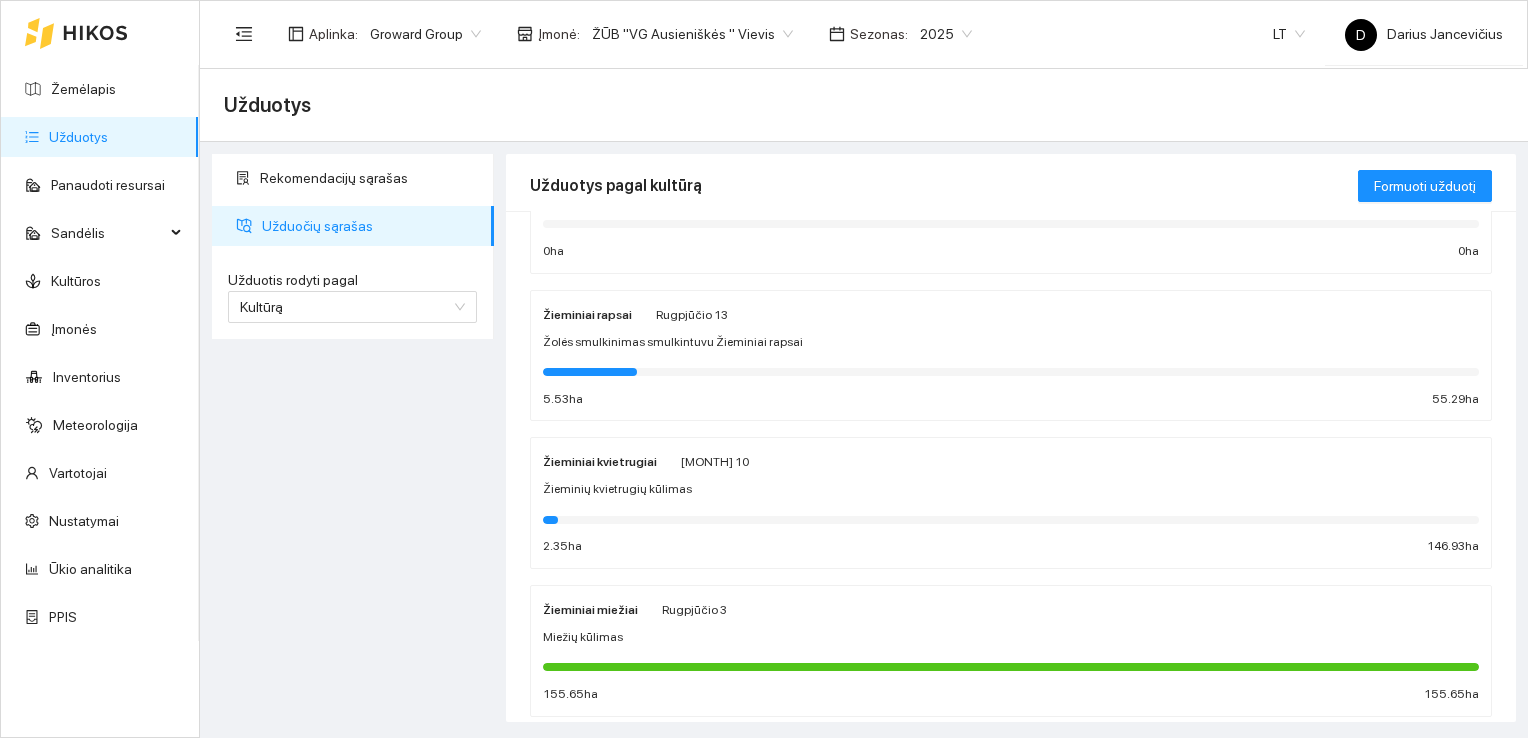 scroll, scrollTop: 0, scrollLeft: 0, axis: both 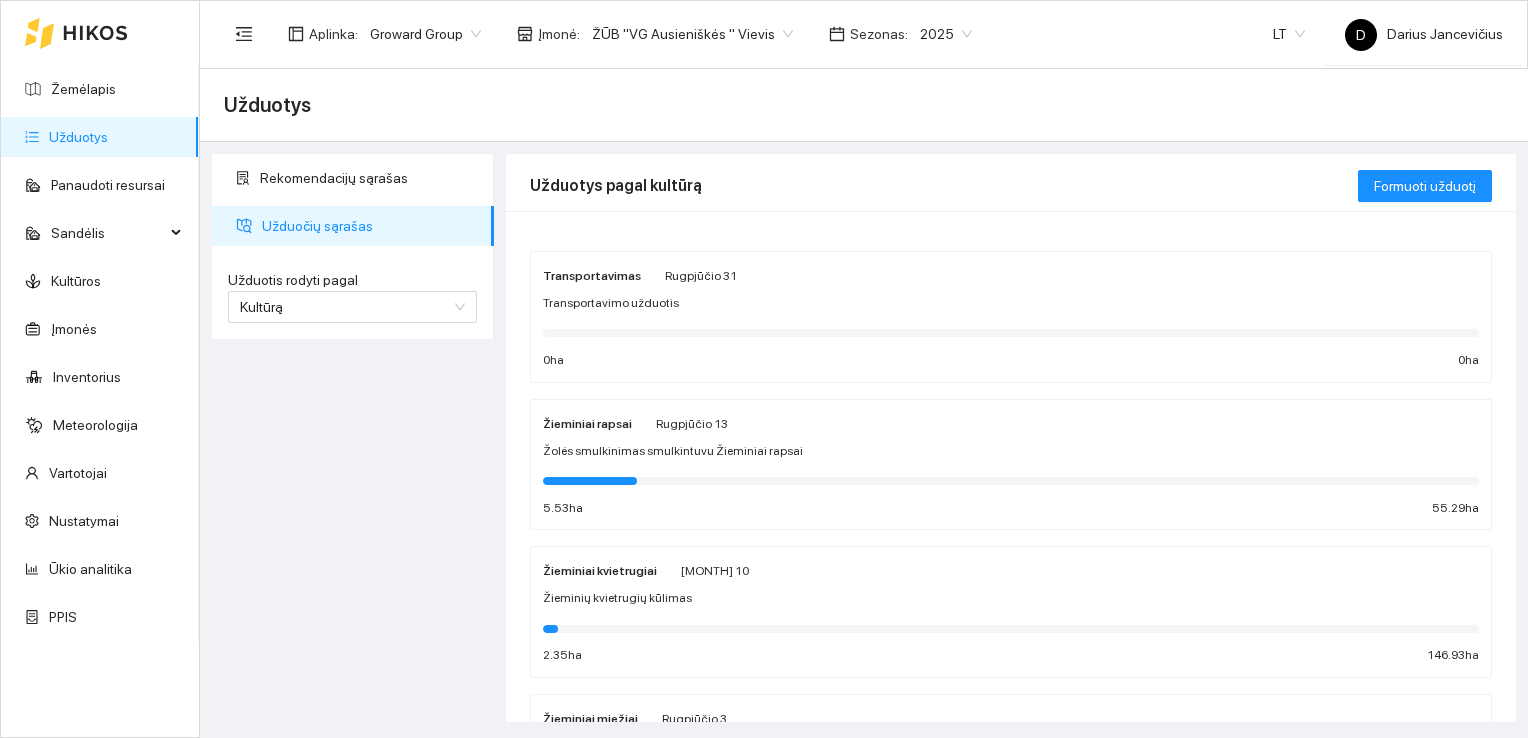click on "Žieminiai rapsai" at bounding box center (587, 424) 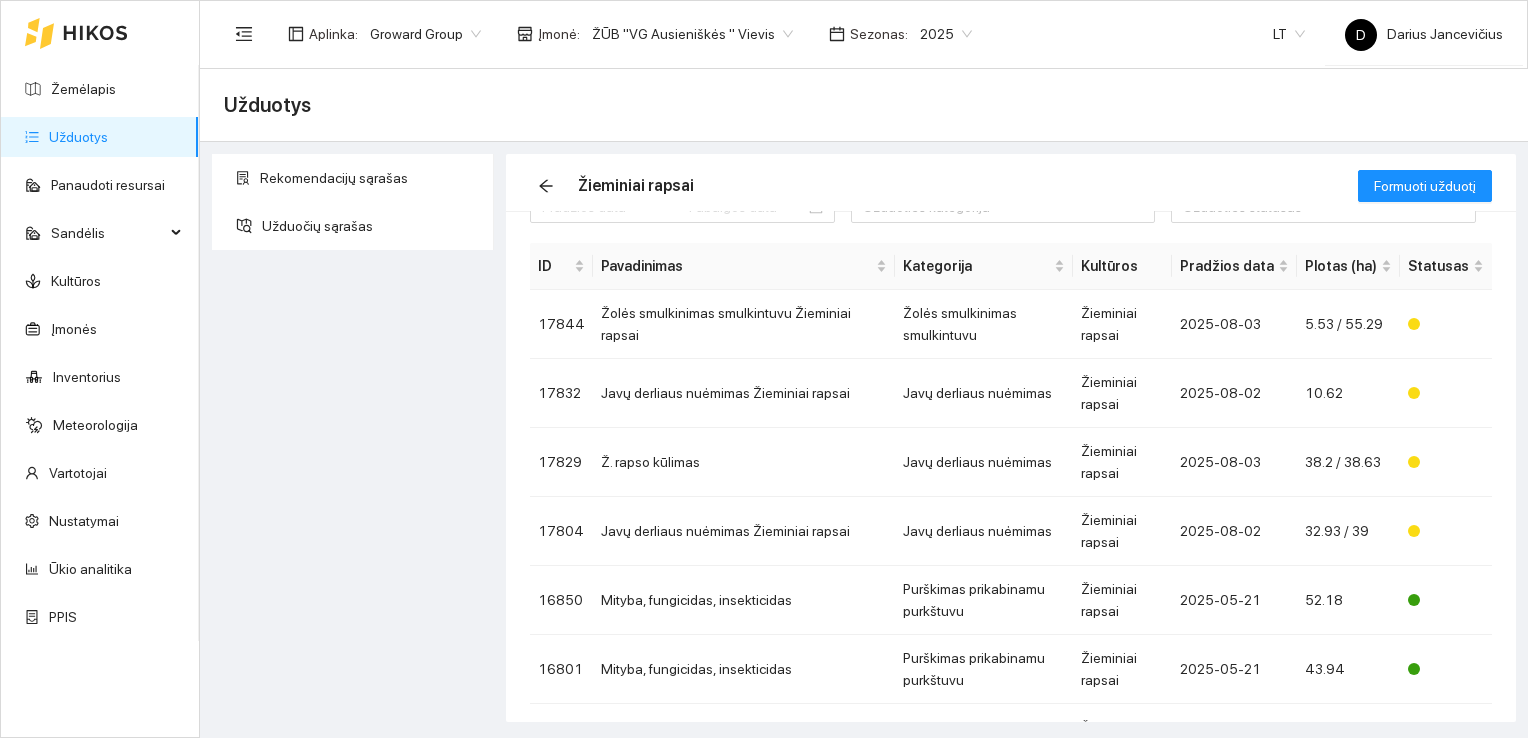 scroll, scrollTop: 0, scrollLeft: 0, axis: both 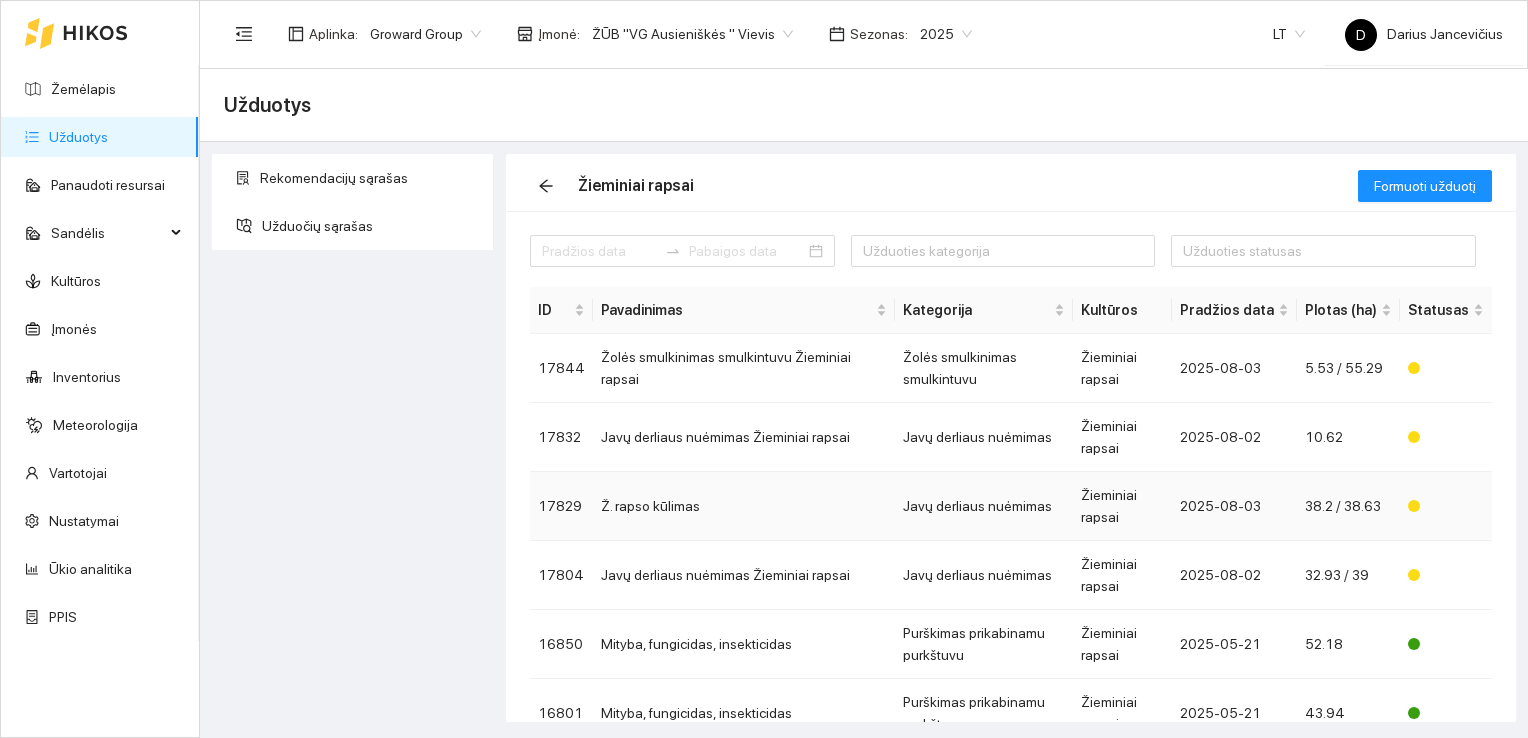 click on "Ž. rapso kūlimas" at bounding box center [744, 506] 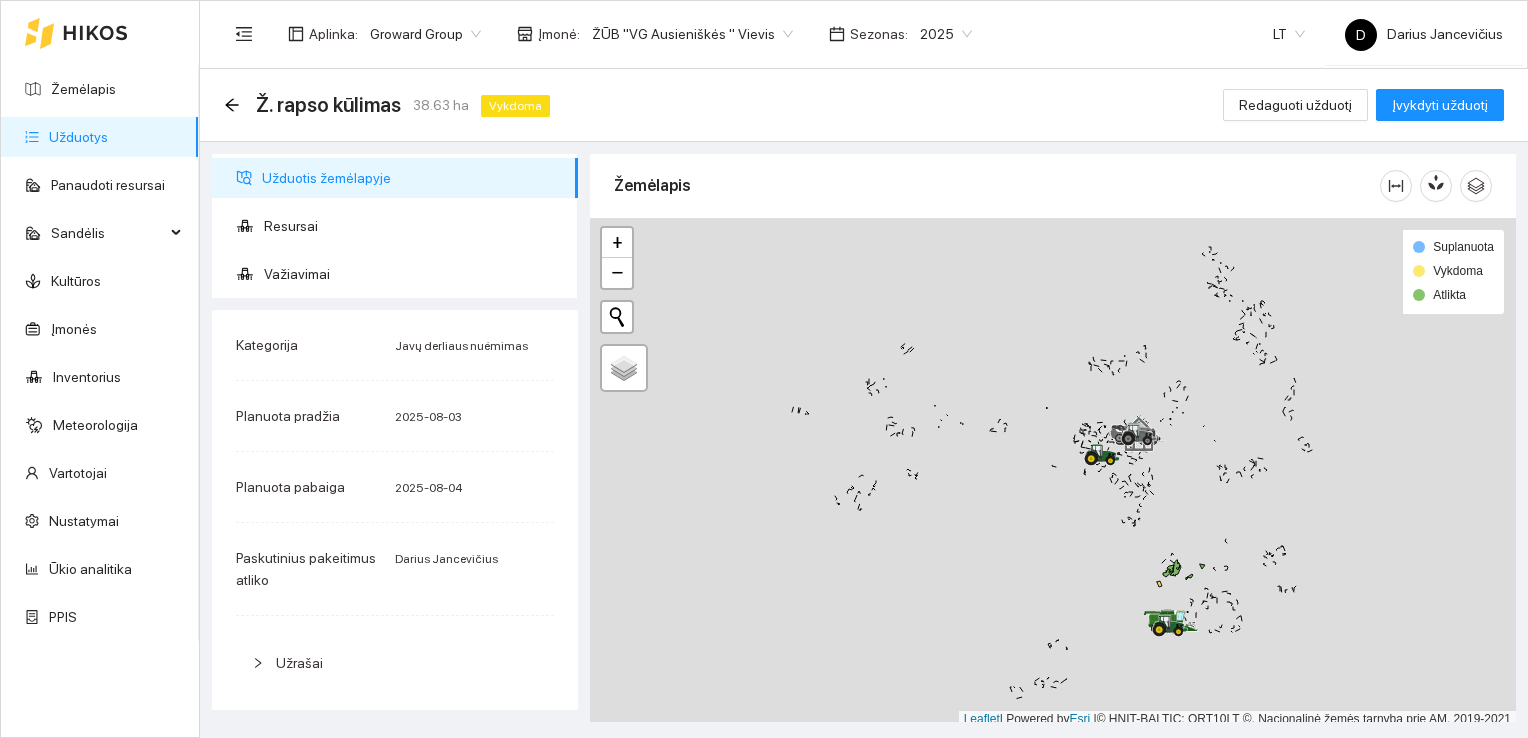 click on "Užduotis žemėlapyje" at bounding box center [412, 178] 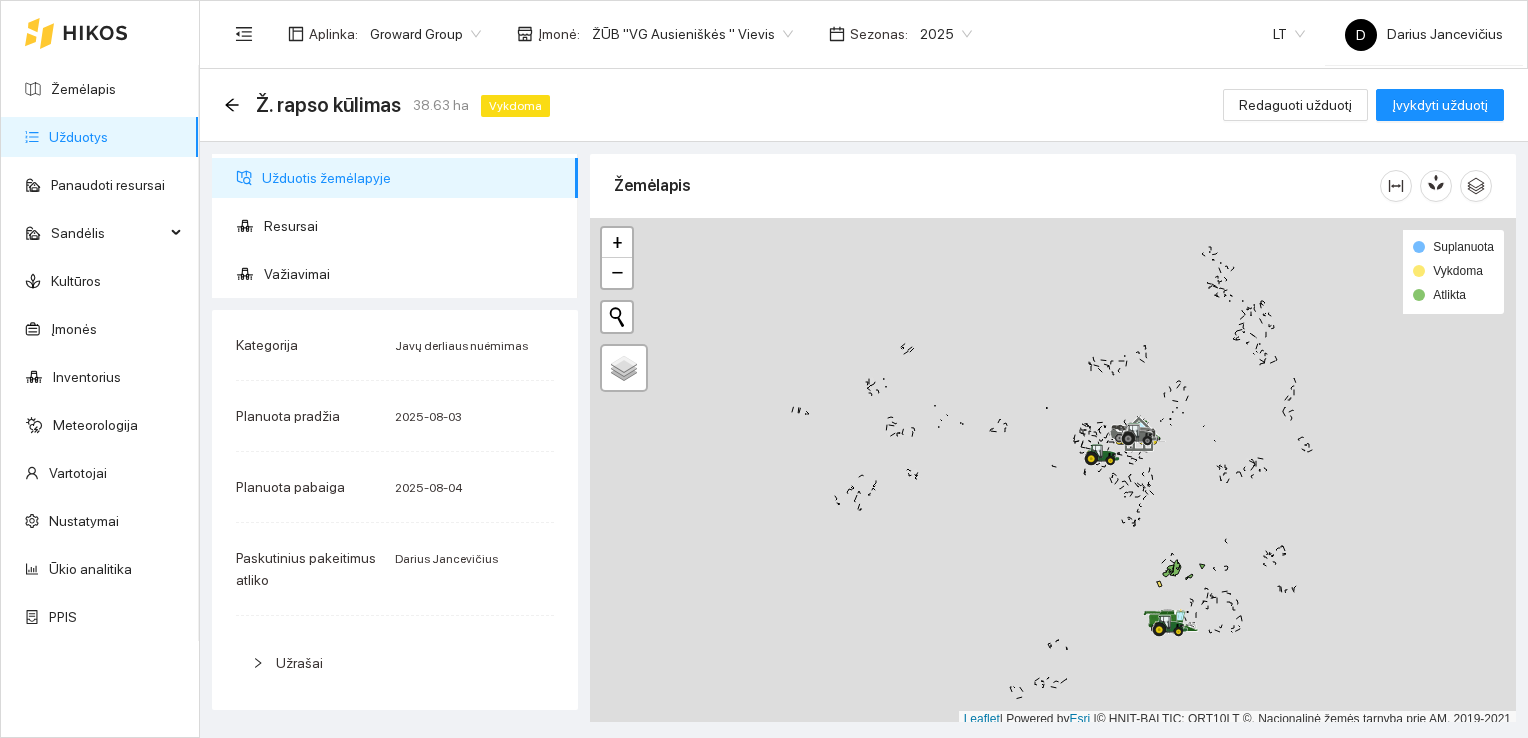scroll, scrollTop: 5, scrollLeft: 0, axis: vertical 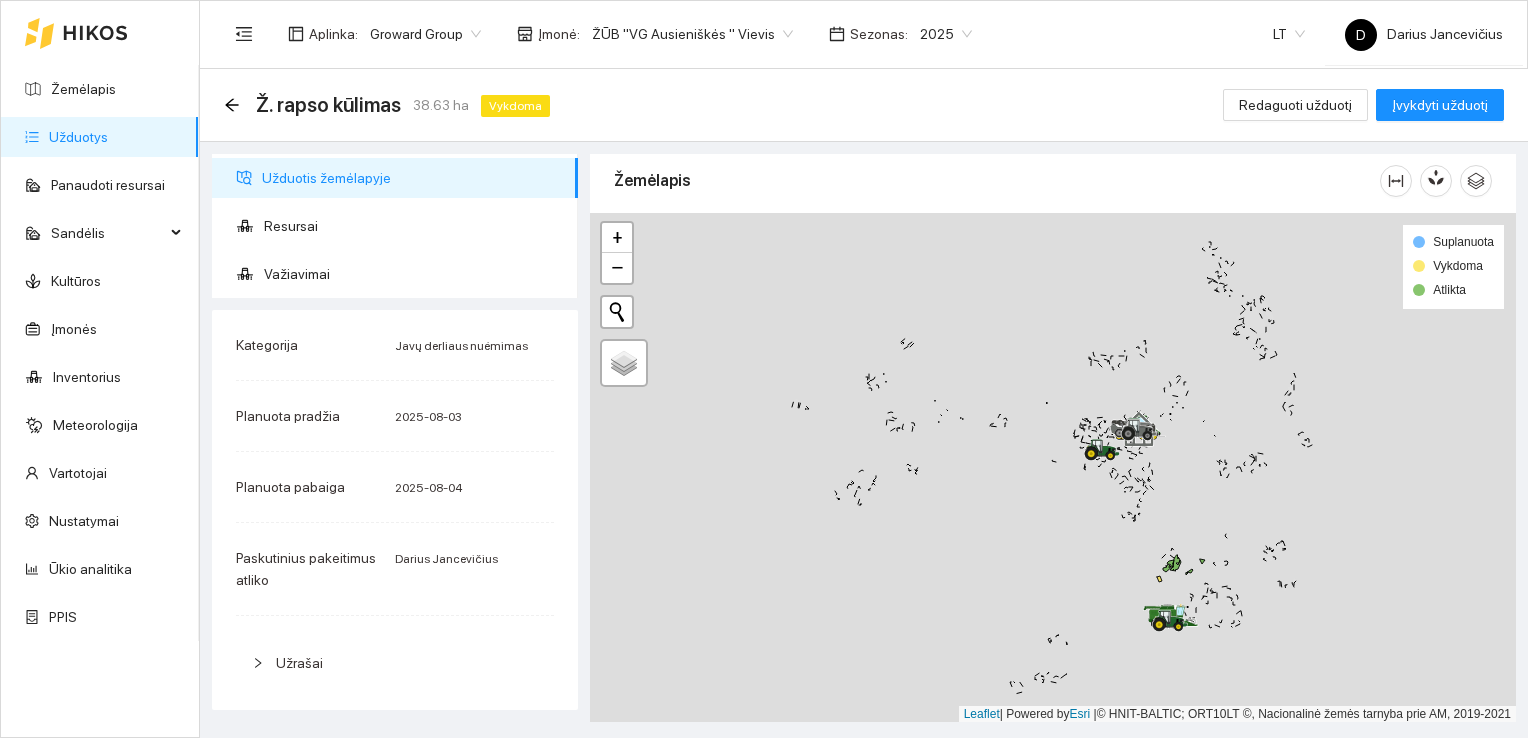 click at bounding box center (1053, 468) 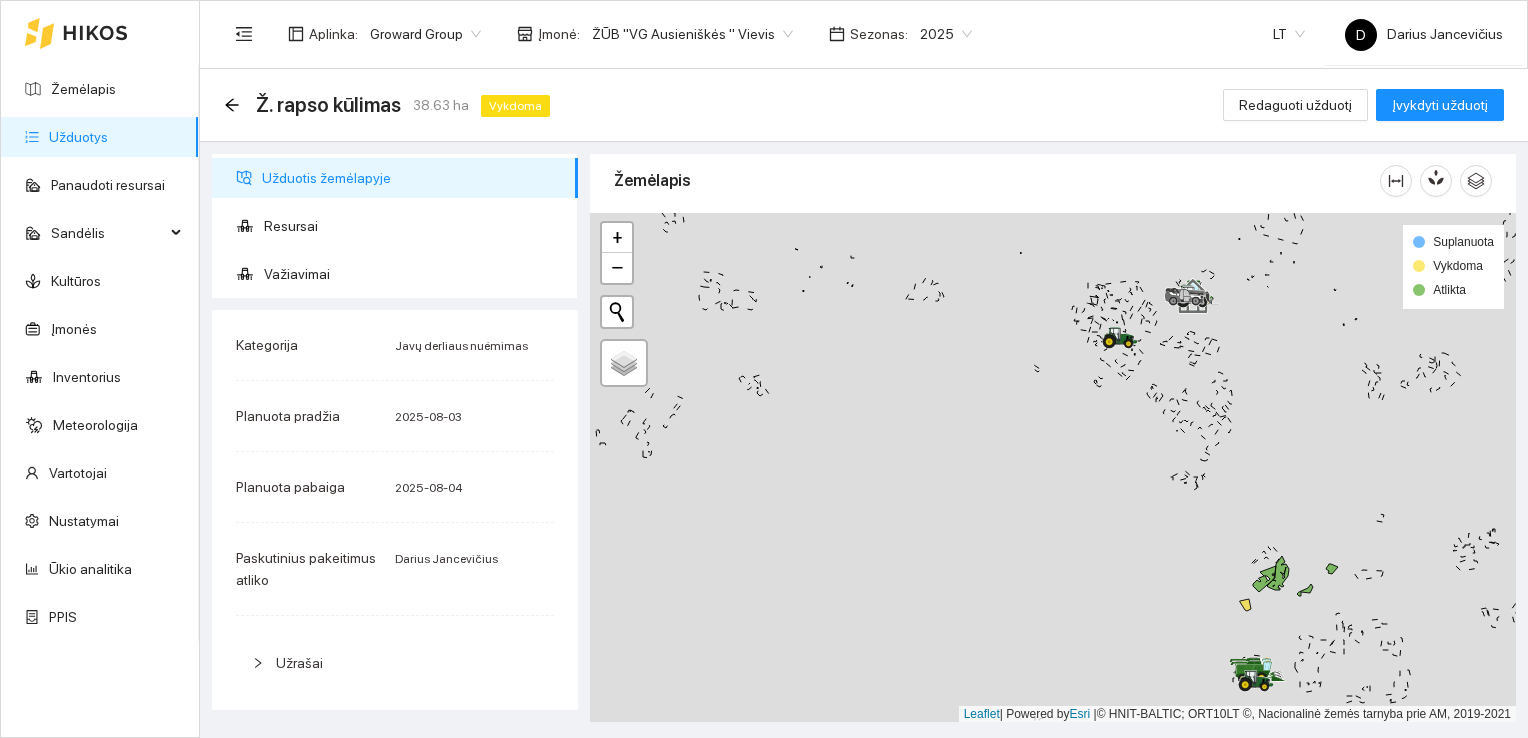 click at bounding box center (1053, 468) 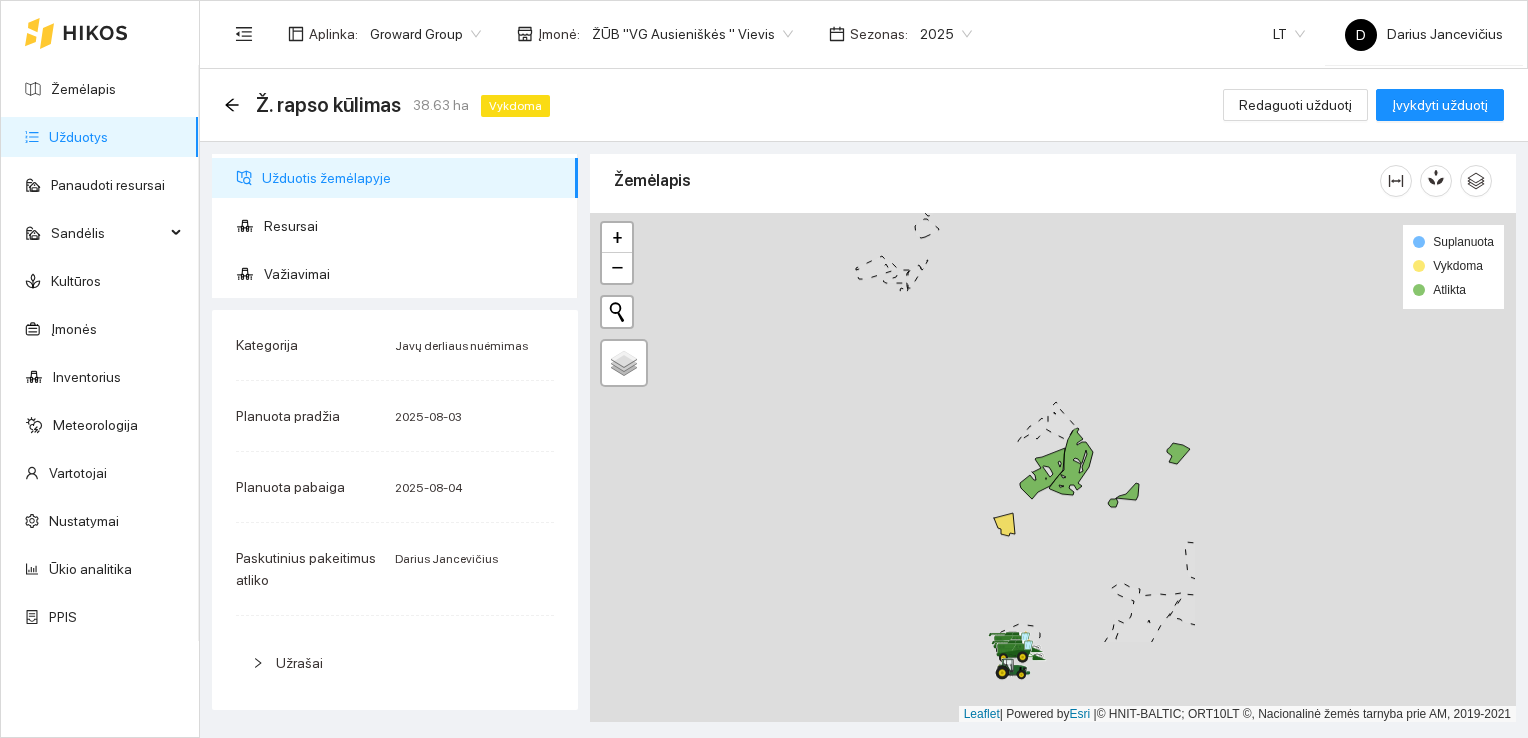 drag, startPoint x: 1307, startPoint y: 594, endPoint x: 894, endPoint y: 462, distance: 433.5816 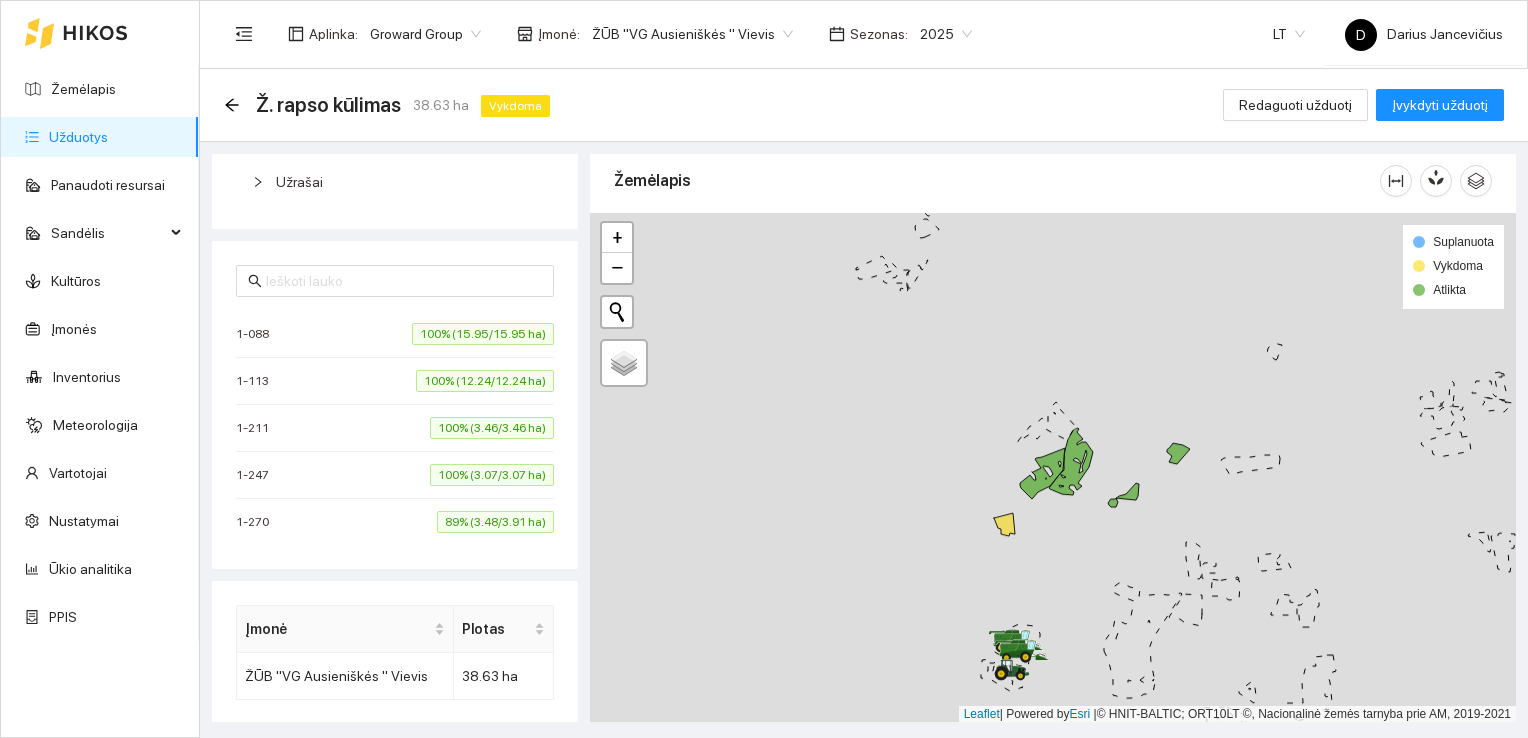scroll, scrollTop: 494, scrollLeft: 0, axis: vertical 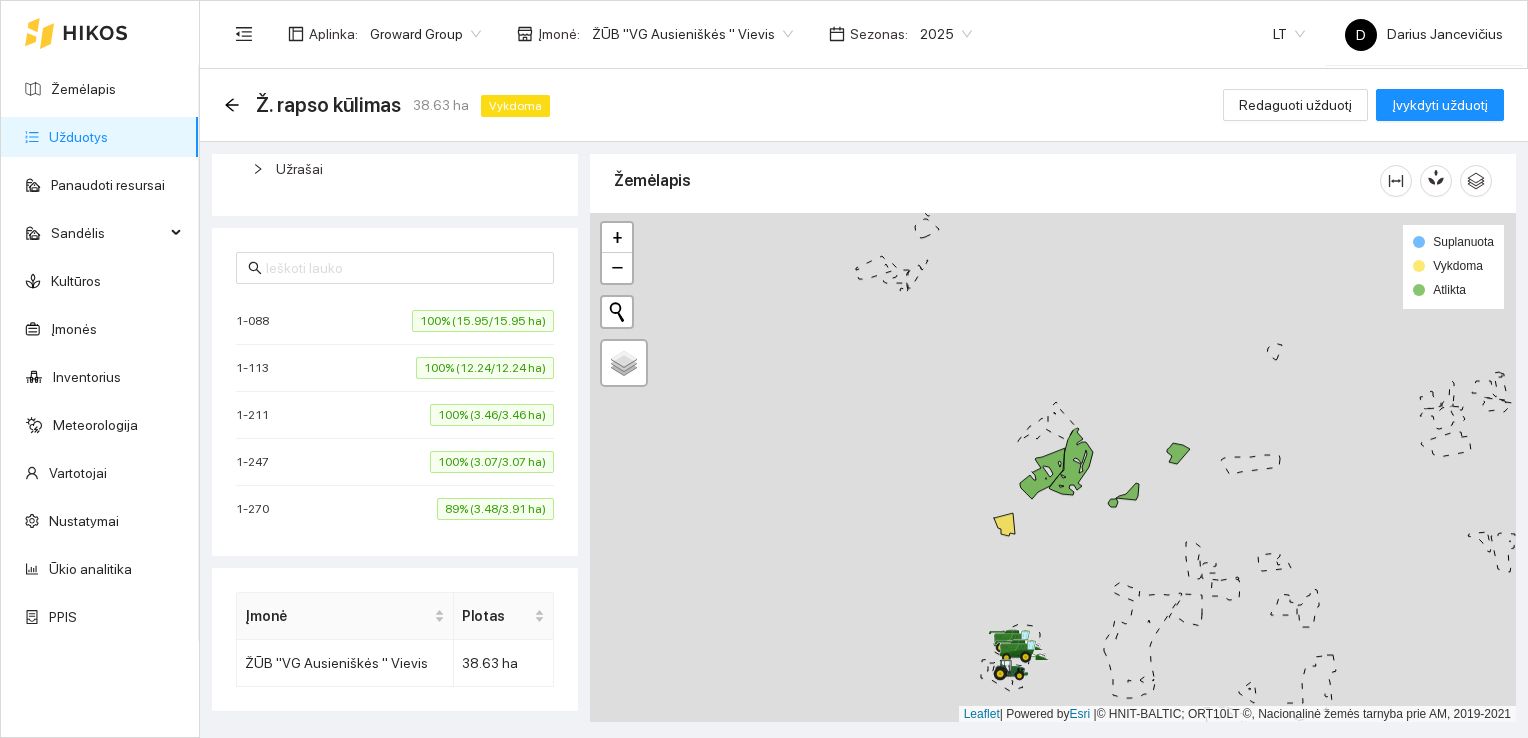 click at bounding box center (1053, 468) 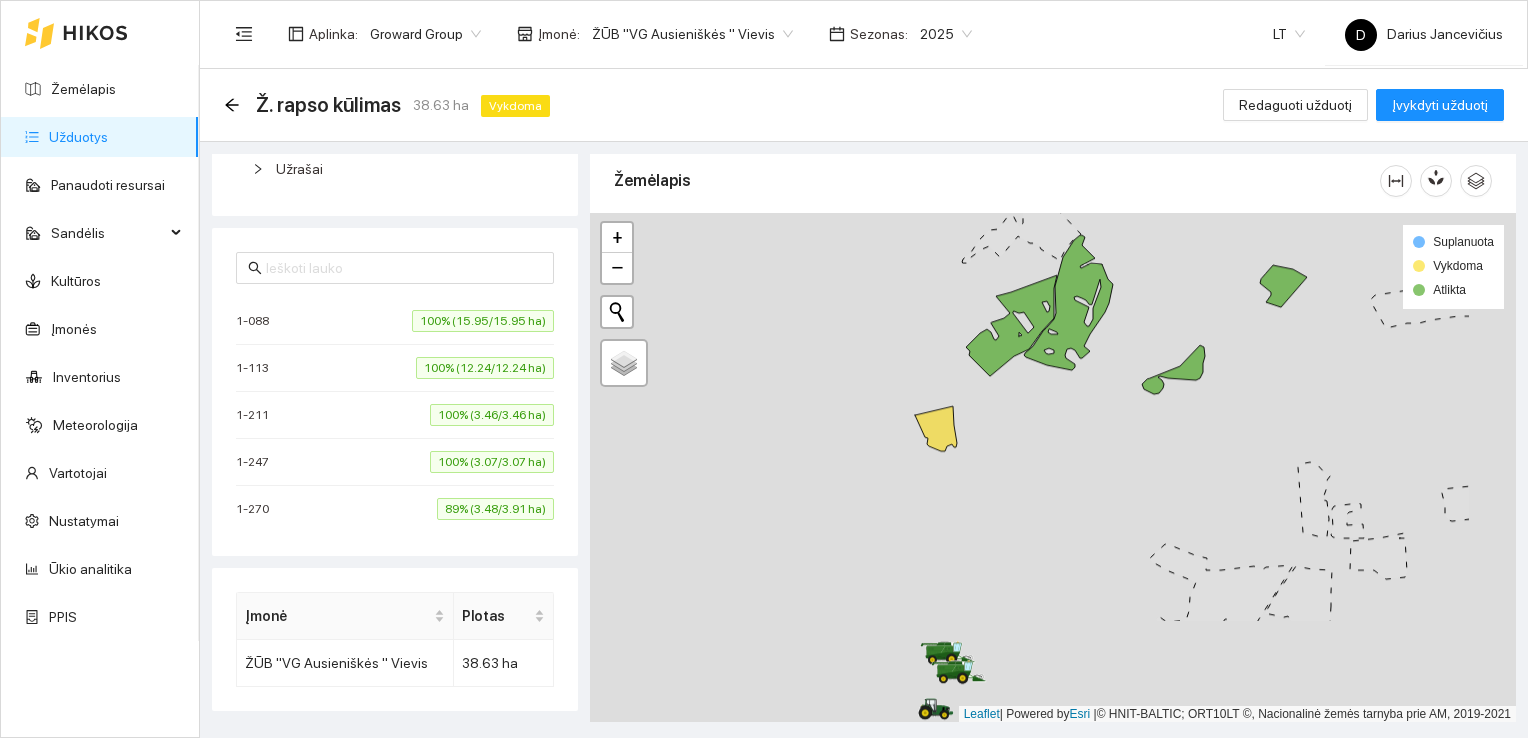 drag, startPoint x: 1028, startPoint y: 616, endPoint x: 889, endPoint y: 463, distance: 206.71236 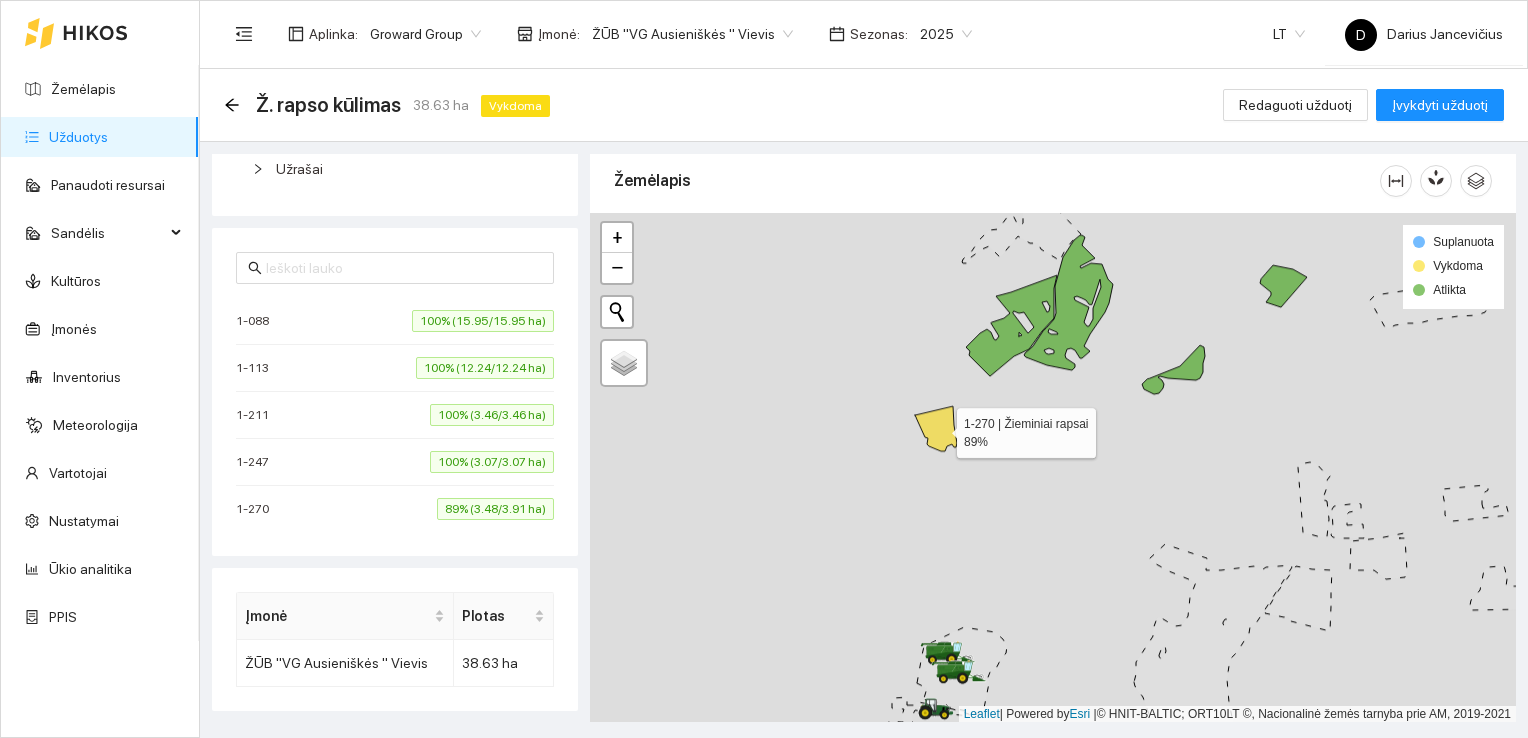 click 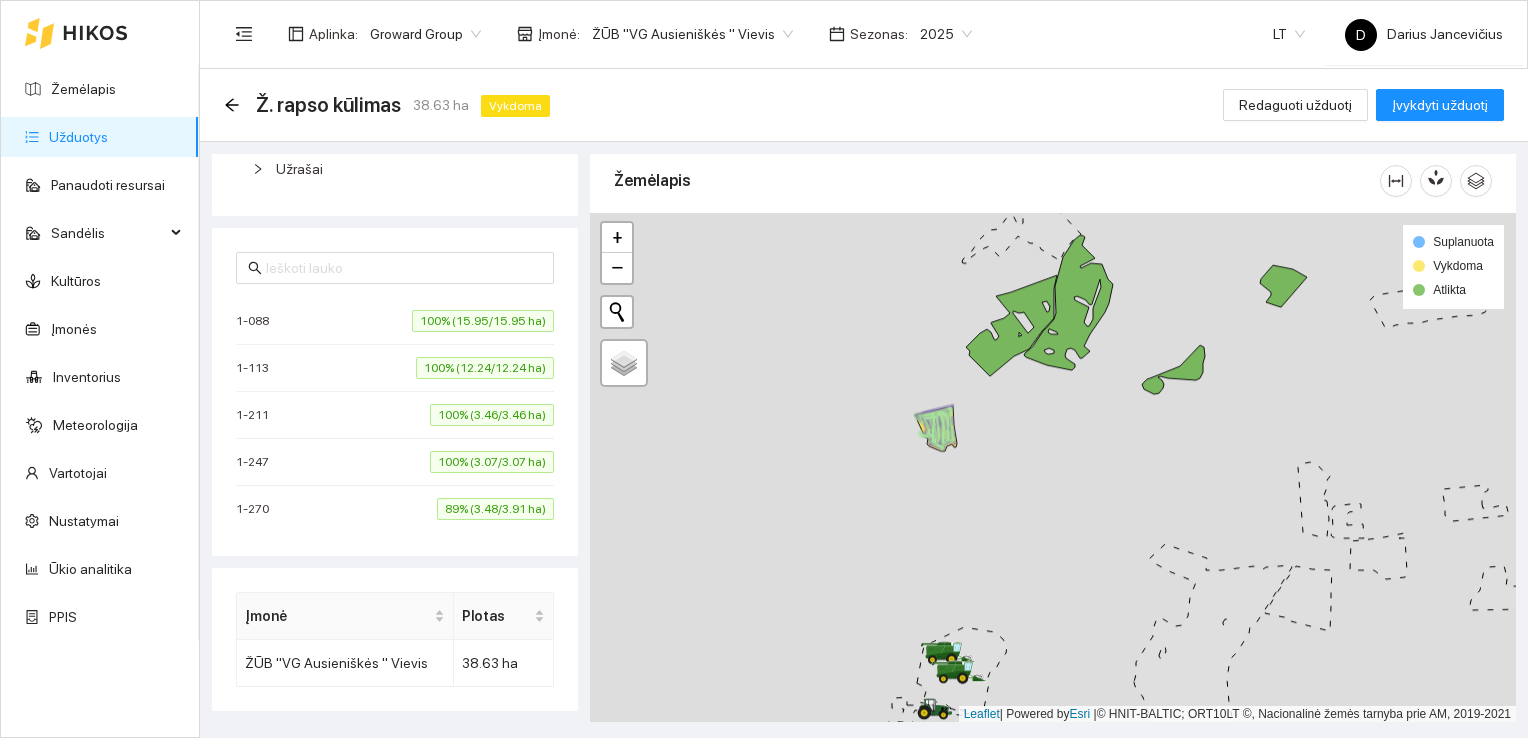 click 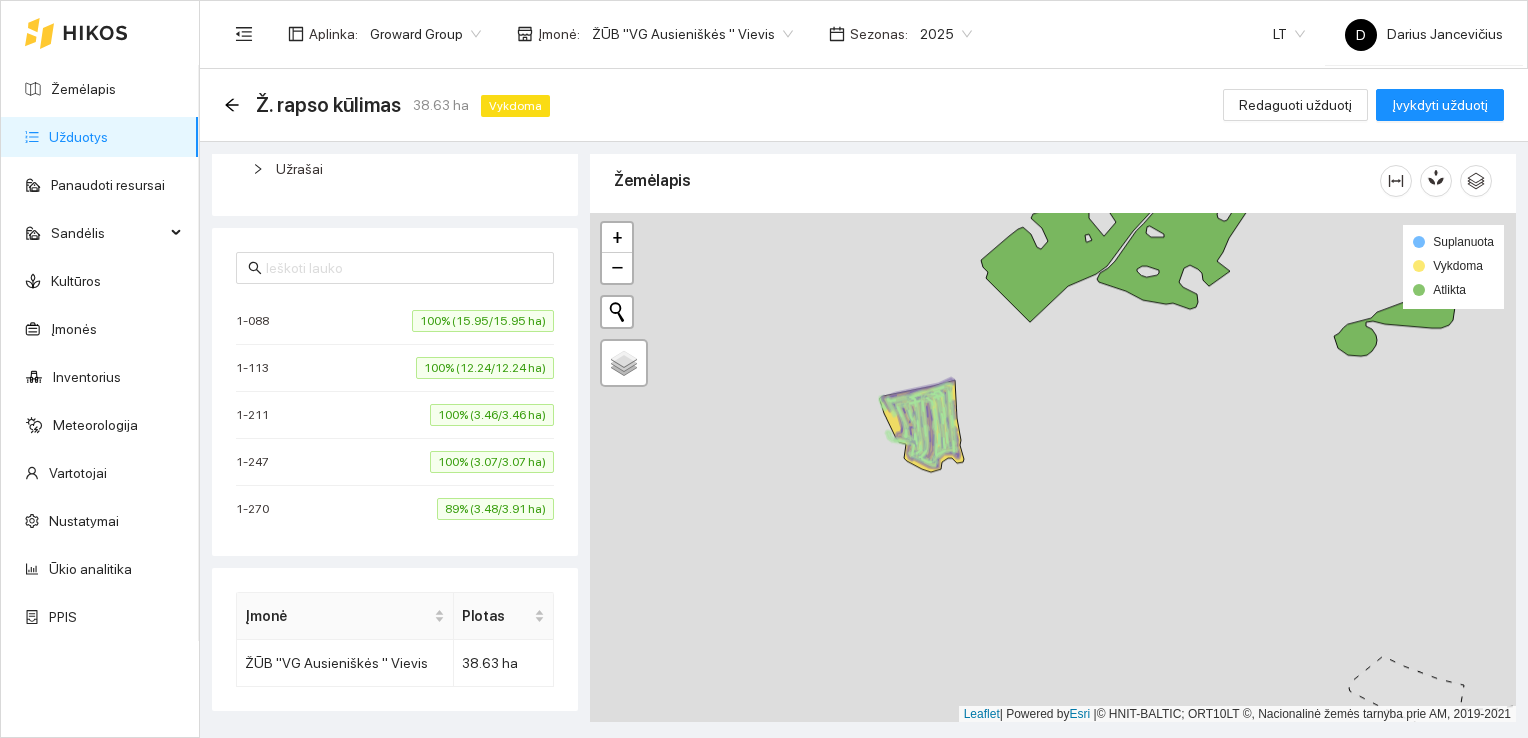 click 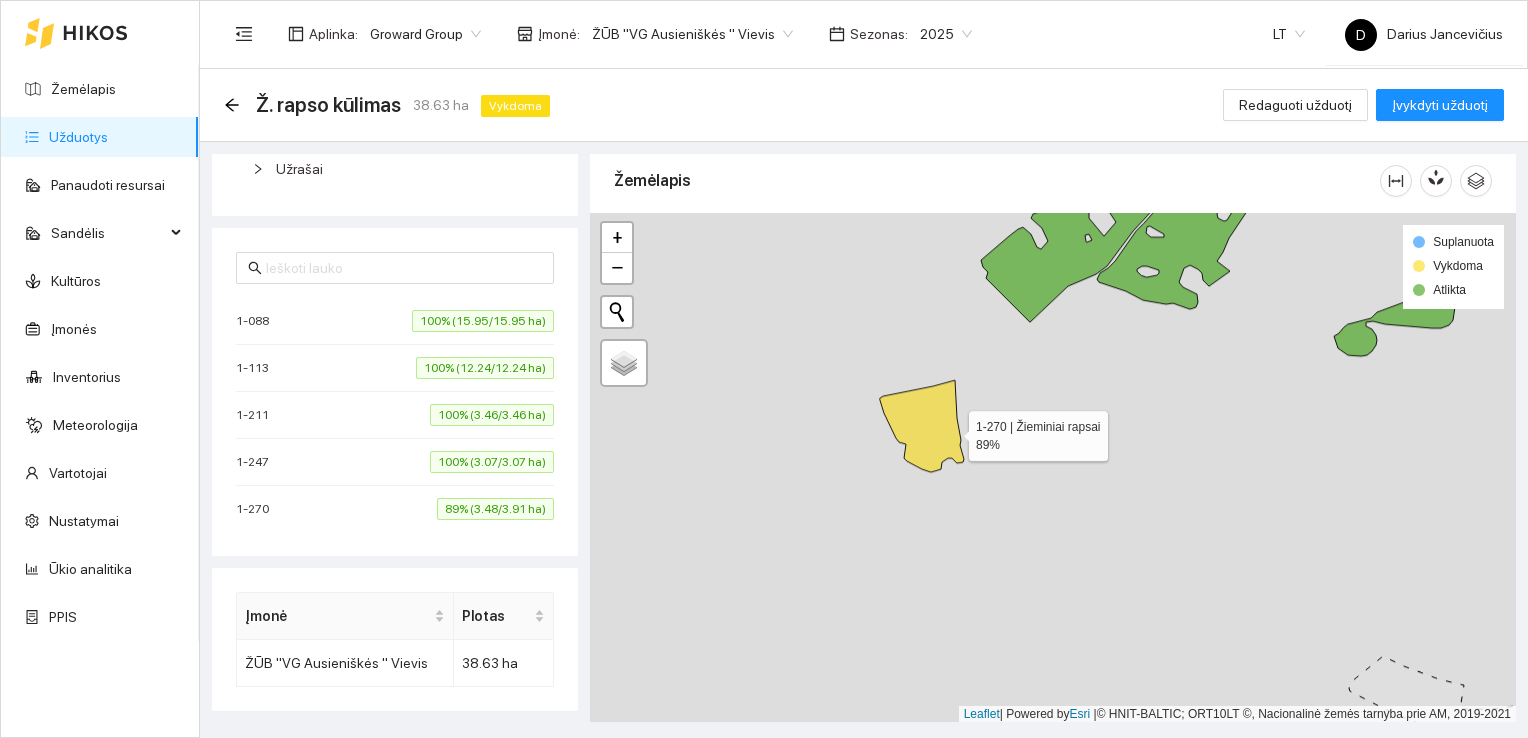 click 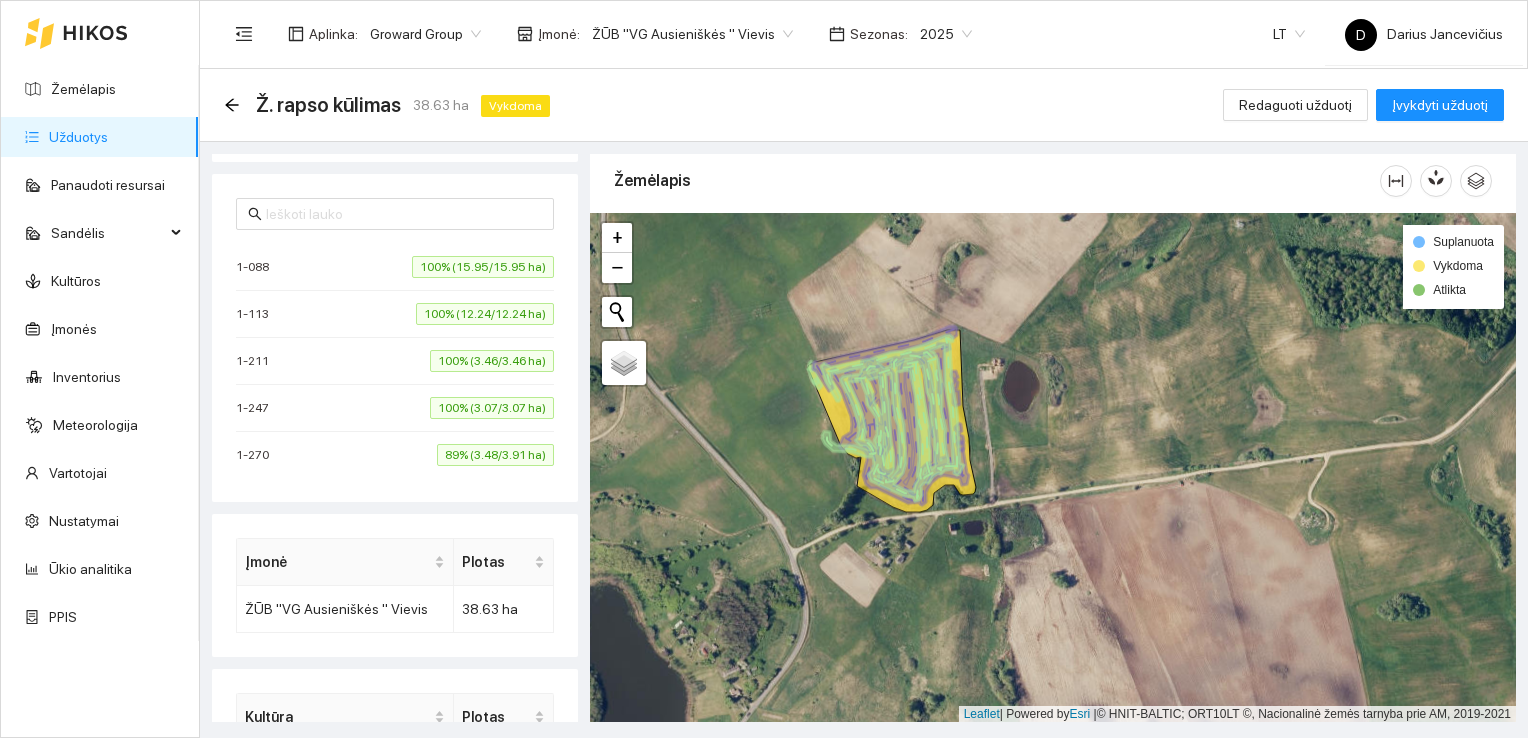 scroll, scrollTop: 585, scrollLeft: 0, axis: vertical 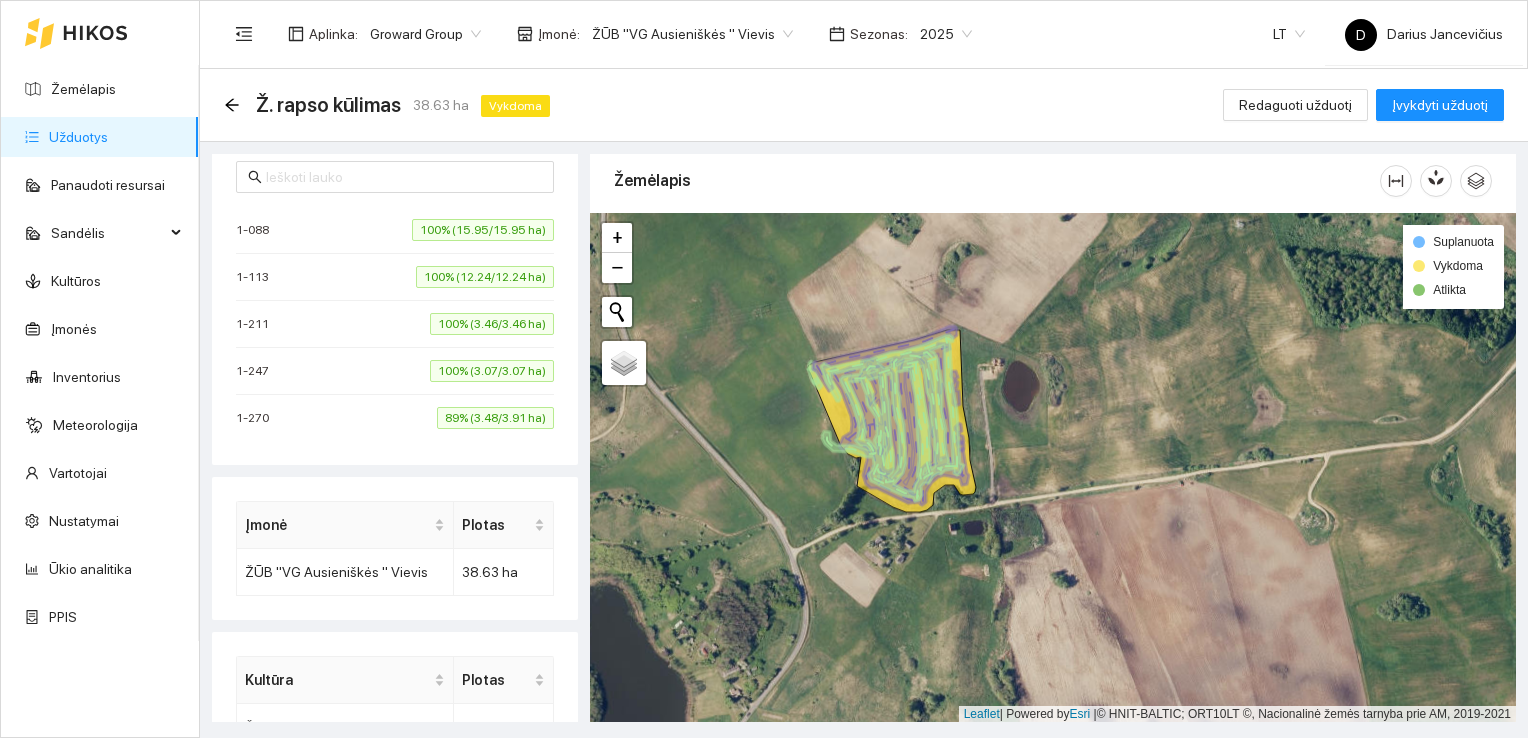 click at bounding box center [1053, 468] 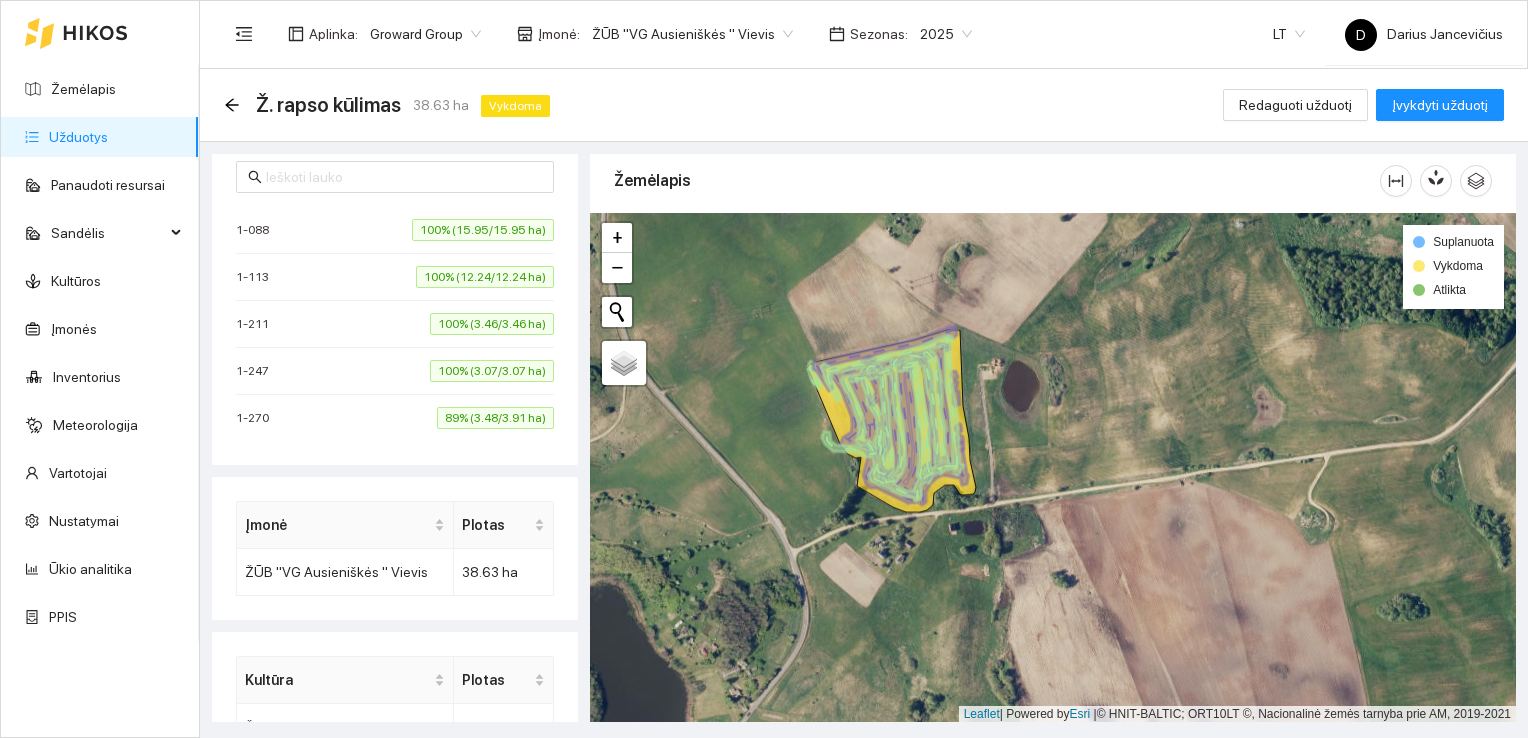 click at bounding box center [1053, 468] 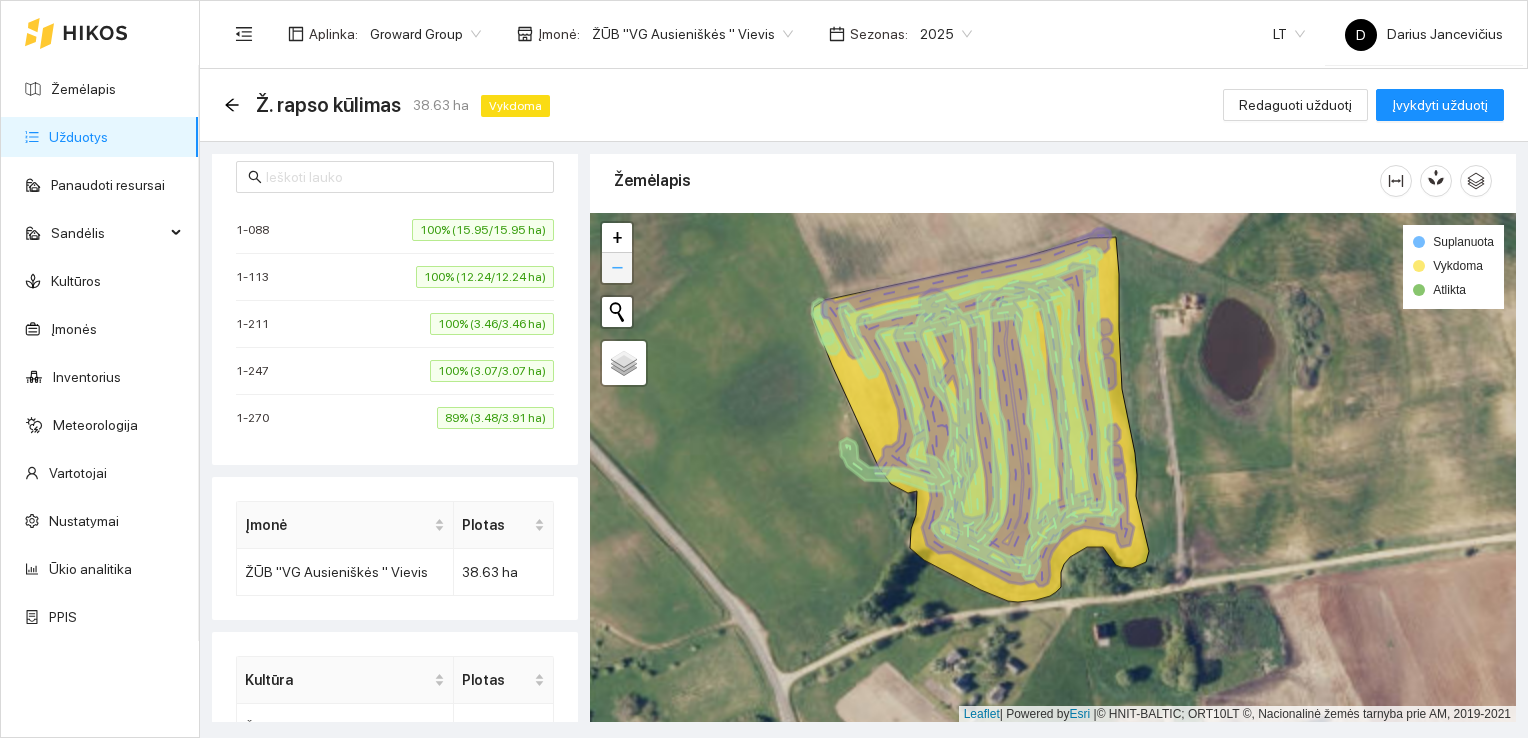 click on "−" at bounding box center [617, 268] 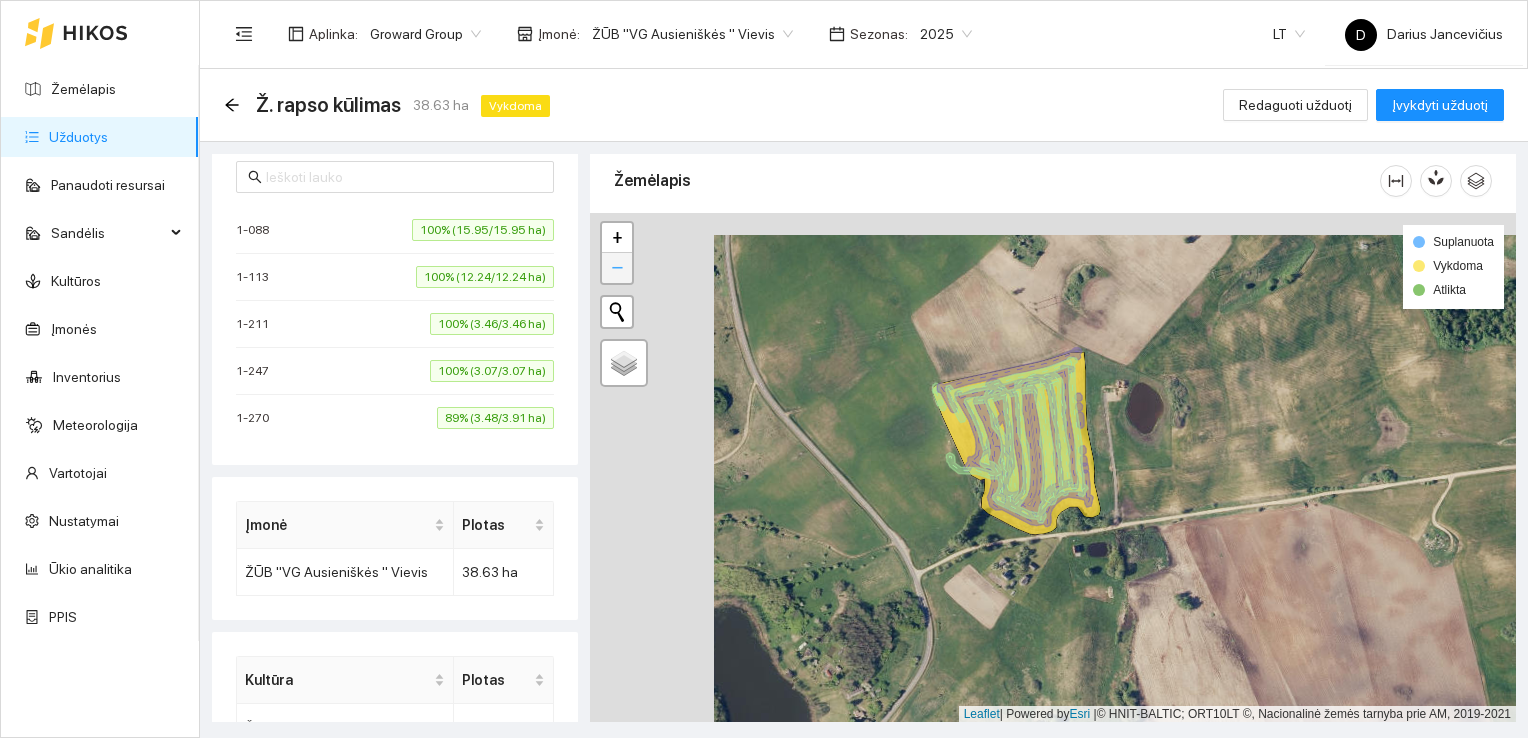 click on "−" at bounding box center (617, 268) 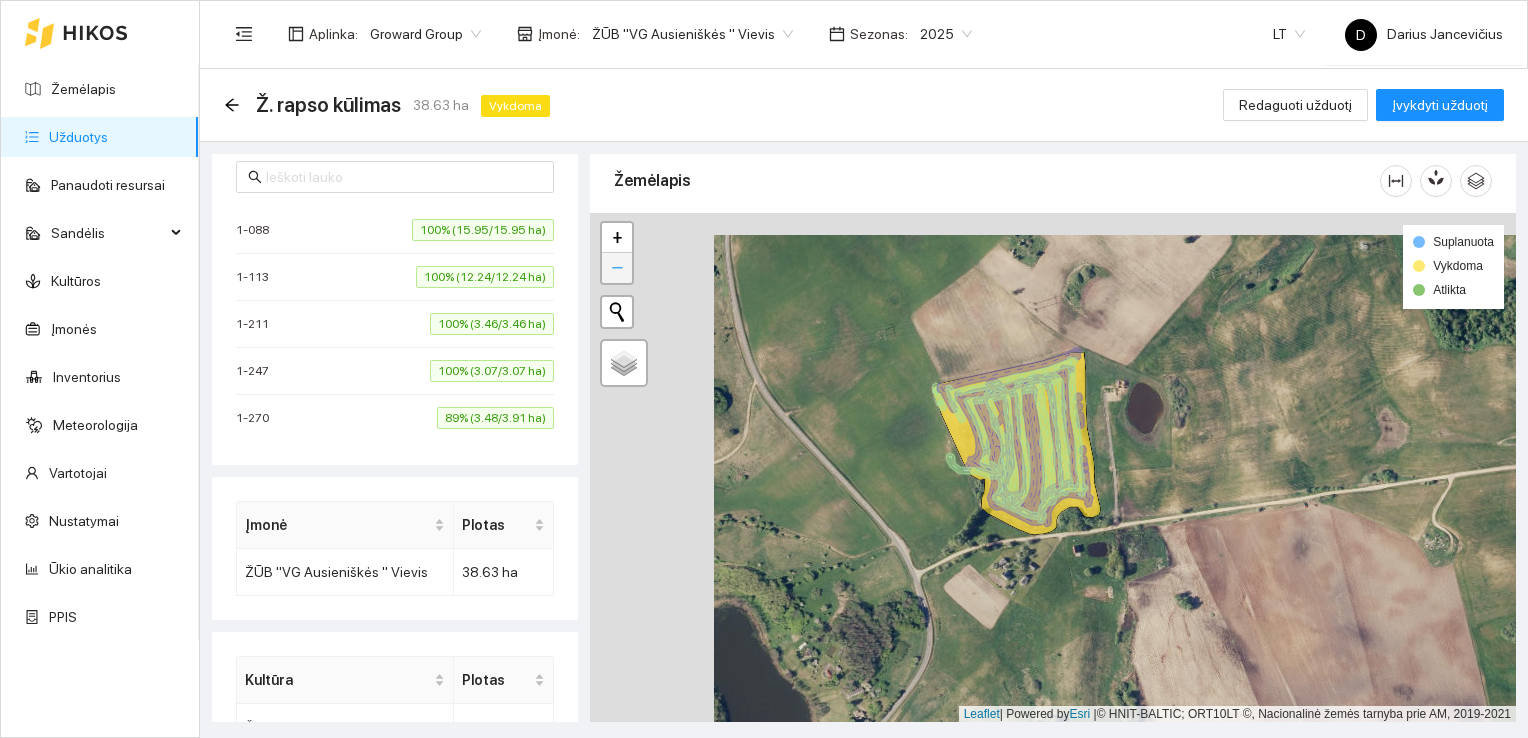 click on "−" at bounding box center (617, 268) 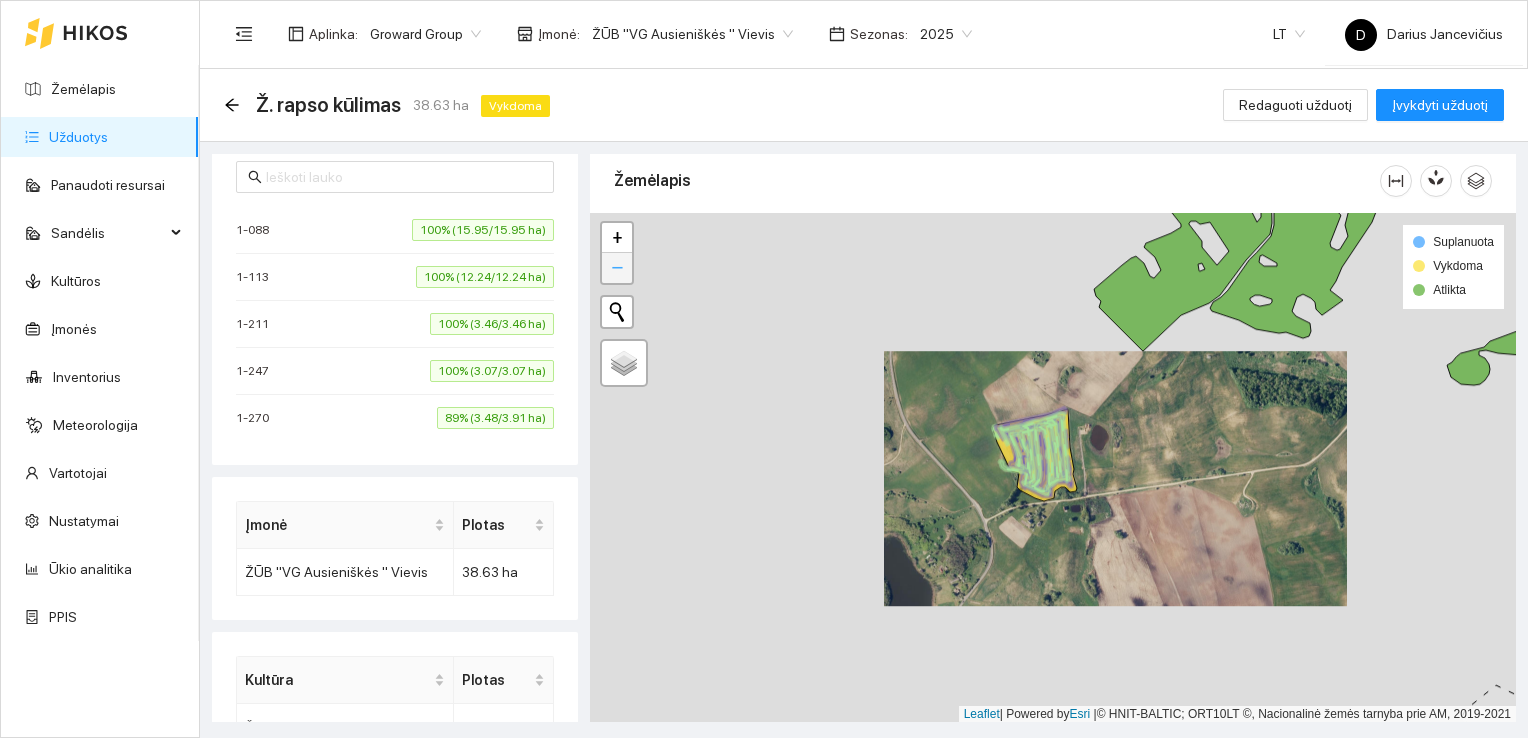 click on "−" at bounding box center [617, 268] 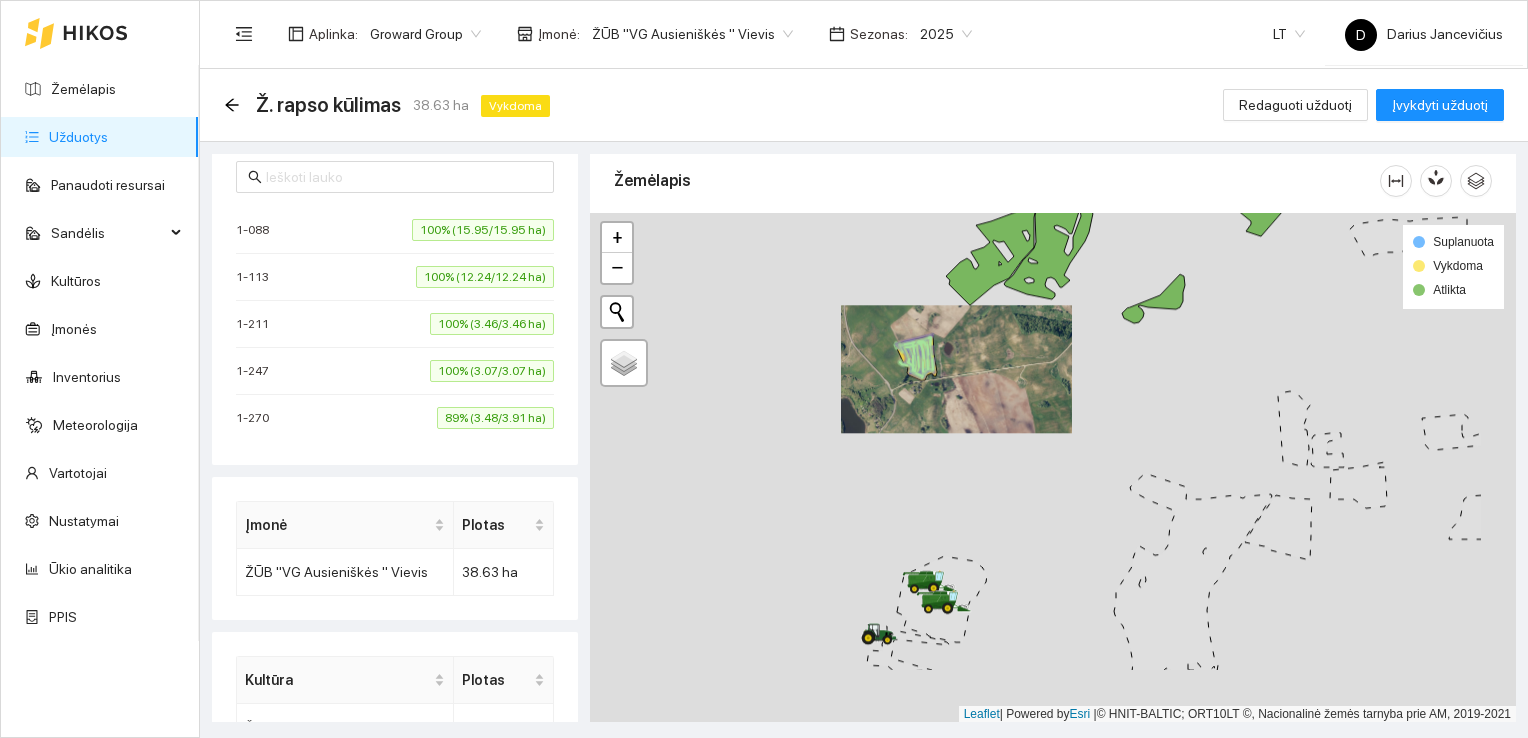 drag, startPoint x: 1090, startPoint y: 564, endPoint x: 963, endPoint y: 460, distance: 164.14932 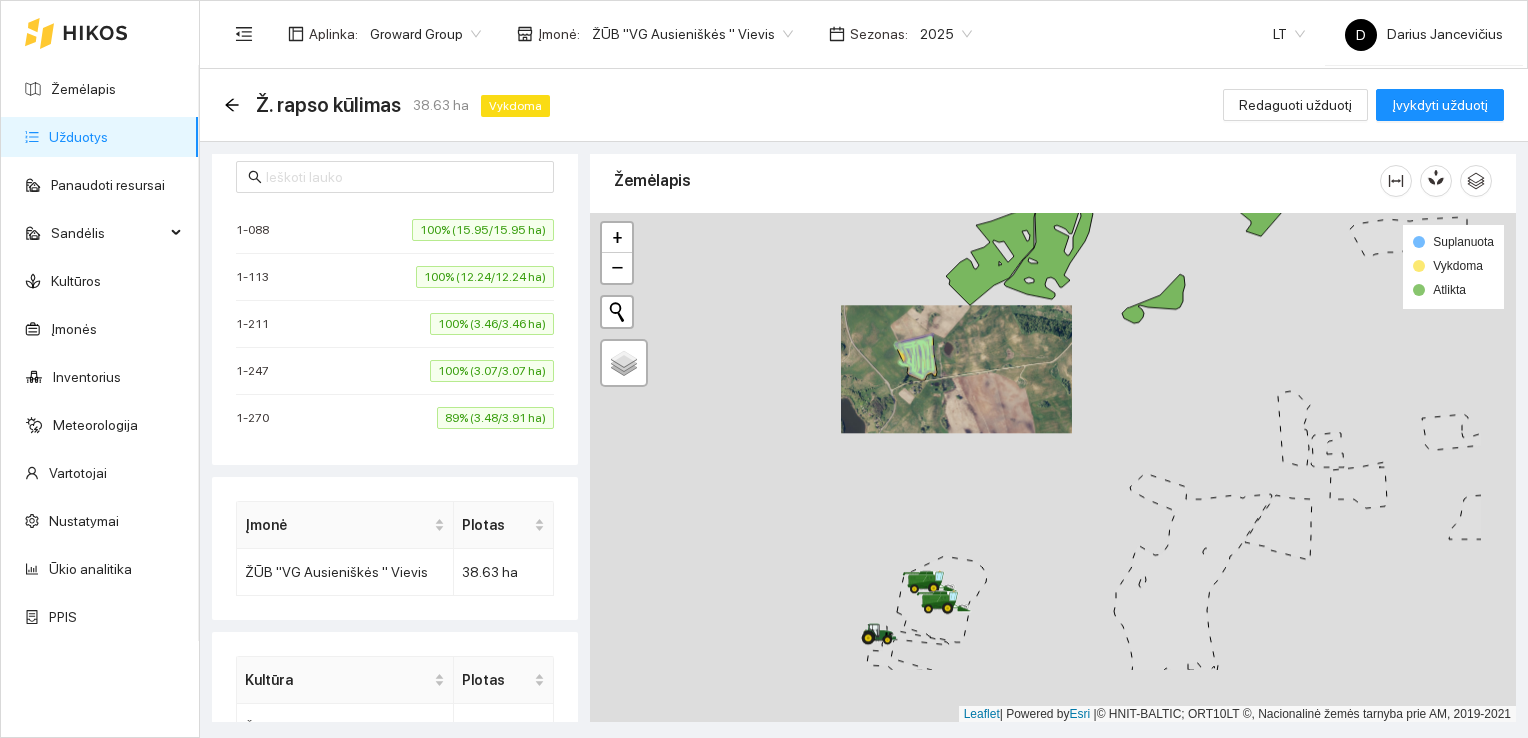 click at bounding box center (1053, 468) 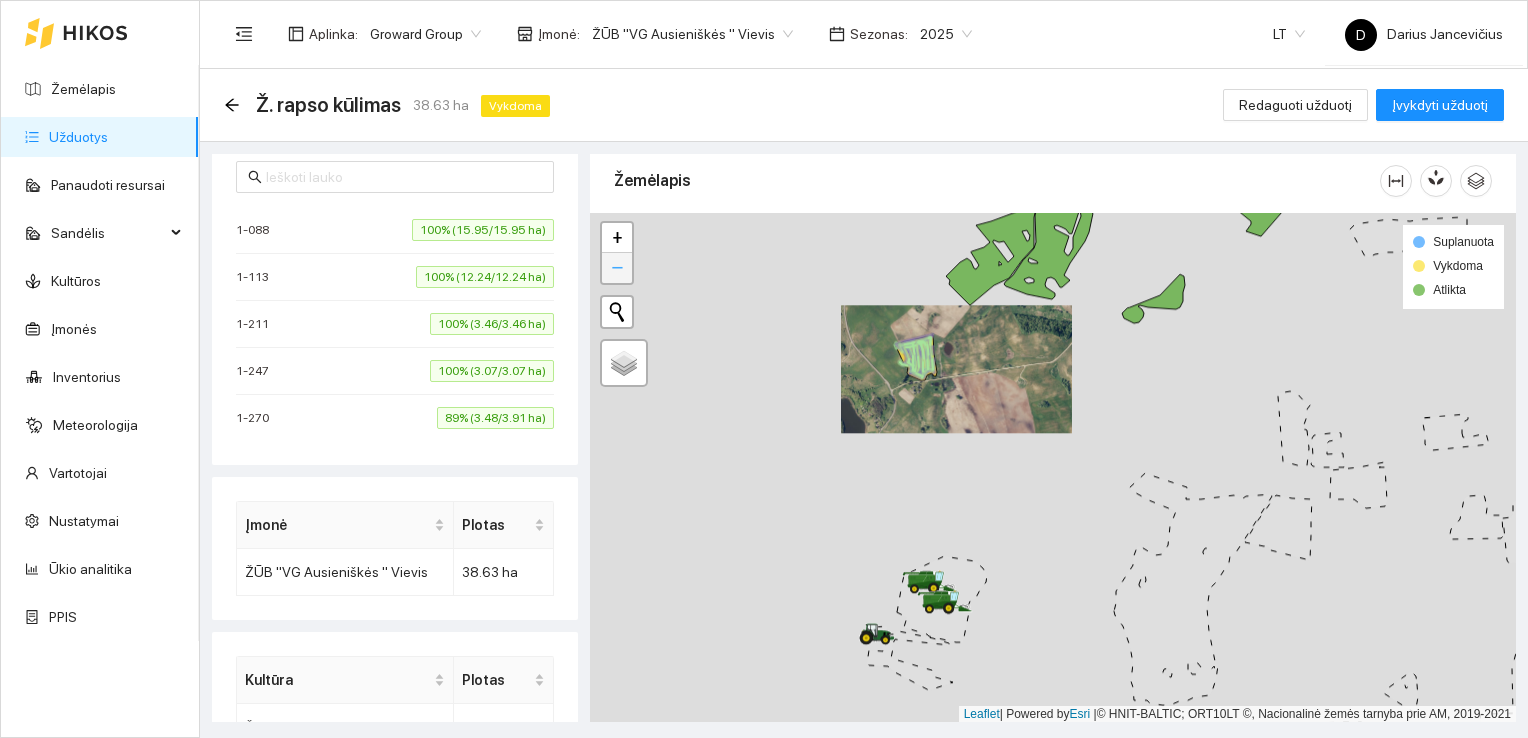 click on "−" at bounding box center (617, 268) 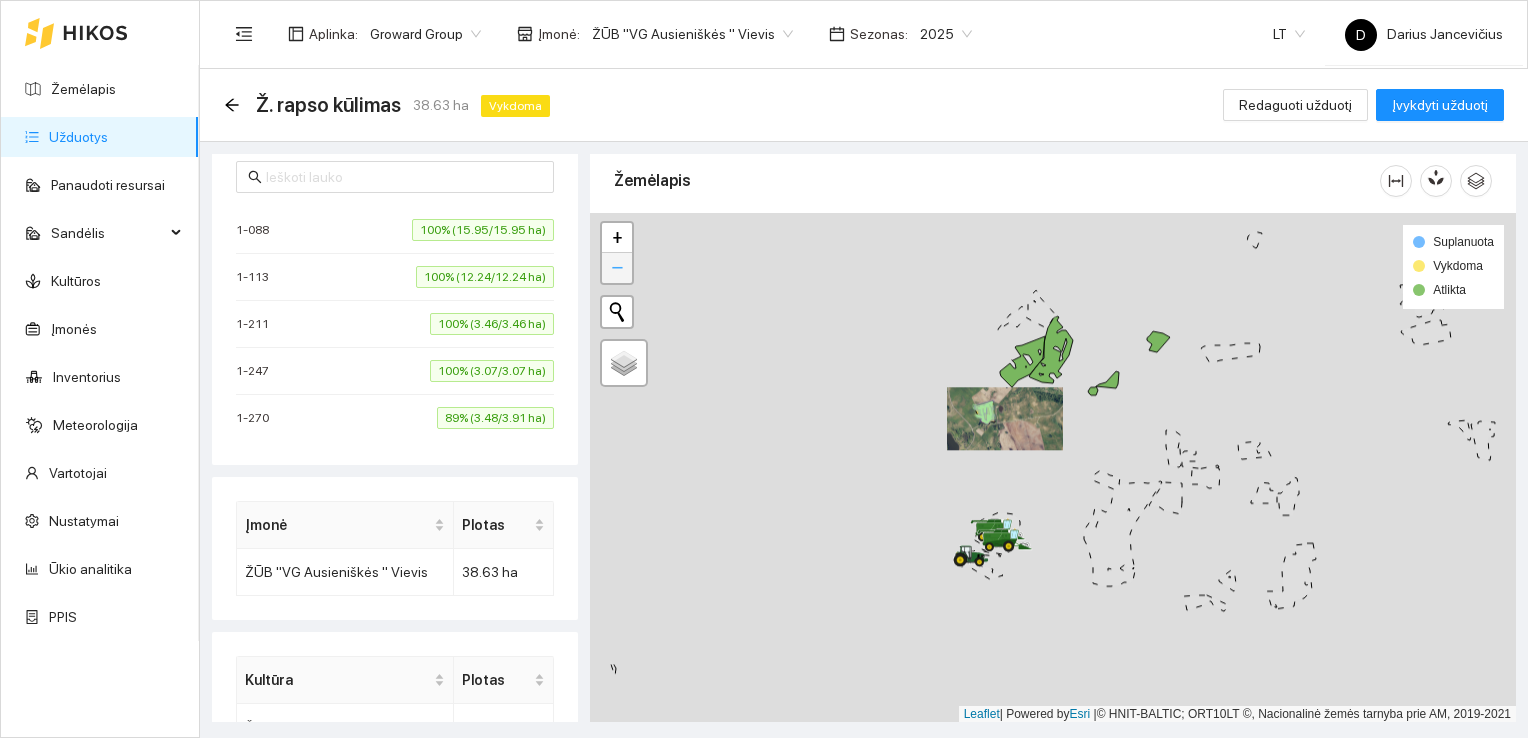 click on "−" at bounding box center [617, 268] 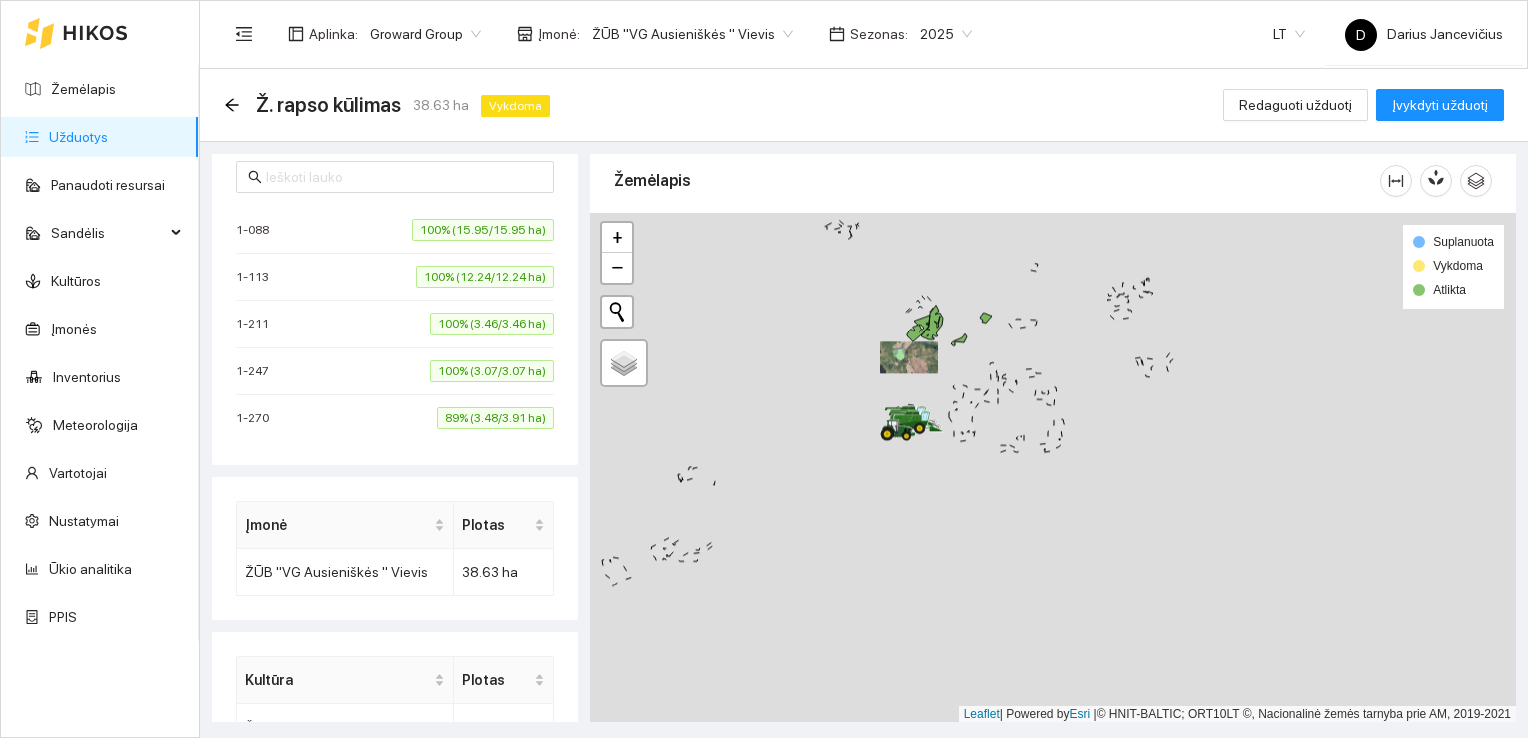 drag, startPoint x: 911, startPoint y: 543, endPoint x: 793, endPoint y: 454, distance: 147.80054 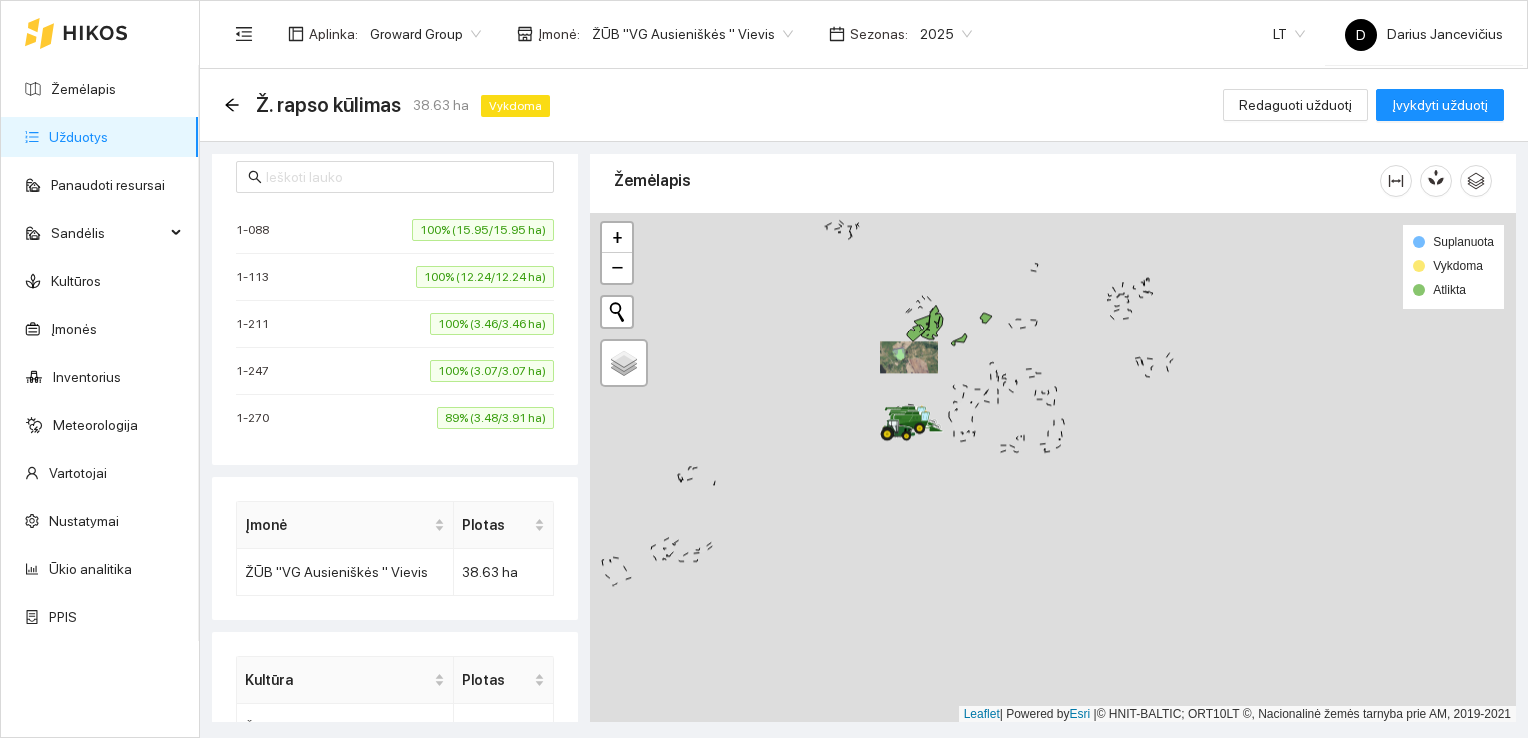 click at bounding box center [1053, 468] 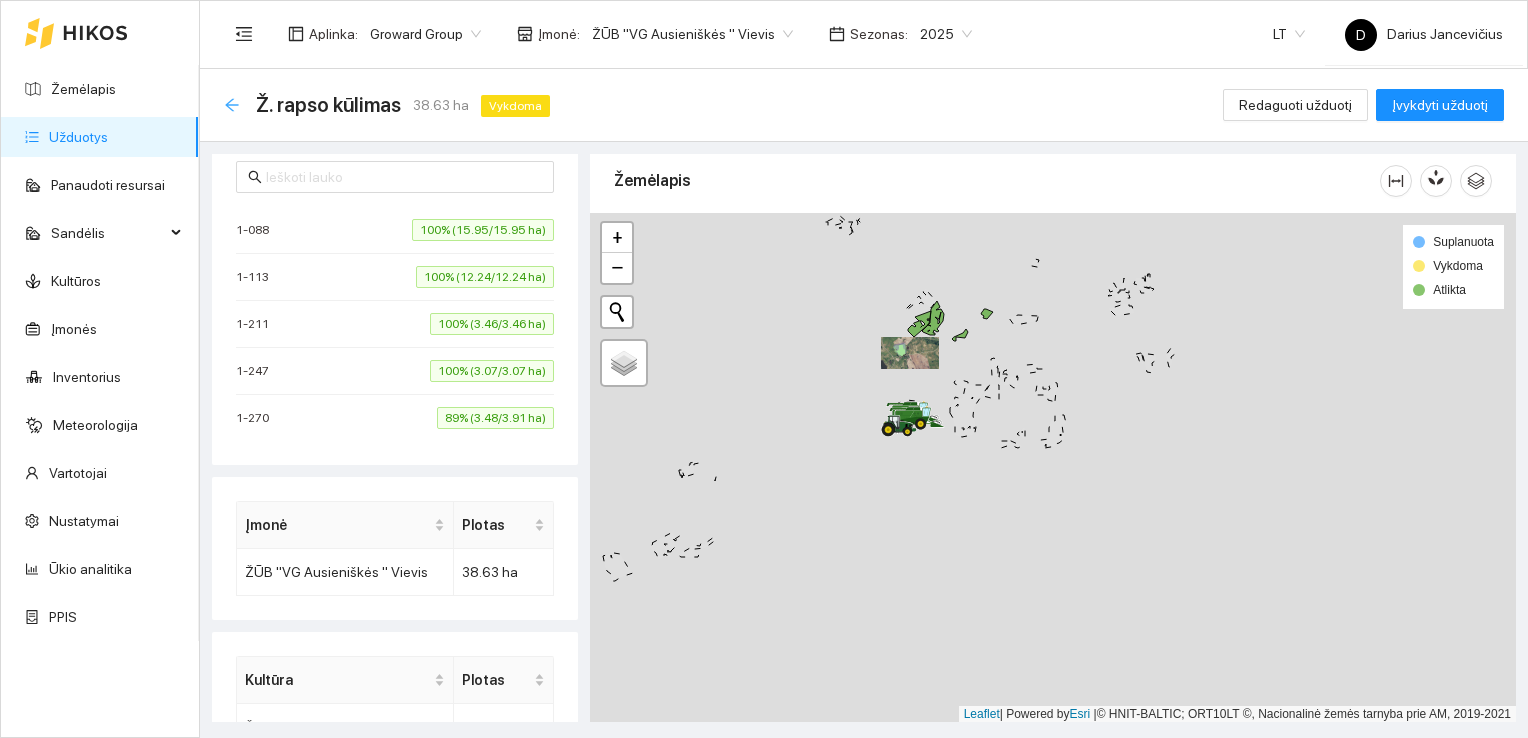 click 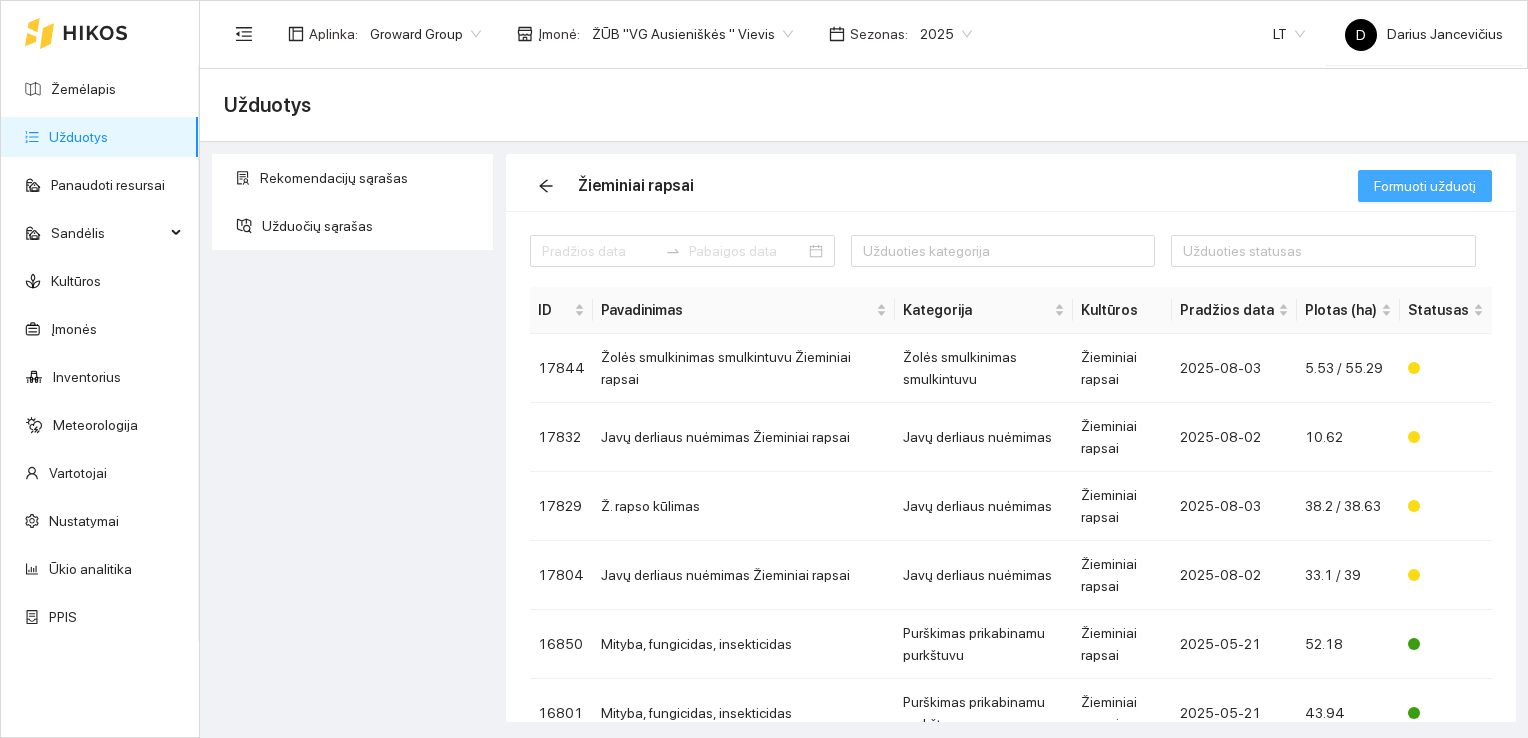 click on "Formuoti užduotį" at bounding box center (1425, 186) 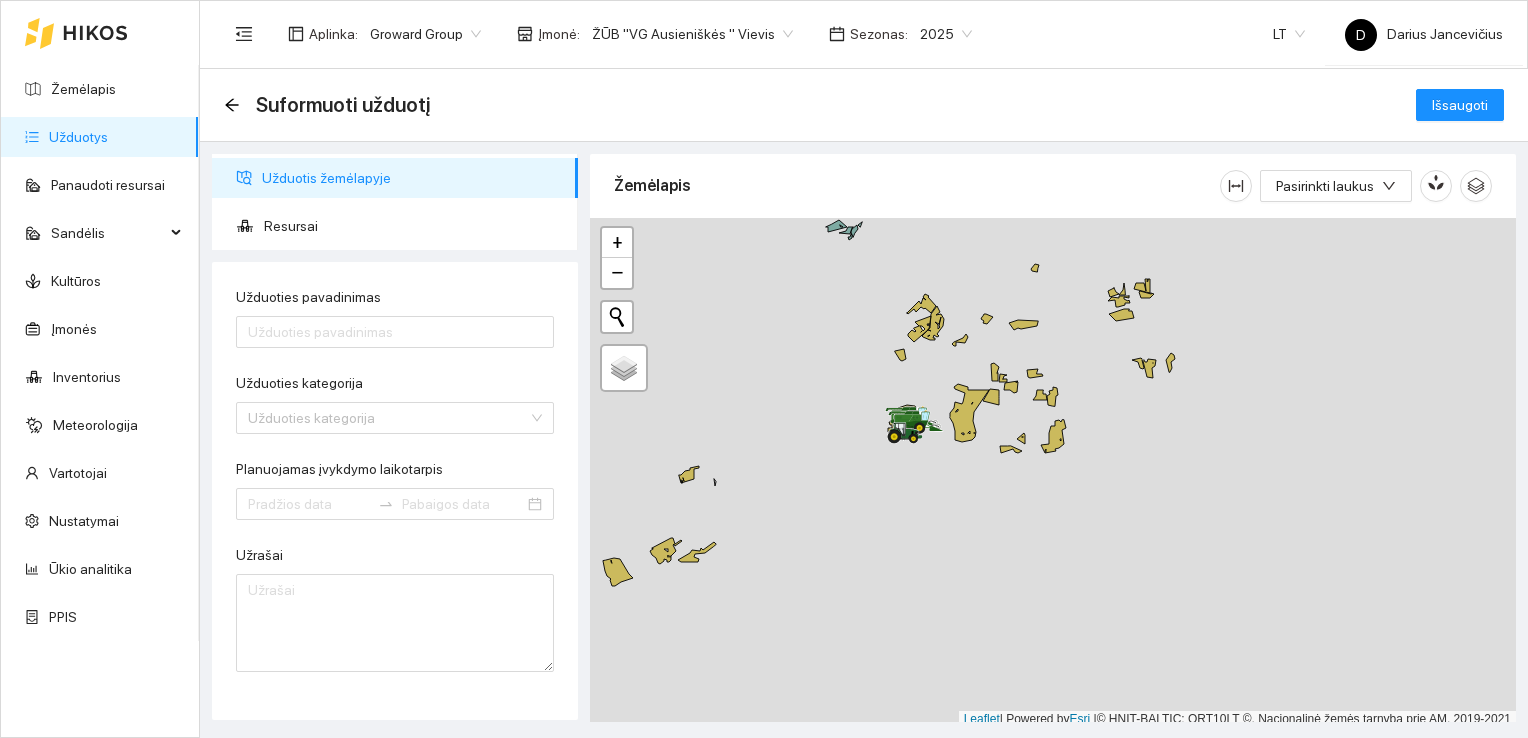 scroll, scrollTop: 5, scrollLeft: 0, axis: vertical 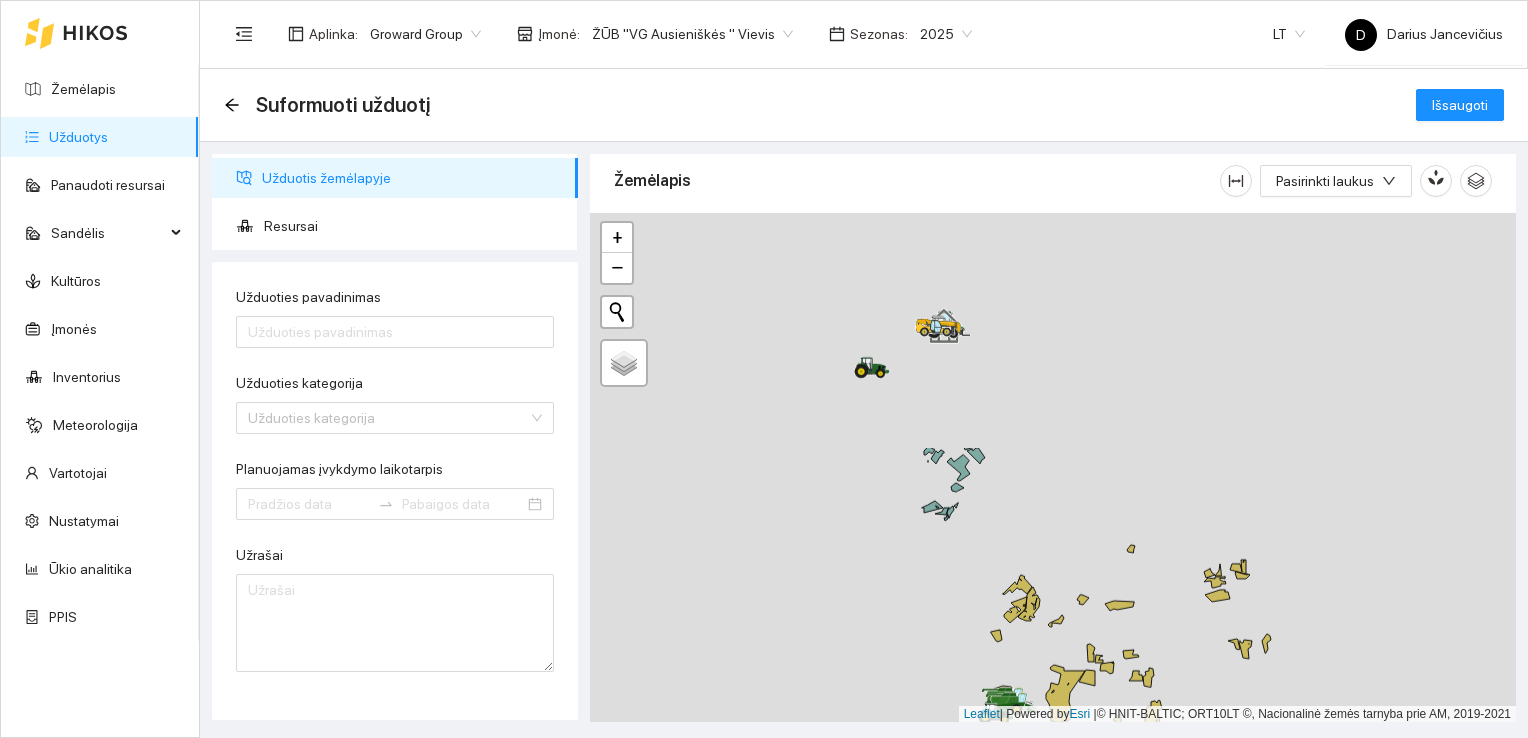 drag, startPoint x: 1166, startPoint y: 420, endPoint x: 1262, endPoint y: 706, distance: 301.68195 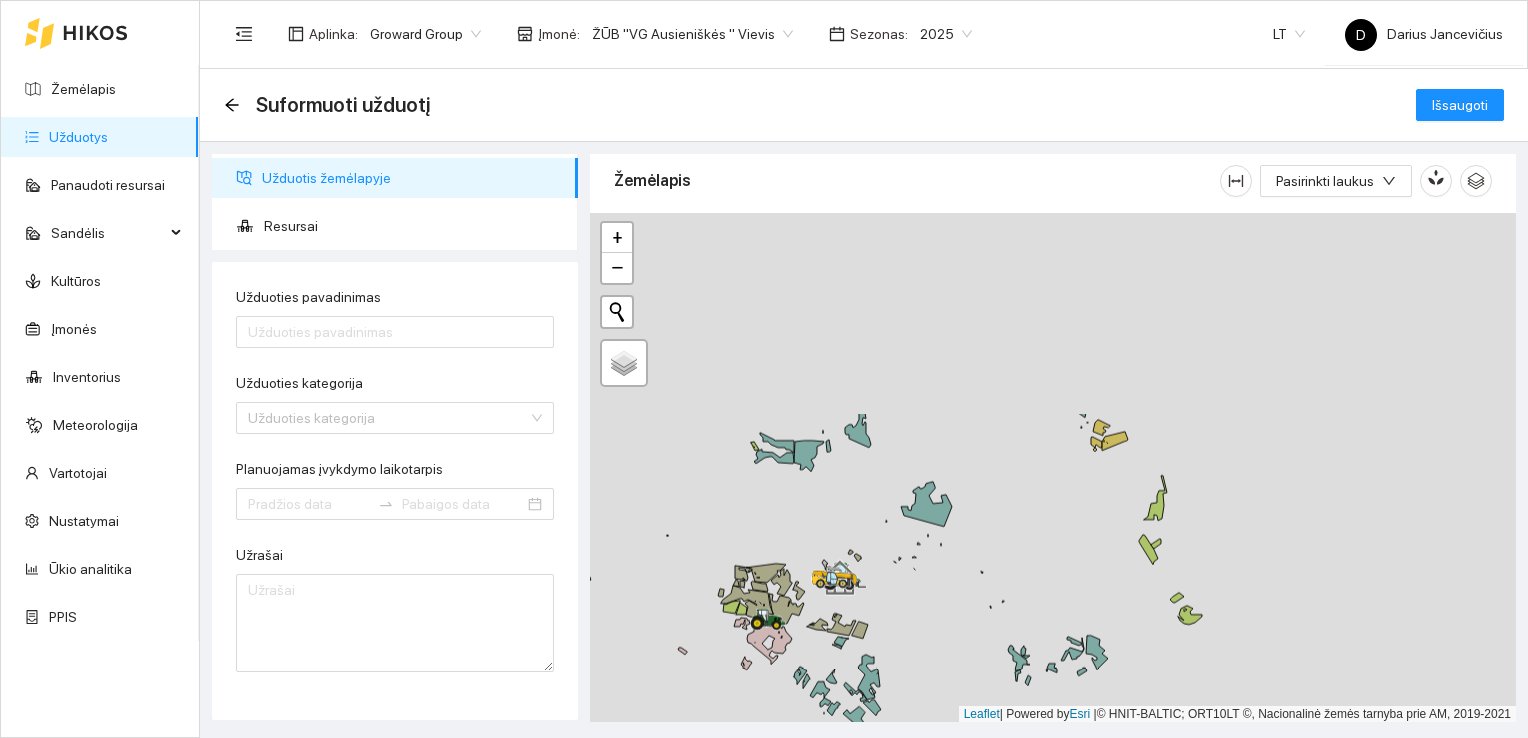 drag, startPoint x: 1216, startPoint y: 289, endPoint x: 1110, endPoint y: 537, distance: 269.70355 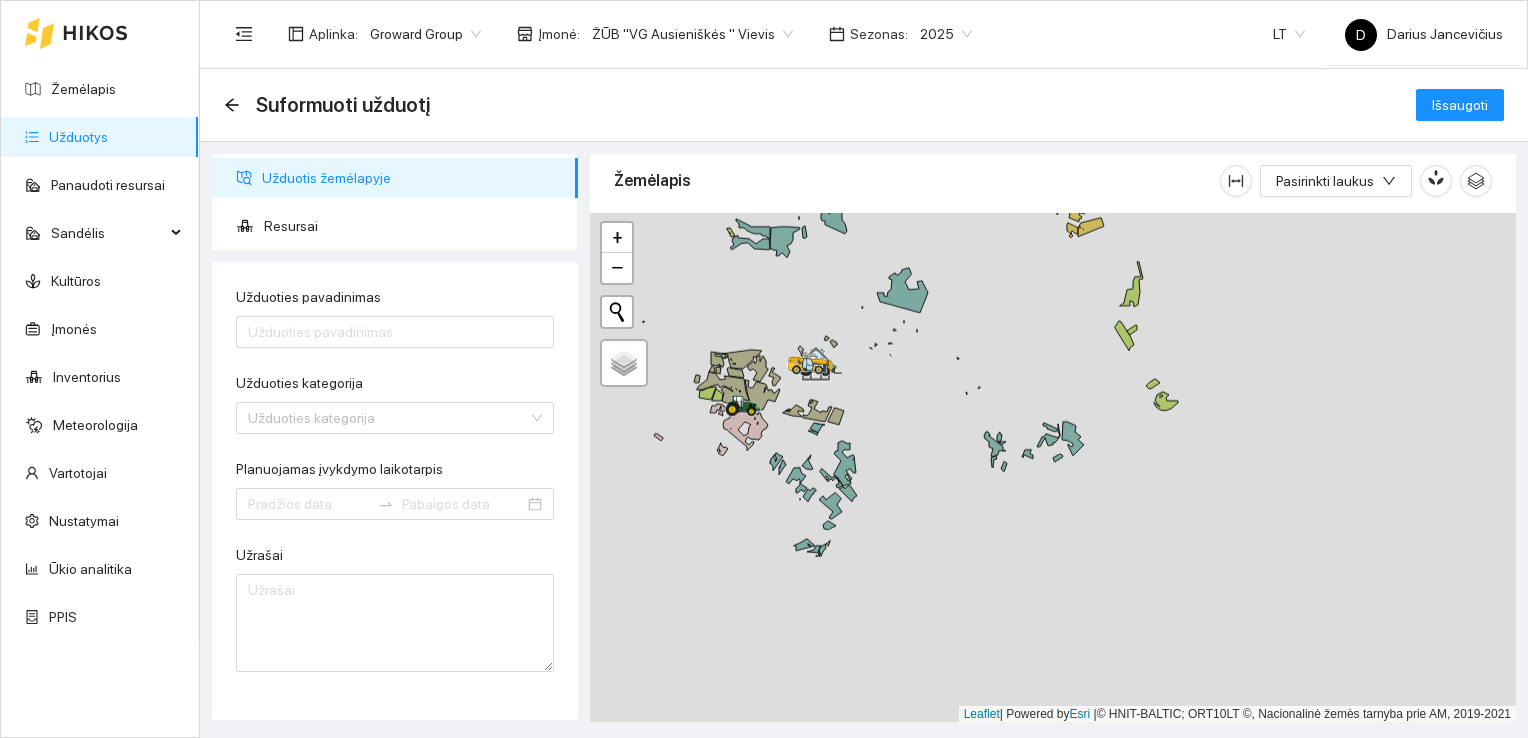 drag, startPoint x: 1091, startPoint y: 518, endPoint x: 1068, endPoint y: 301, distance: 218.21548 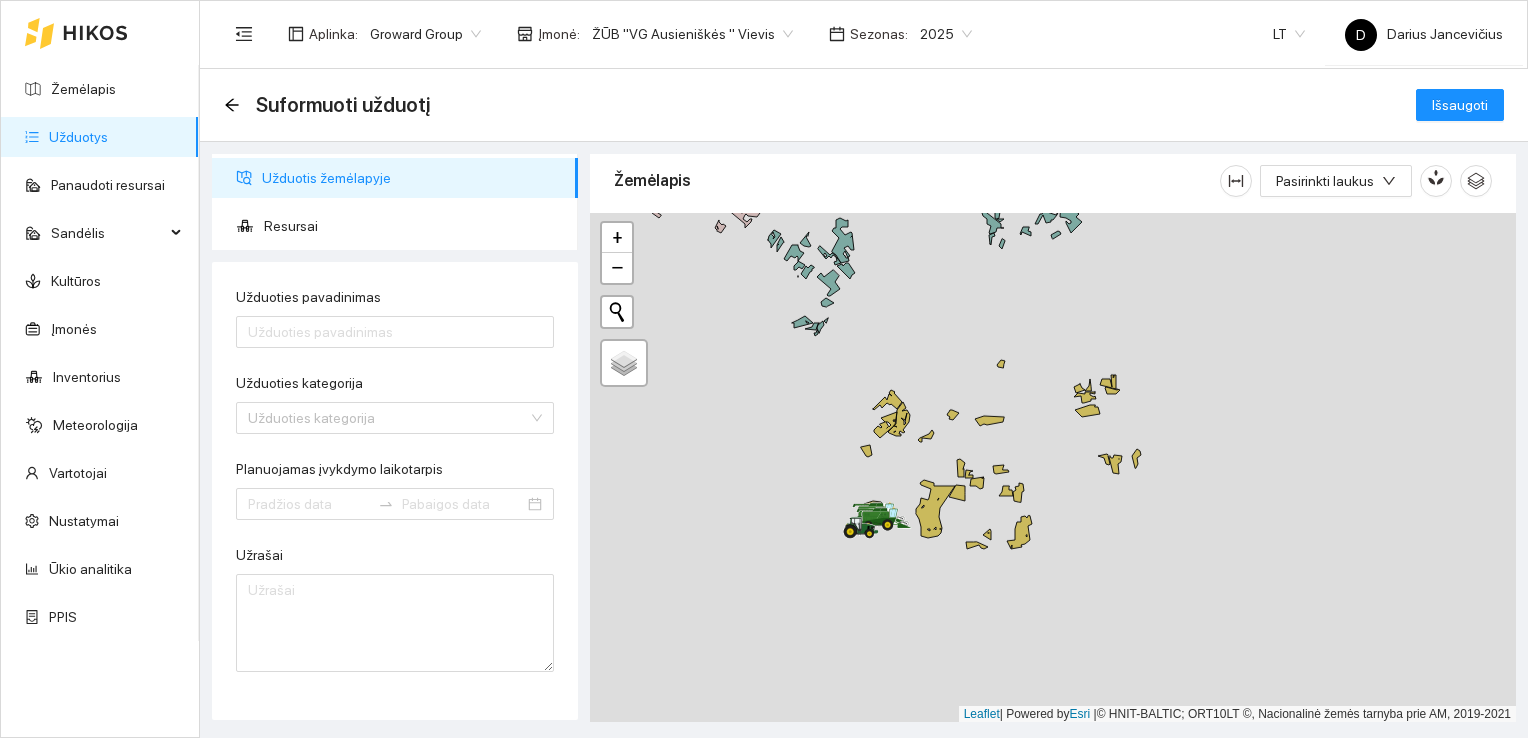 drag, startPoint x: 1214, startPoint y: 552, endPoint x: 1223, endPoint y: 318, distance: 234.17302 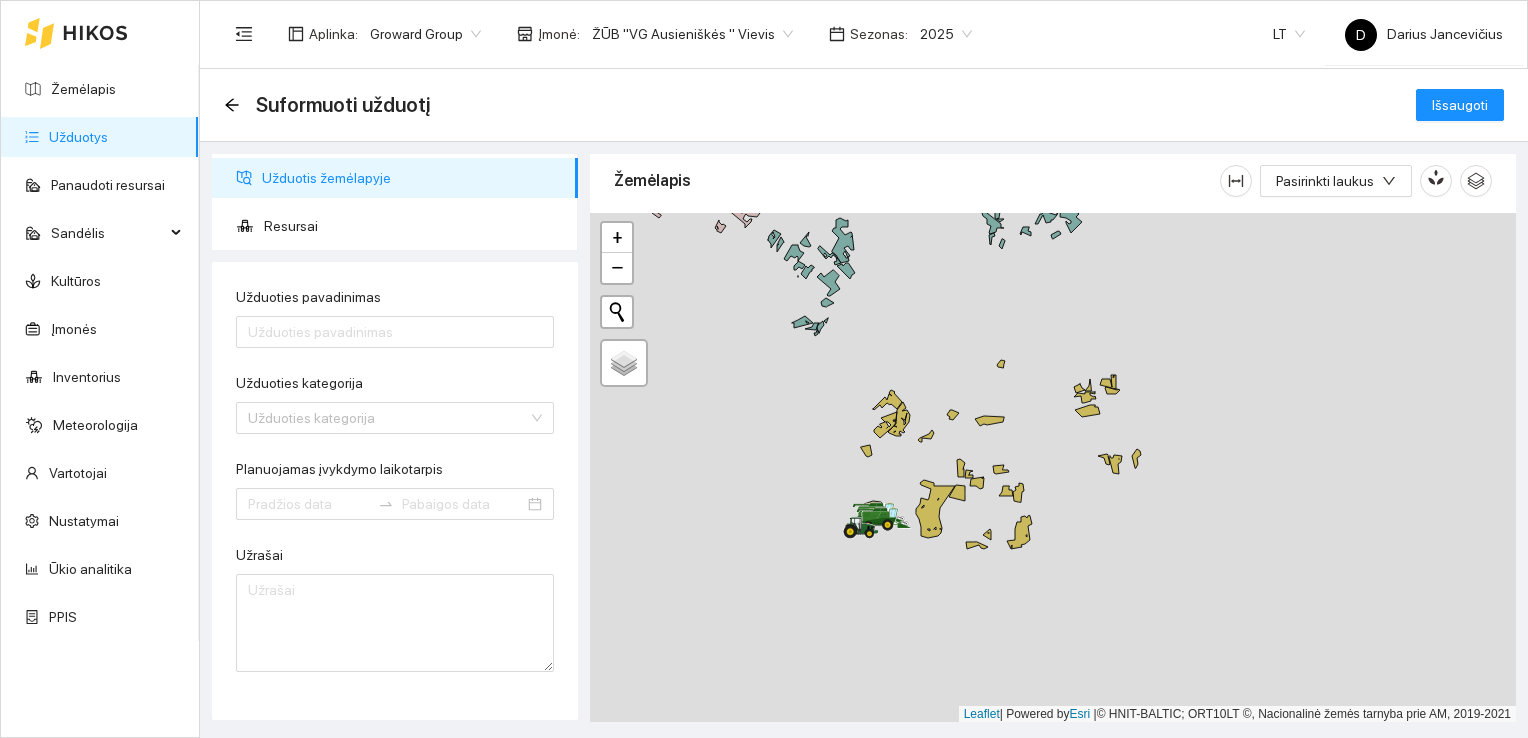 click at bounding box center (1053, 468) 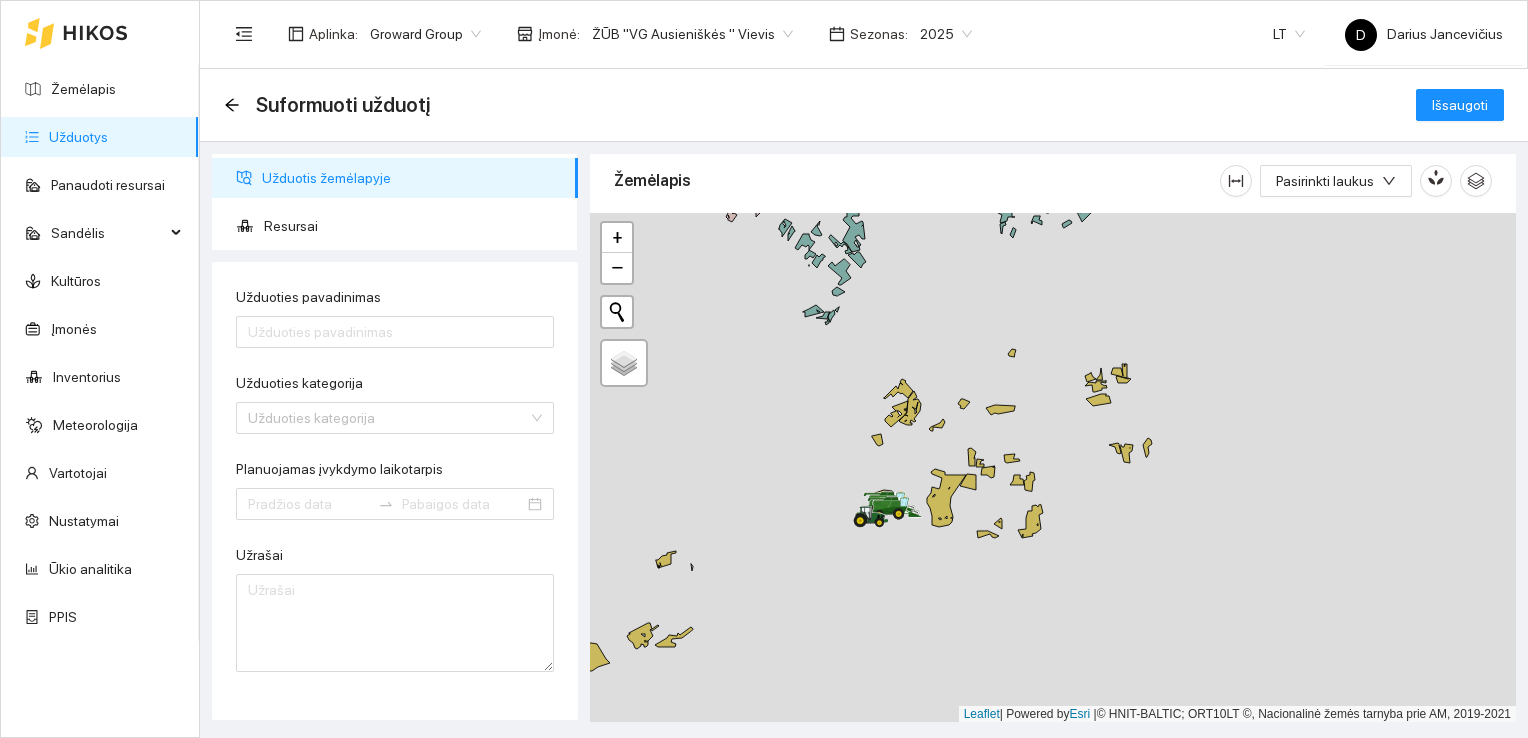 click at bounding box center [1053, 468] 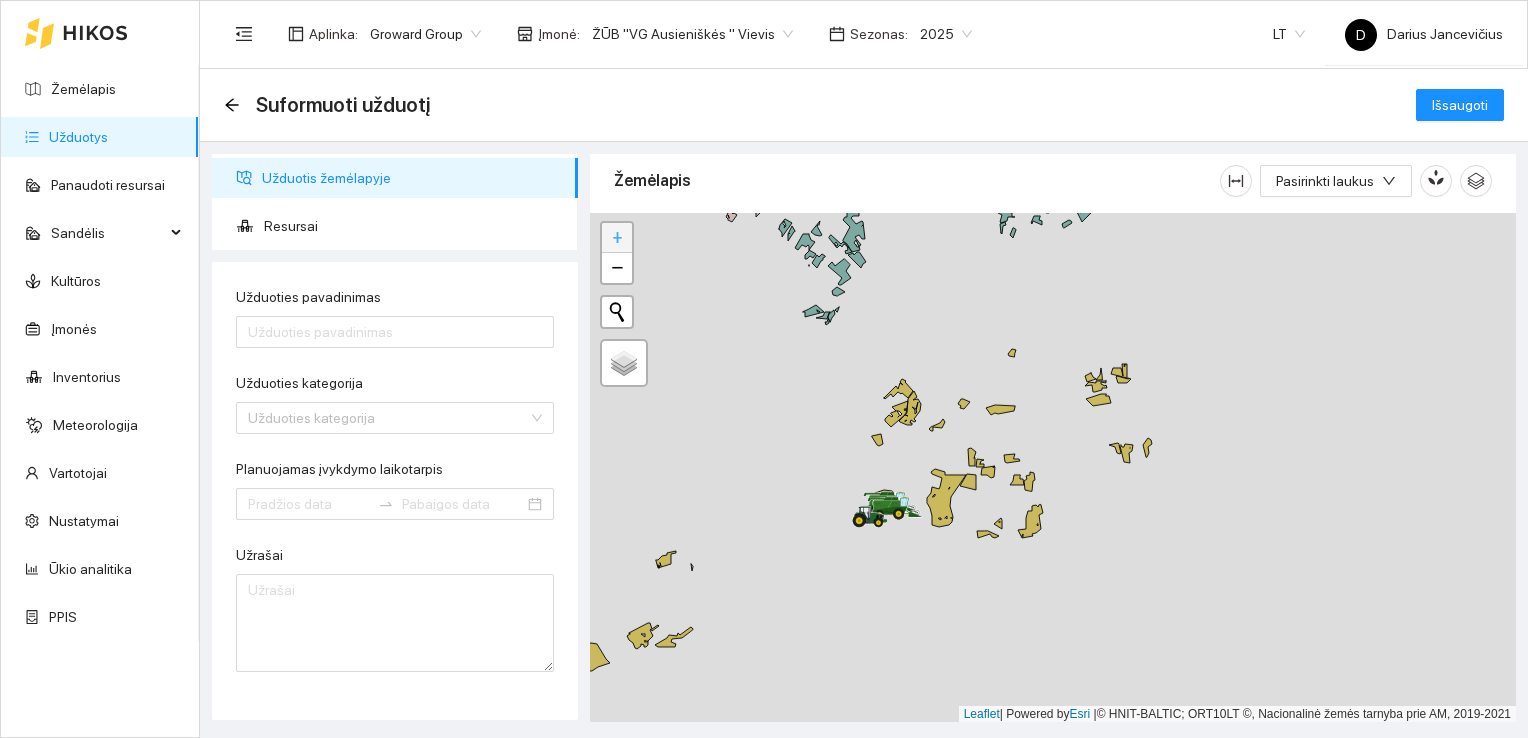 click on "+" at bounding box center [617, 238] 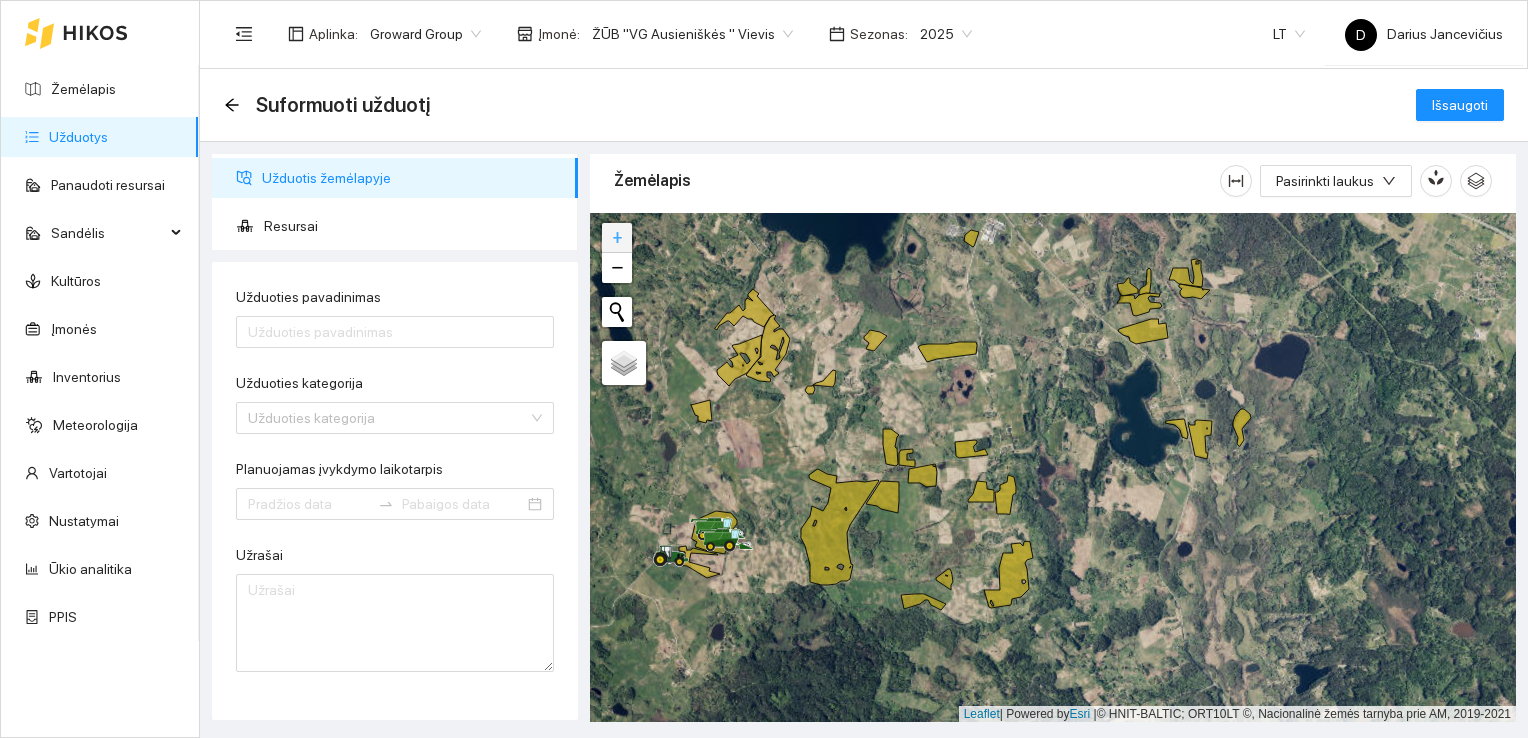 click on "+" at bounding box center [617, 238] 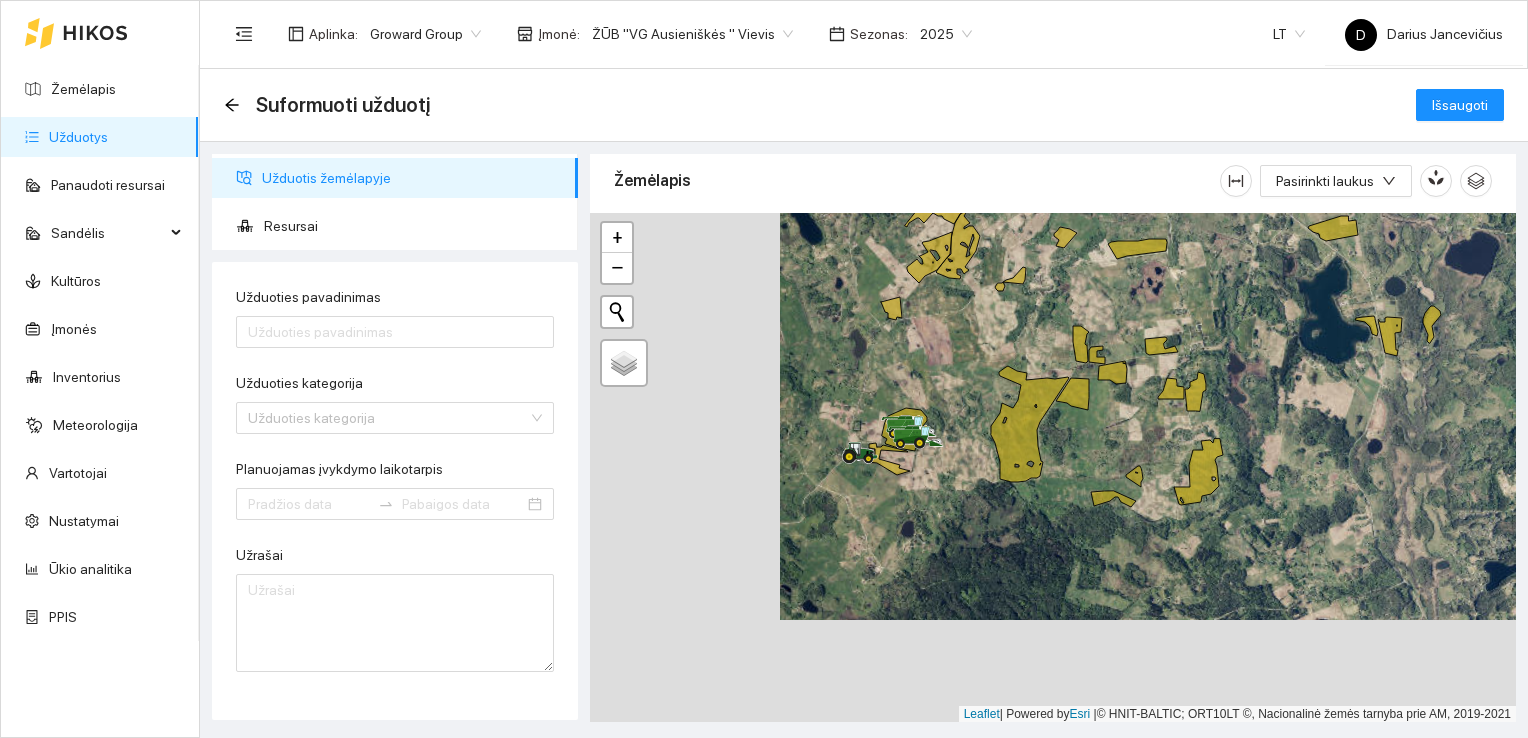 drag, startPoint x: 740, startPoint y: 388, endPoint x: 1012, endPoint y: 347, distance: 275.07272 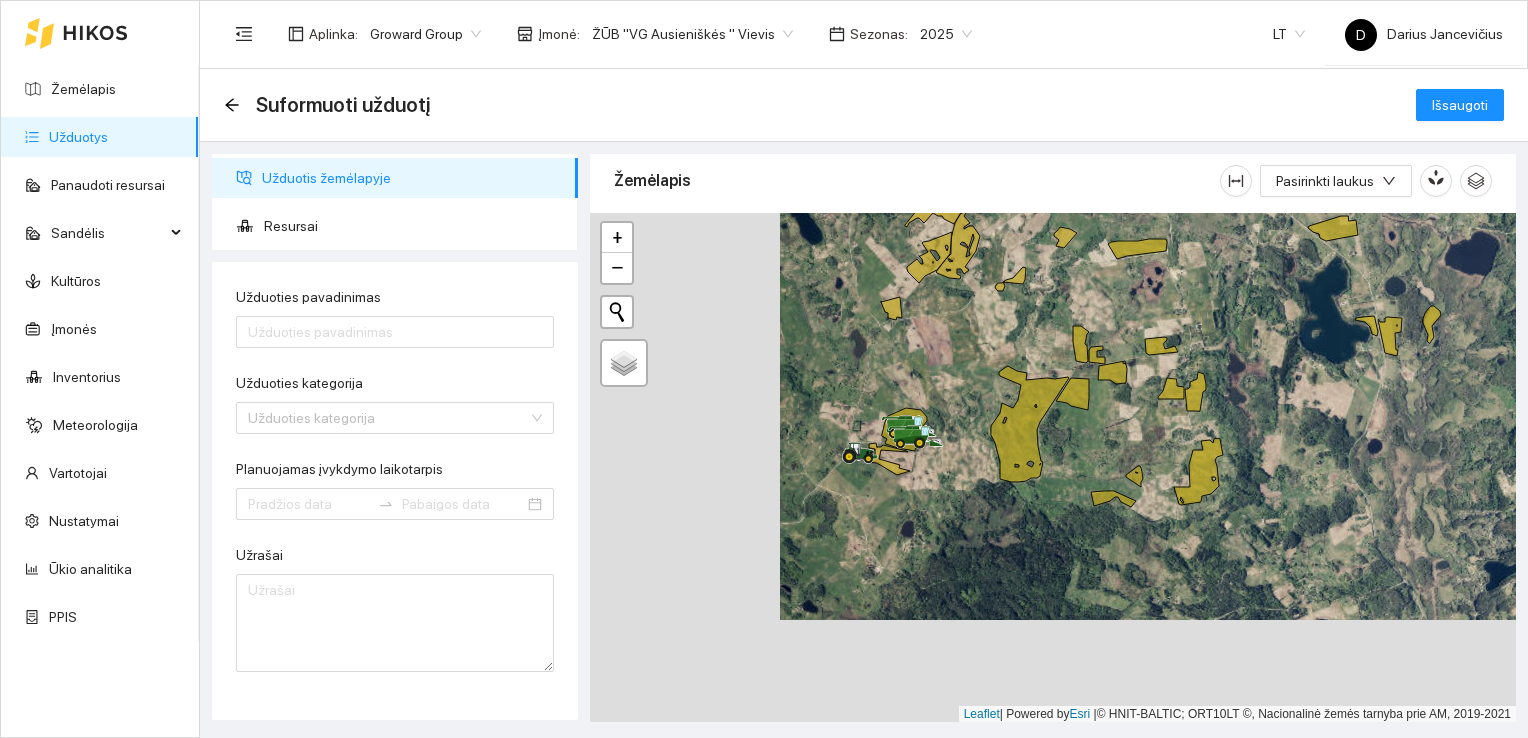 click at bounding box center [1053, 468] 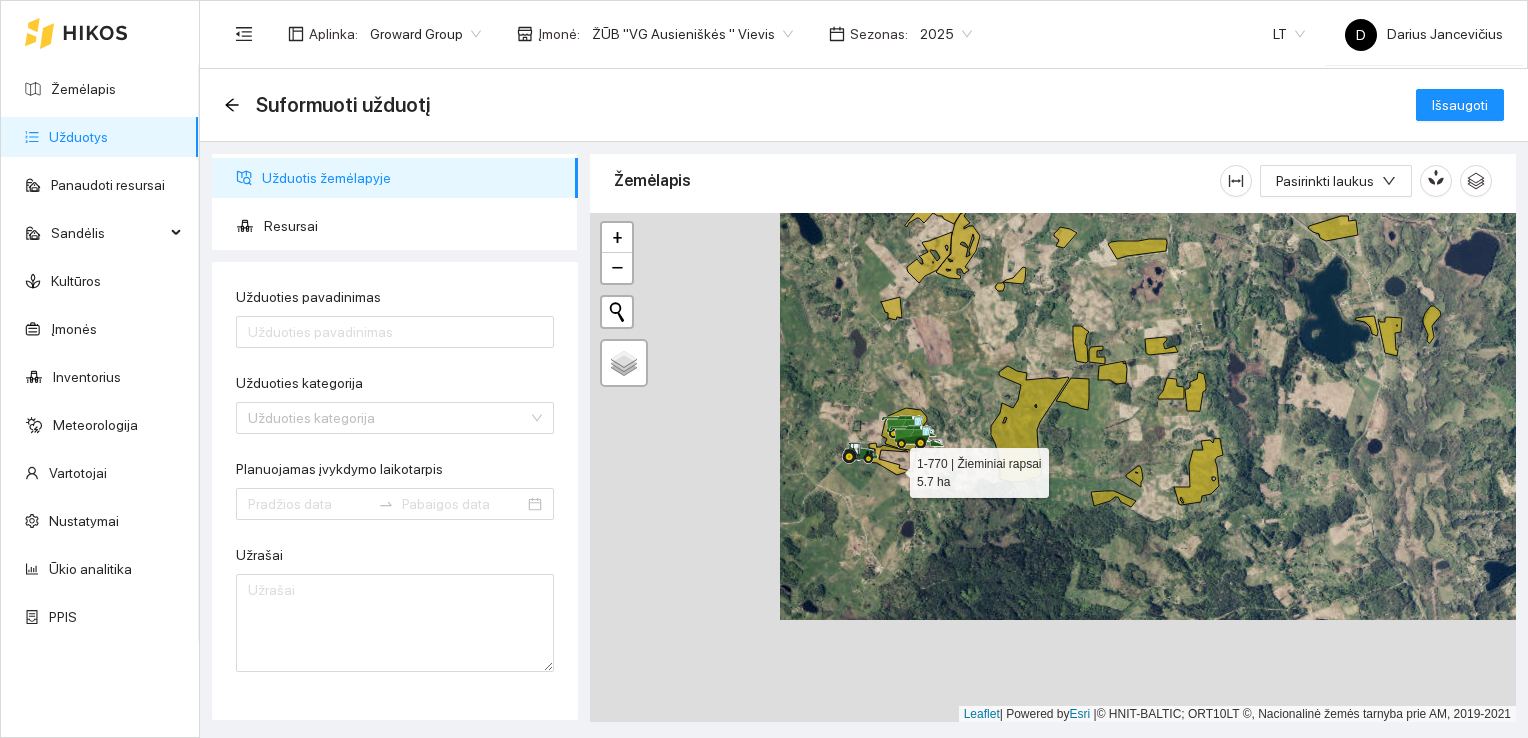 click 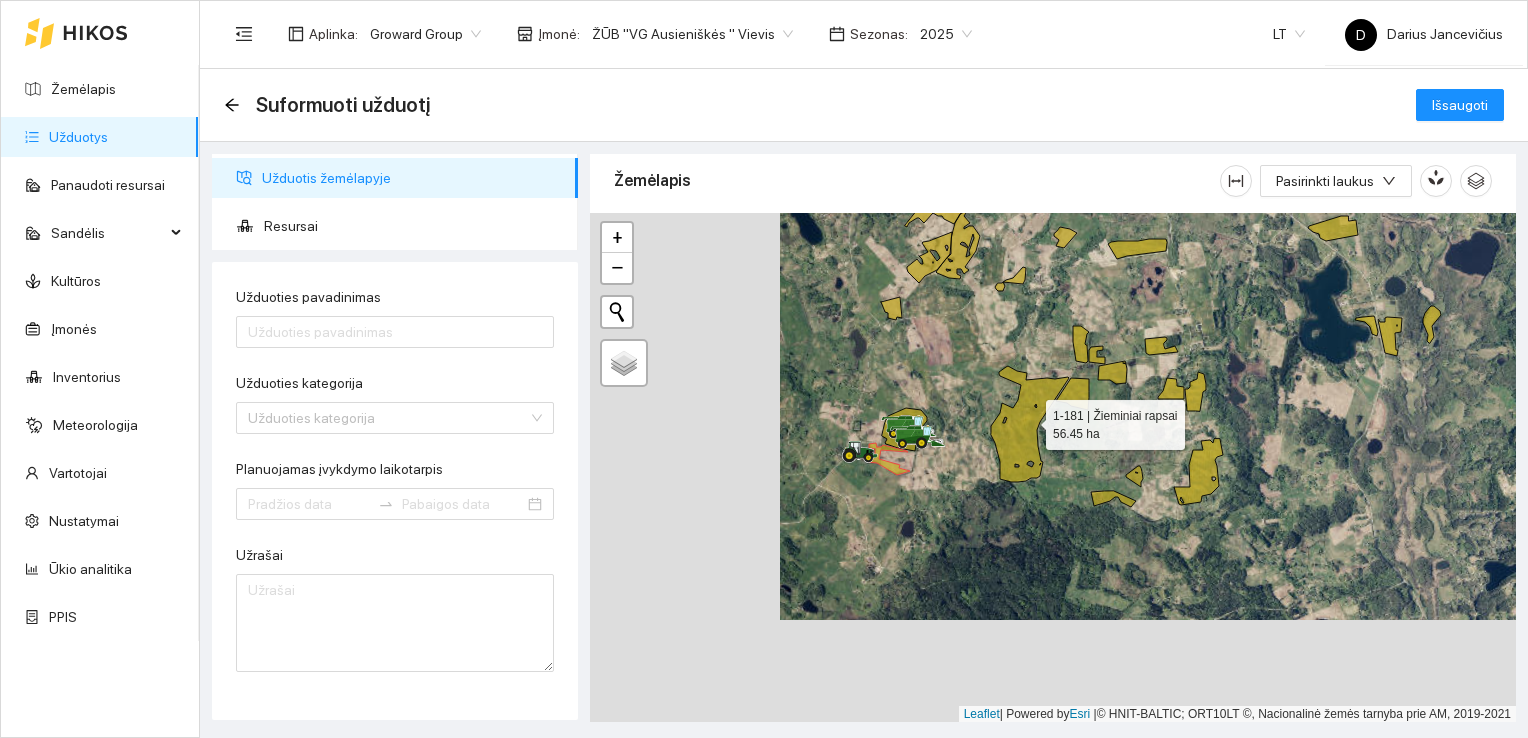 click 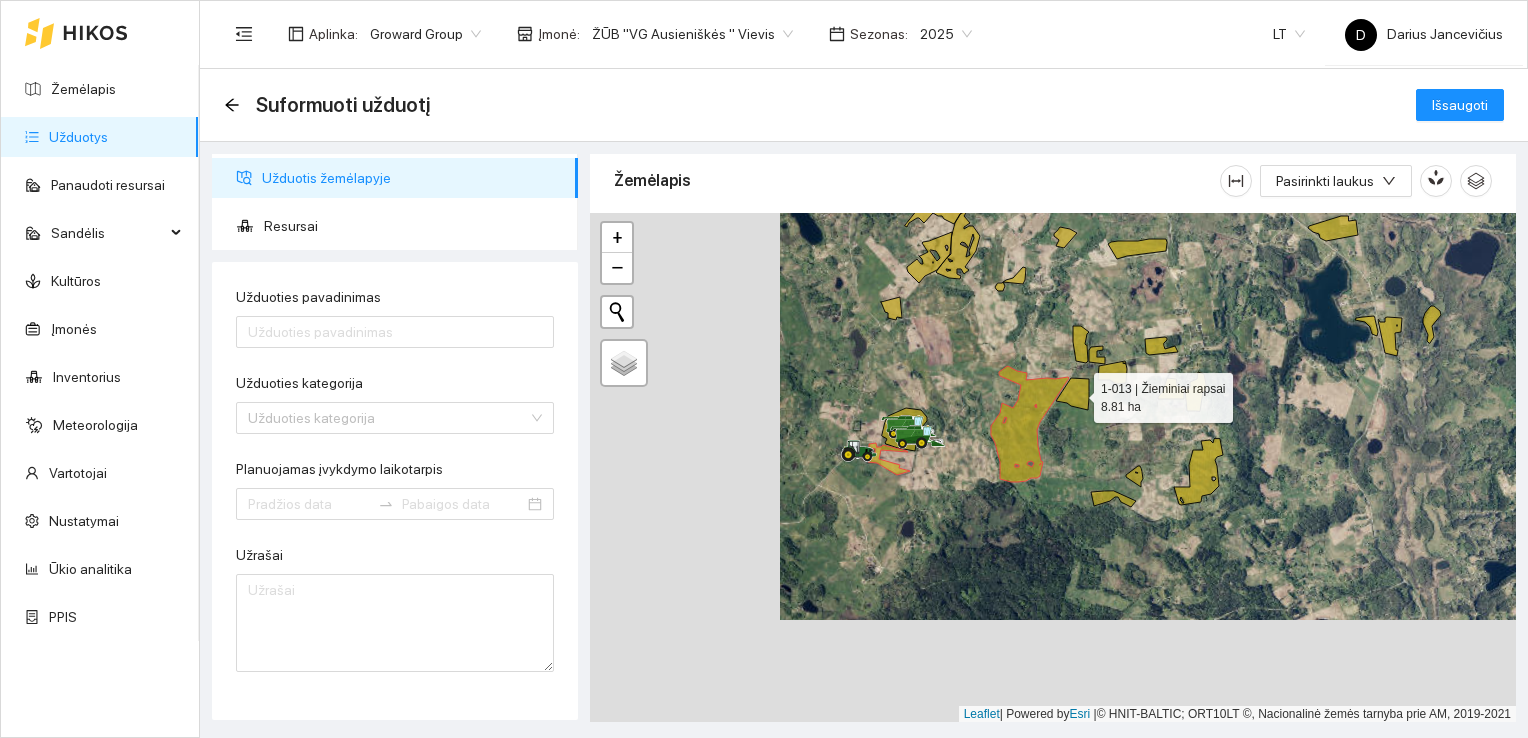 click 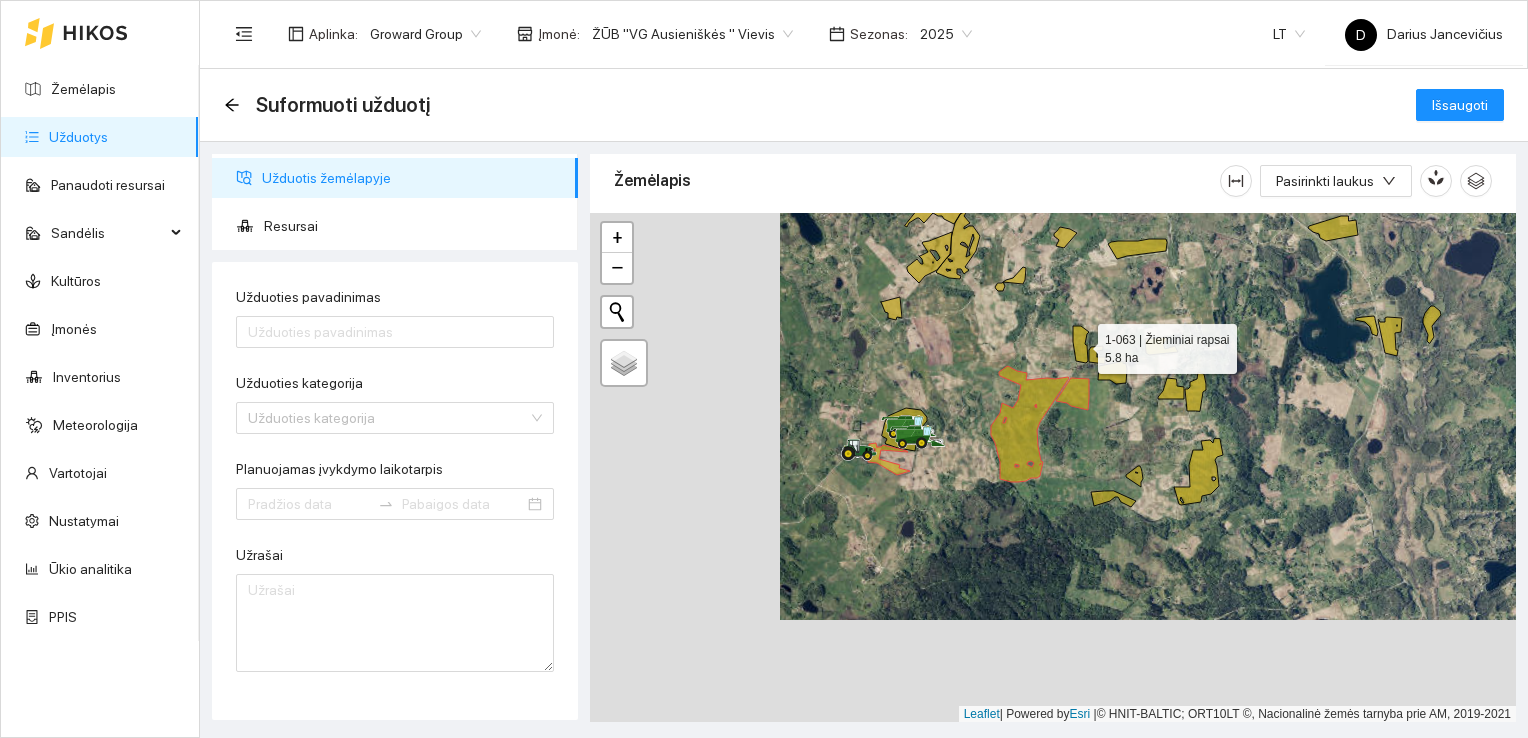 click 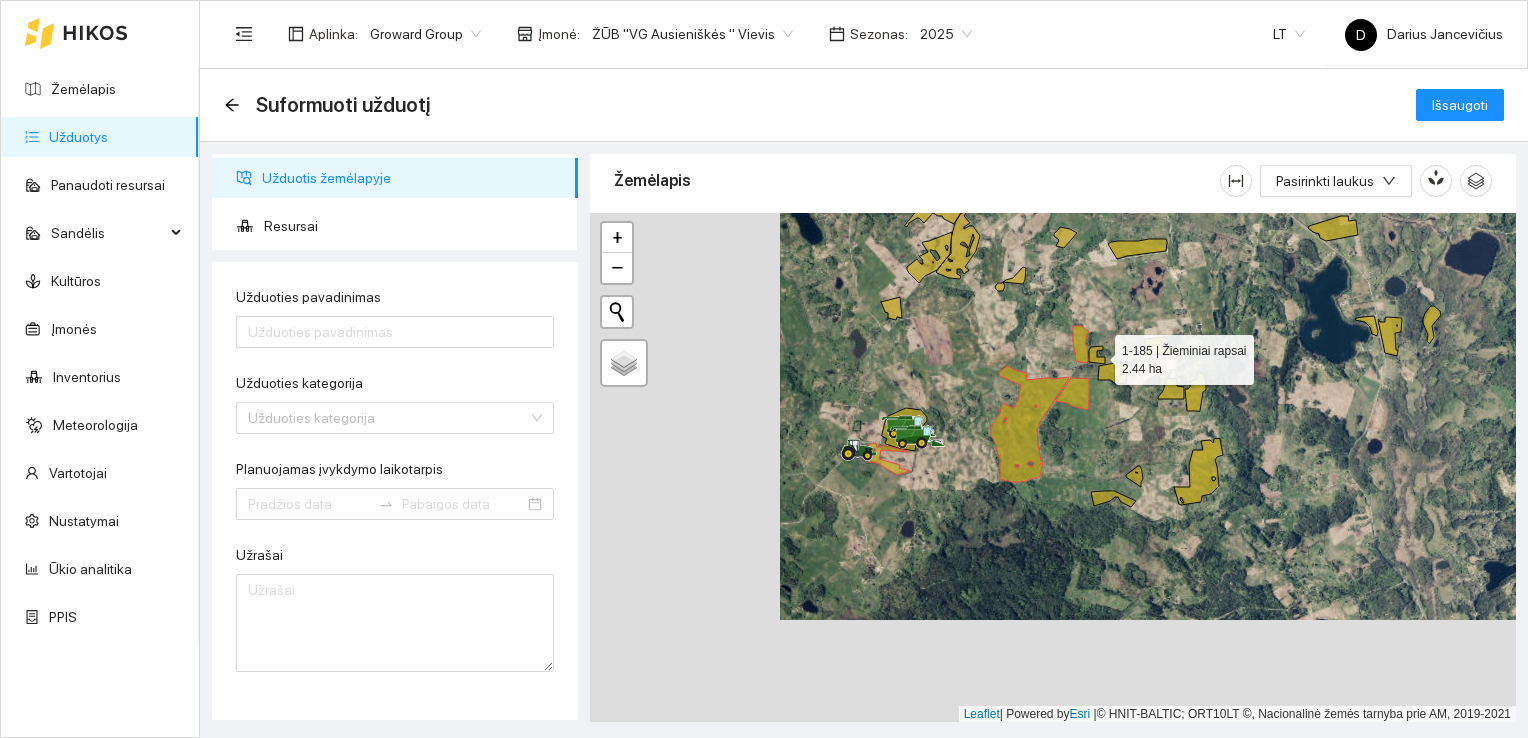 click 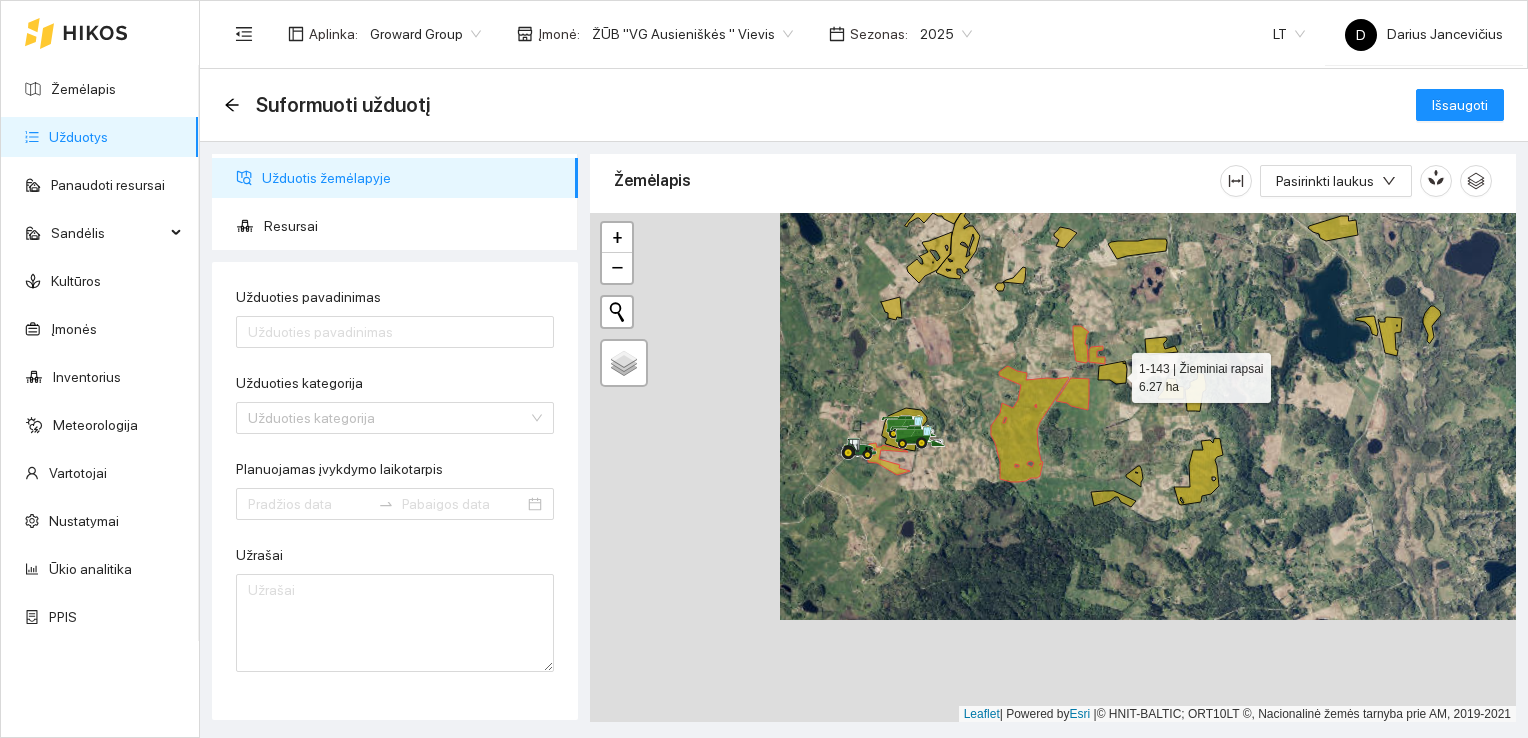click 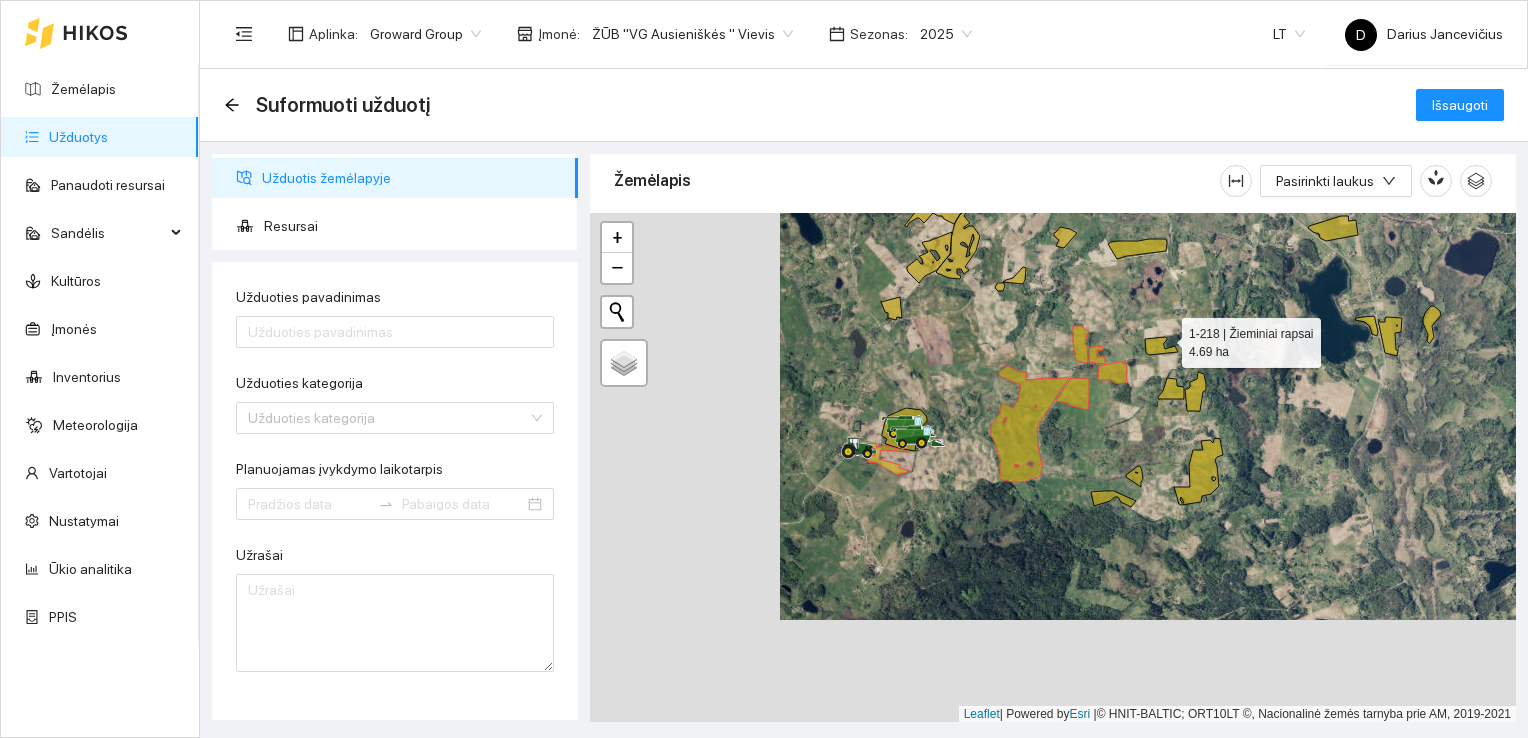 click 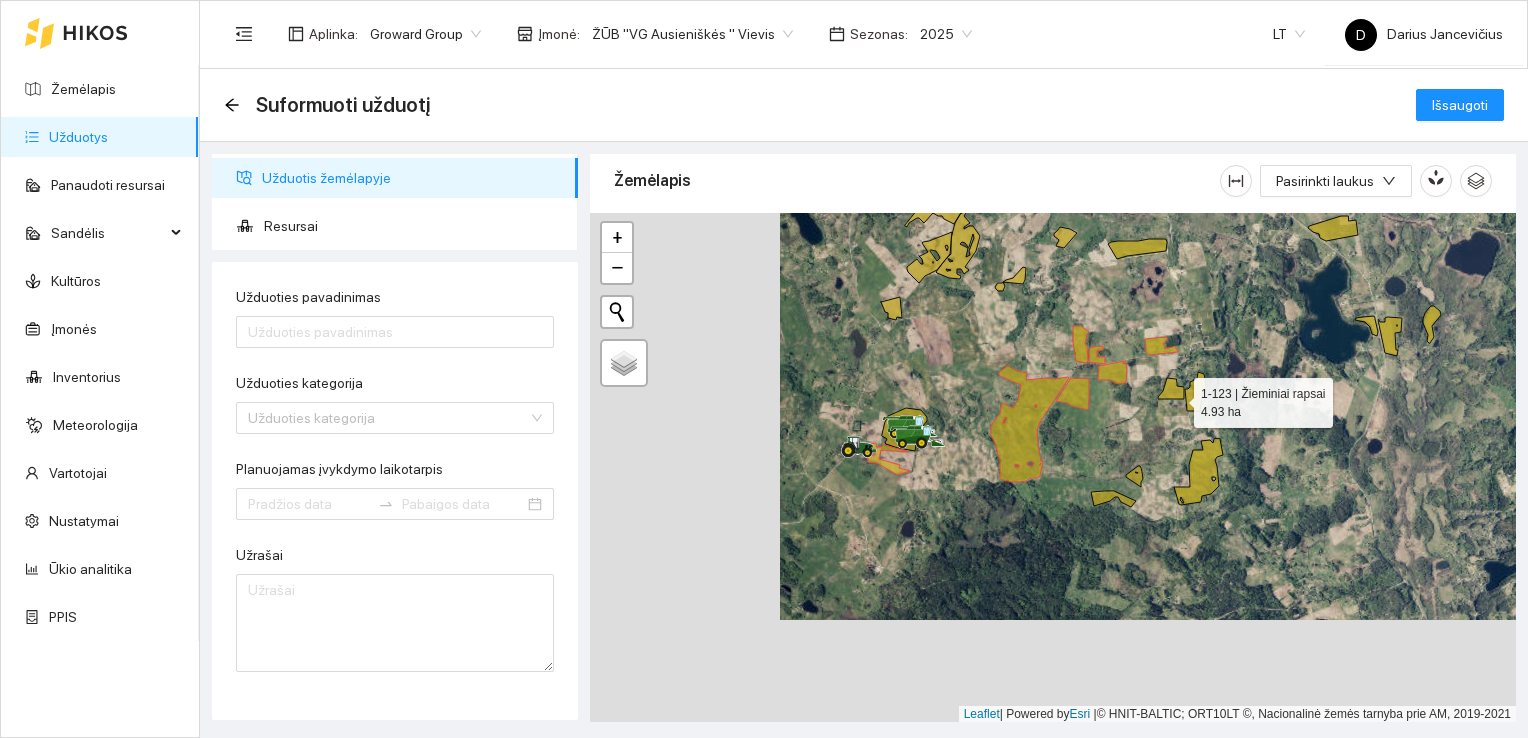 click 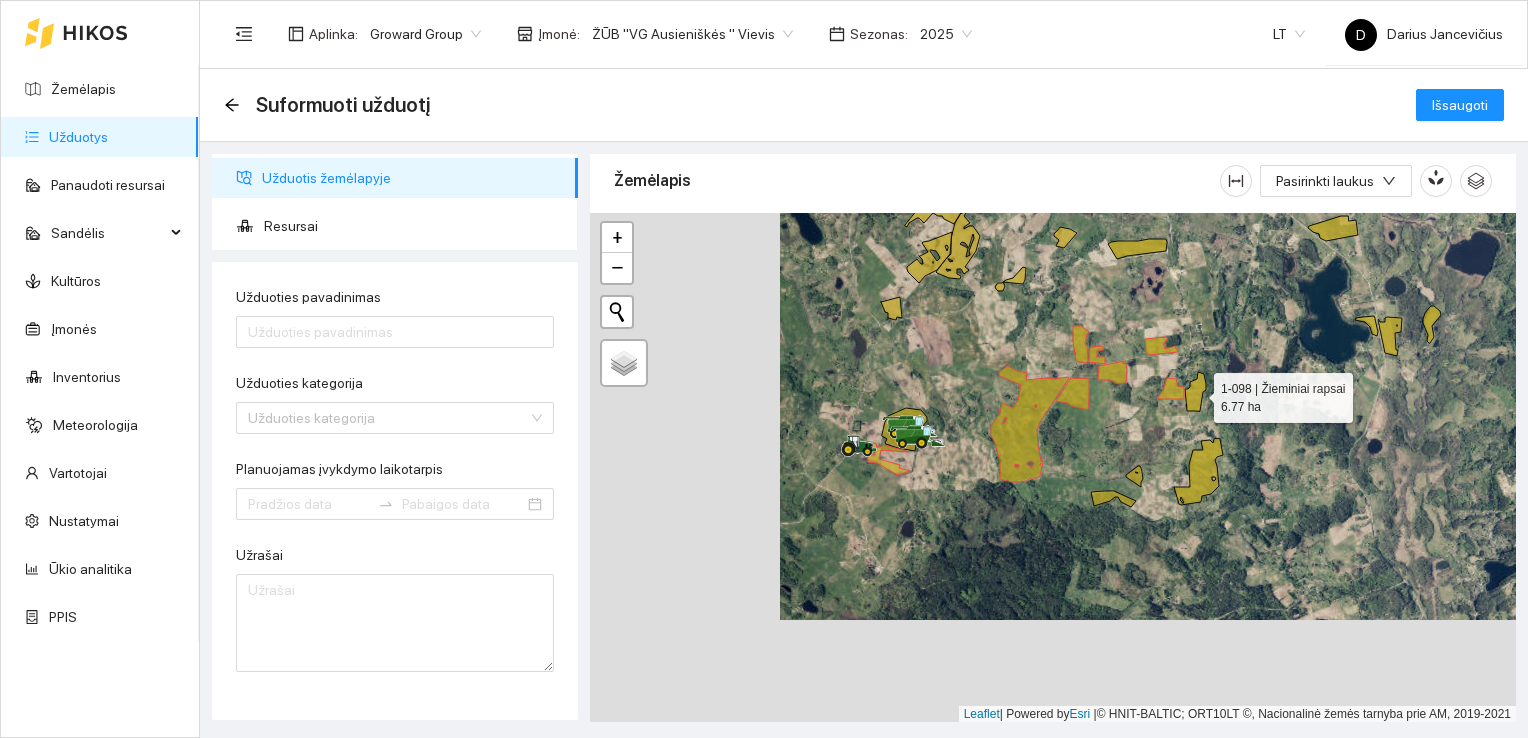 click 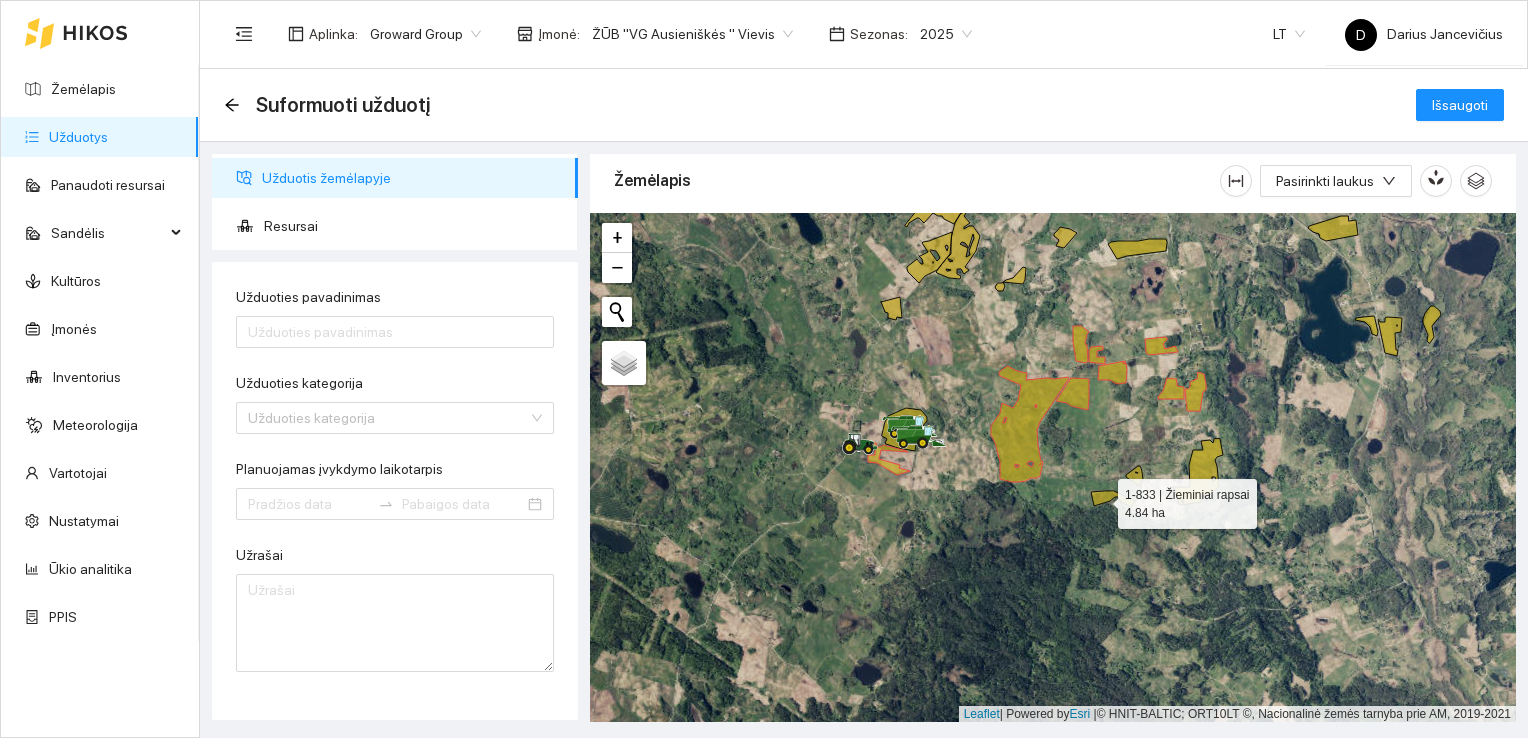click 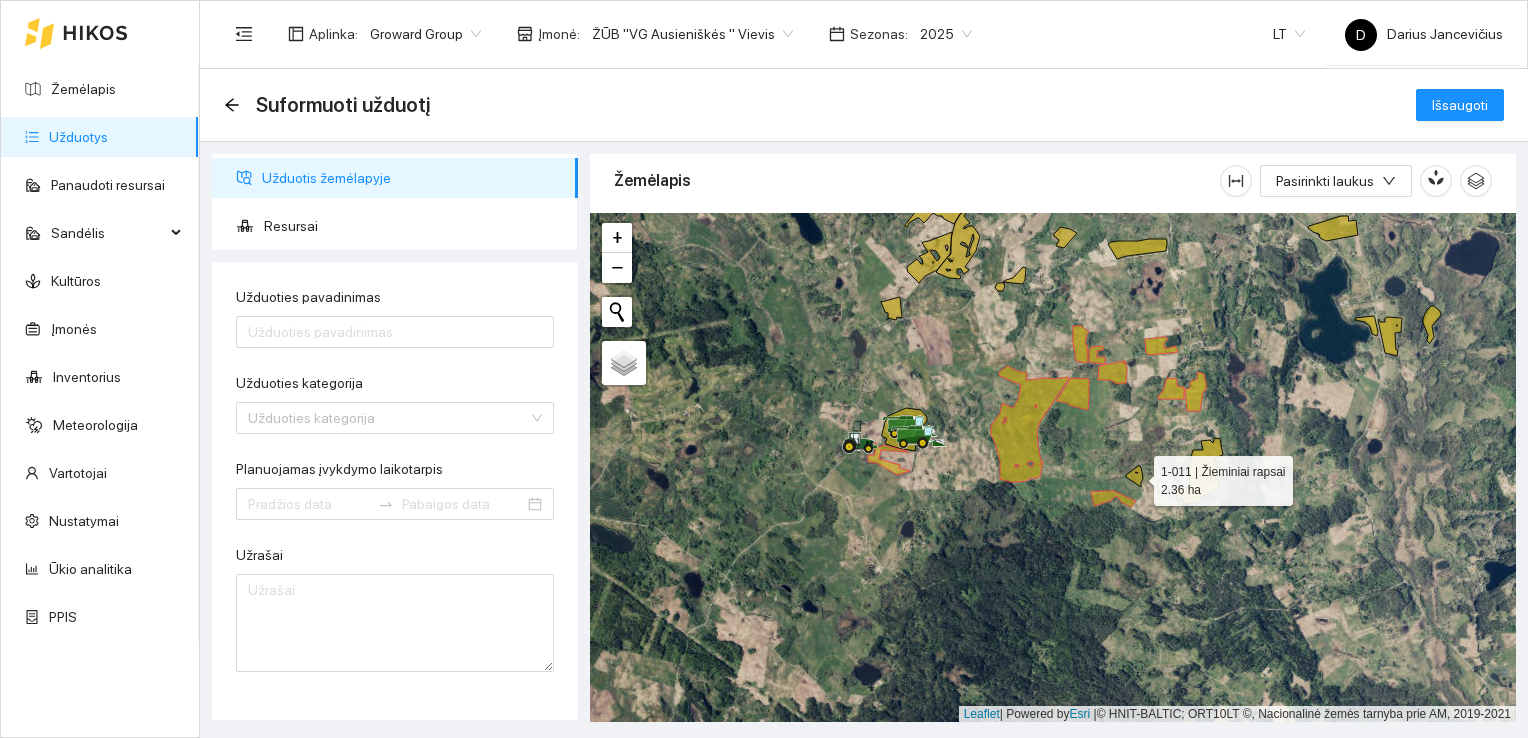 click 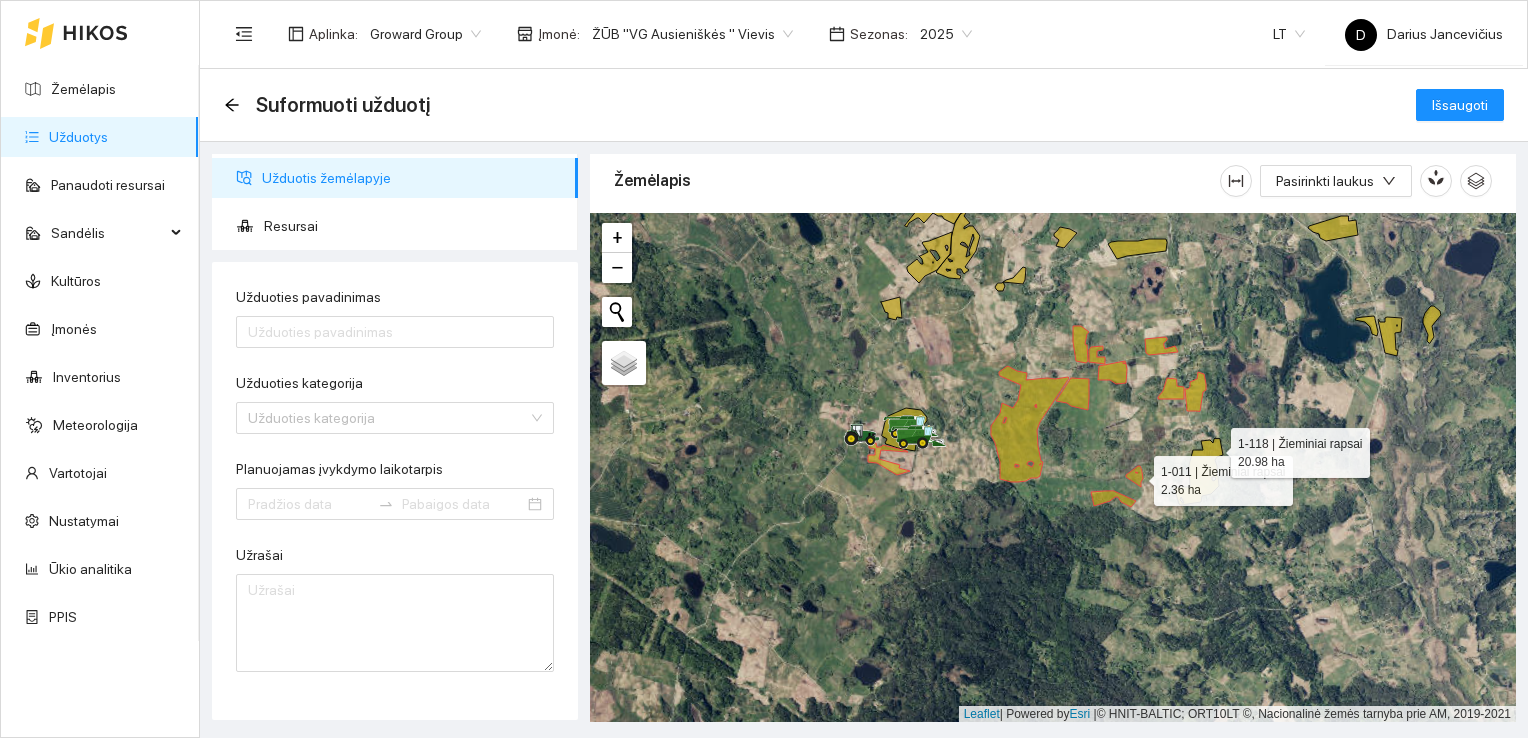 click 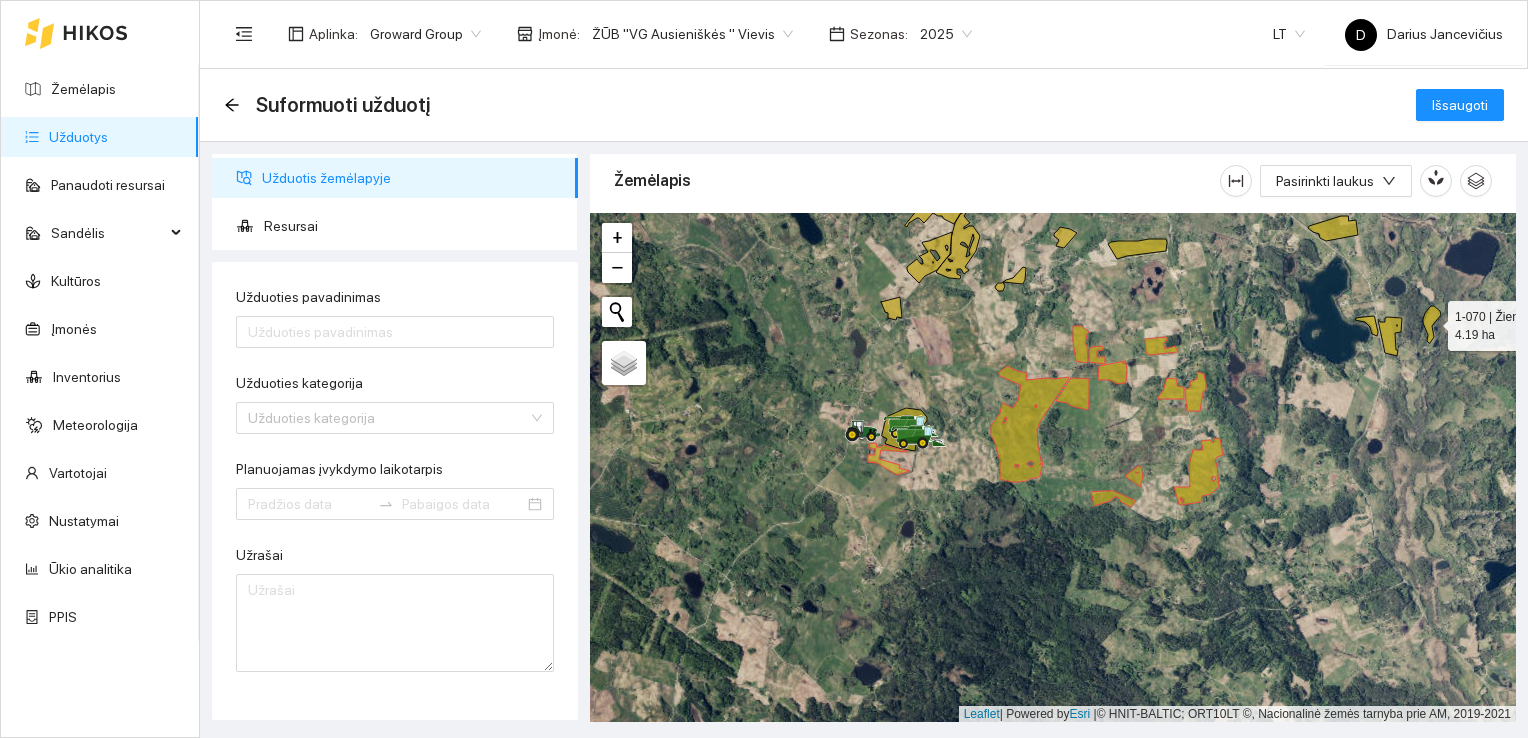 click 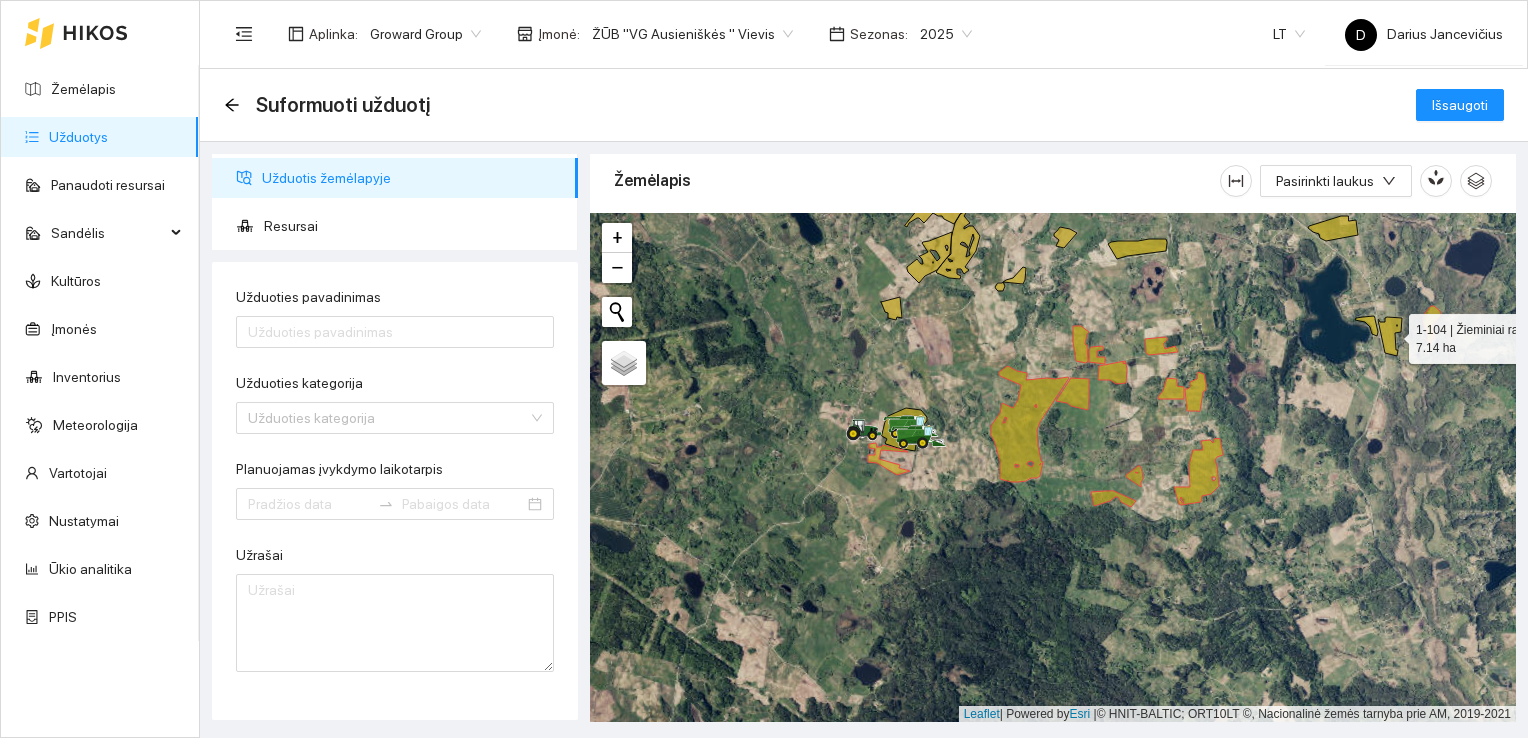 click 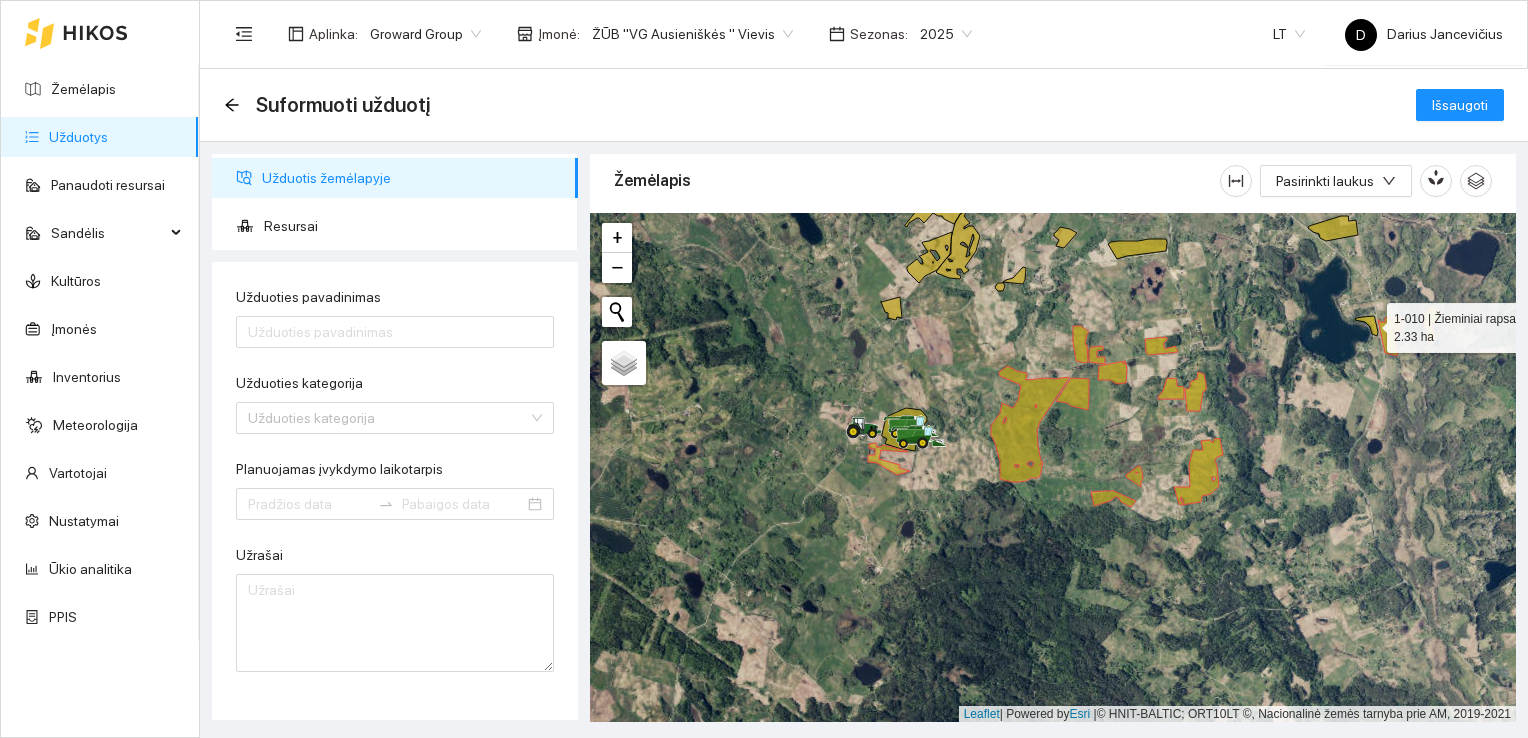 click 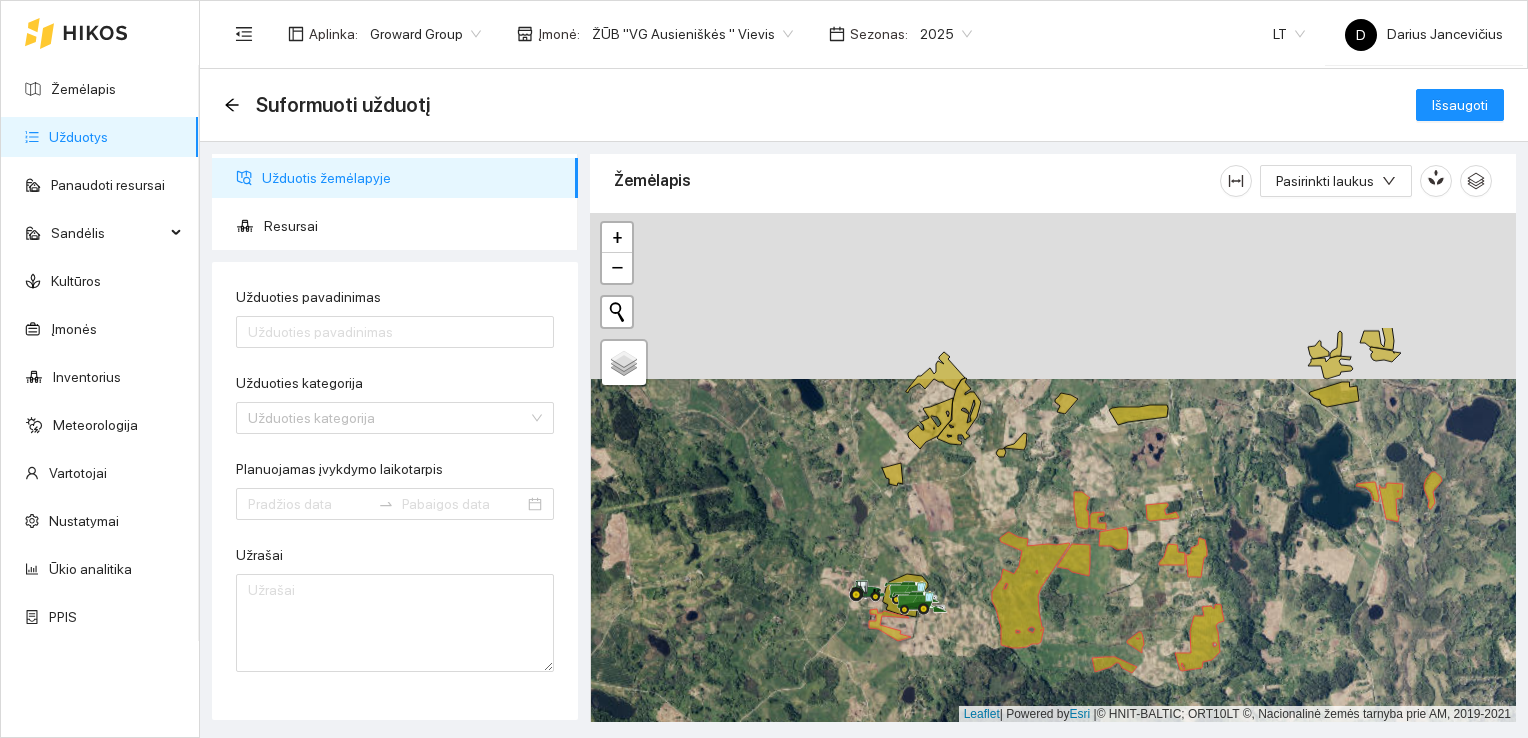 drag, startPoint x: 1343, startPoint y: 231, endPoint x: 1343, endPoint y: 399, distance: 168 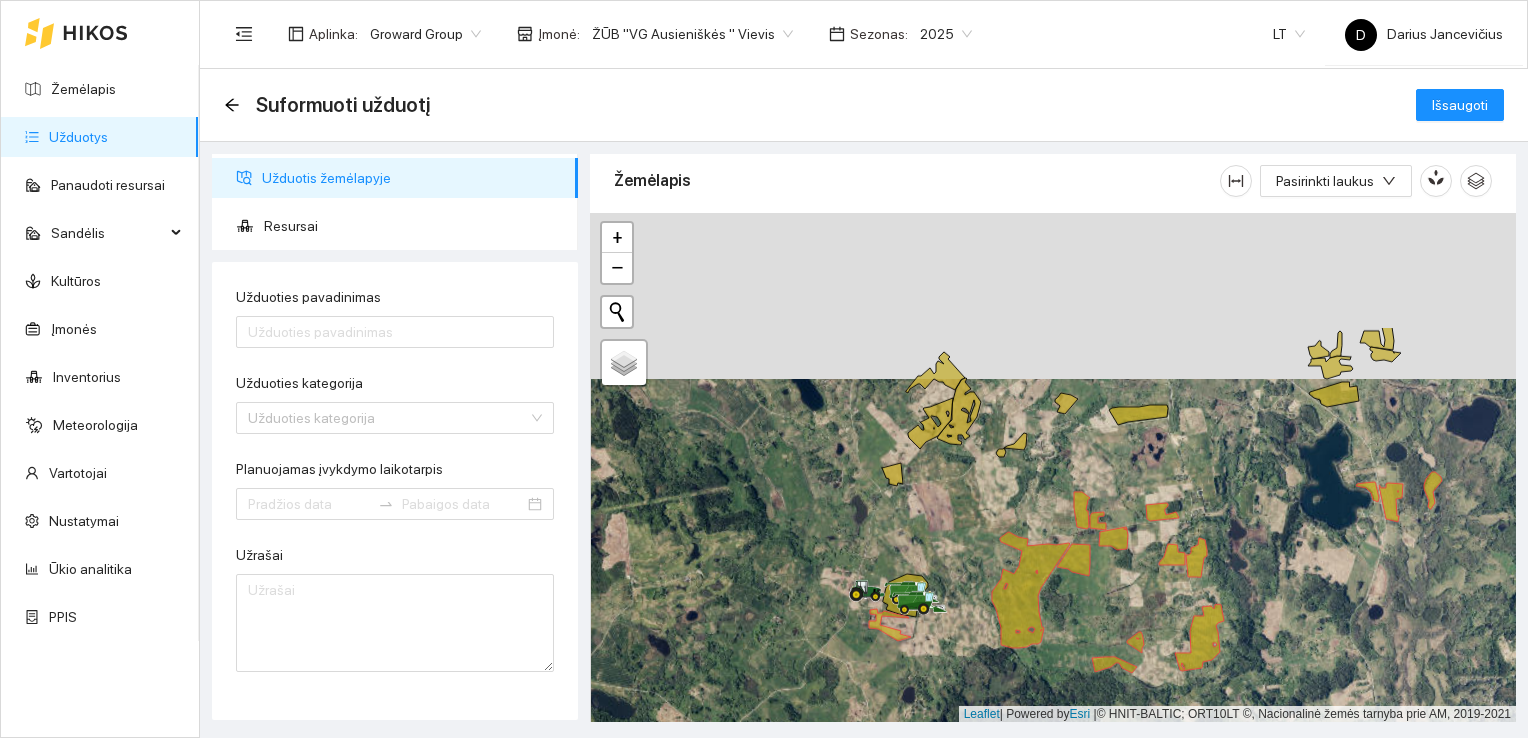 click 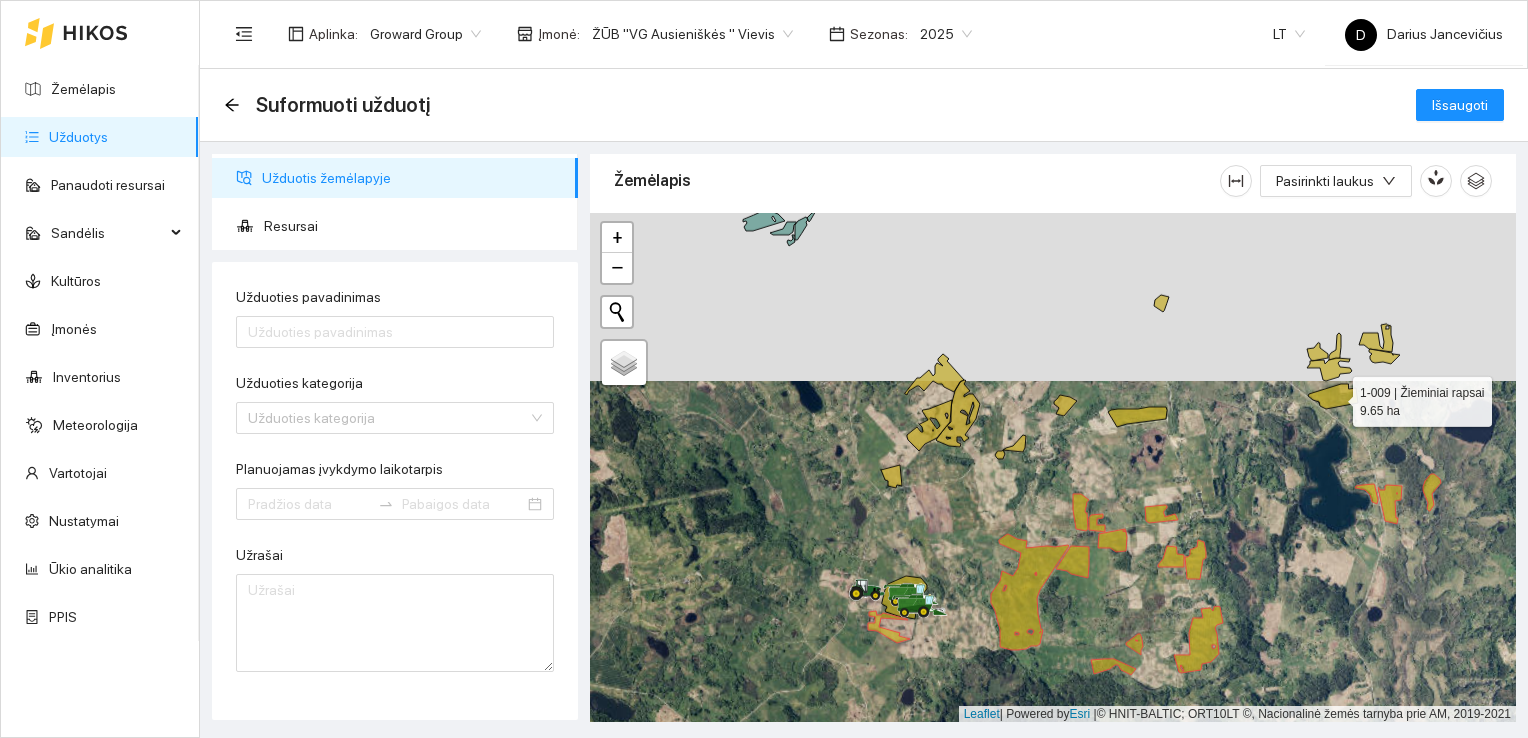 click 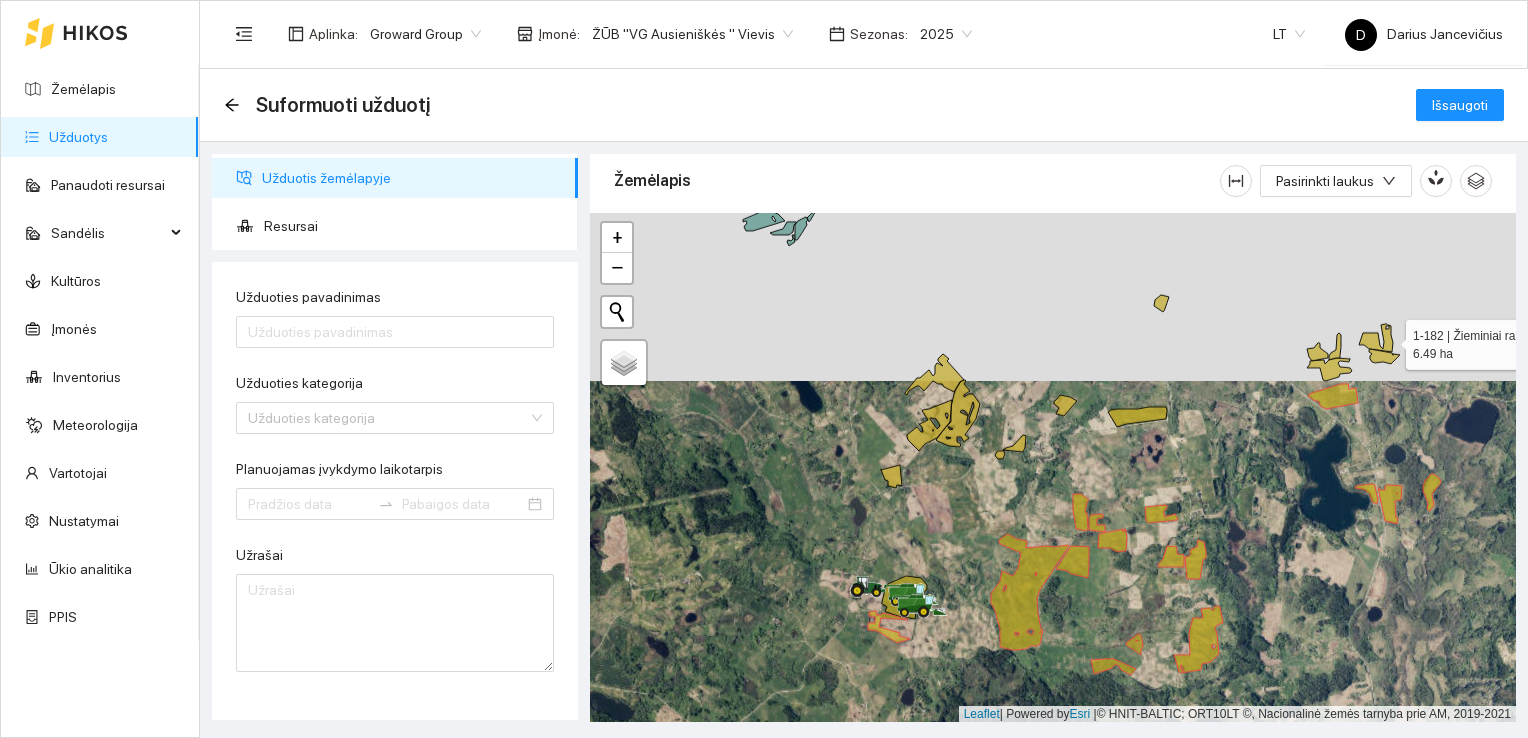 click 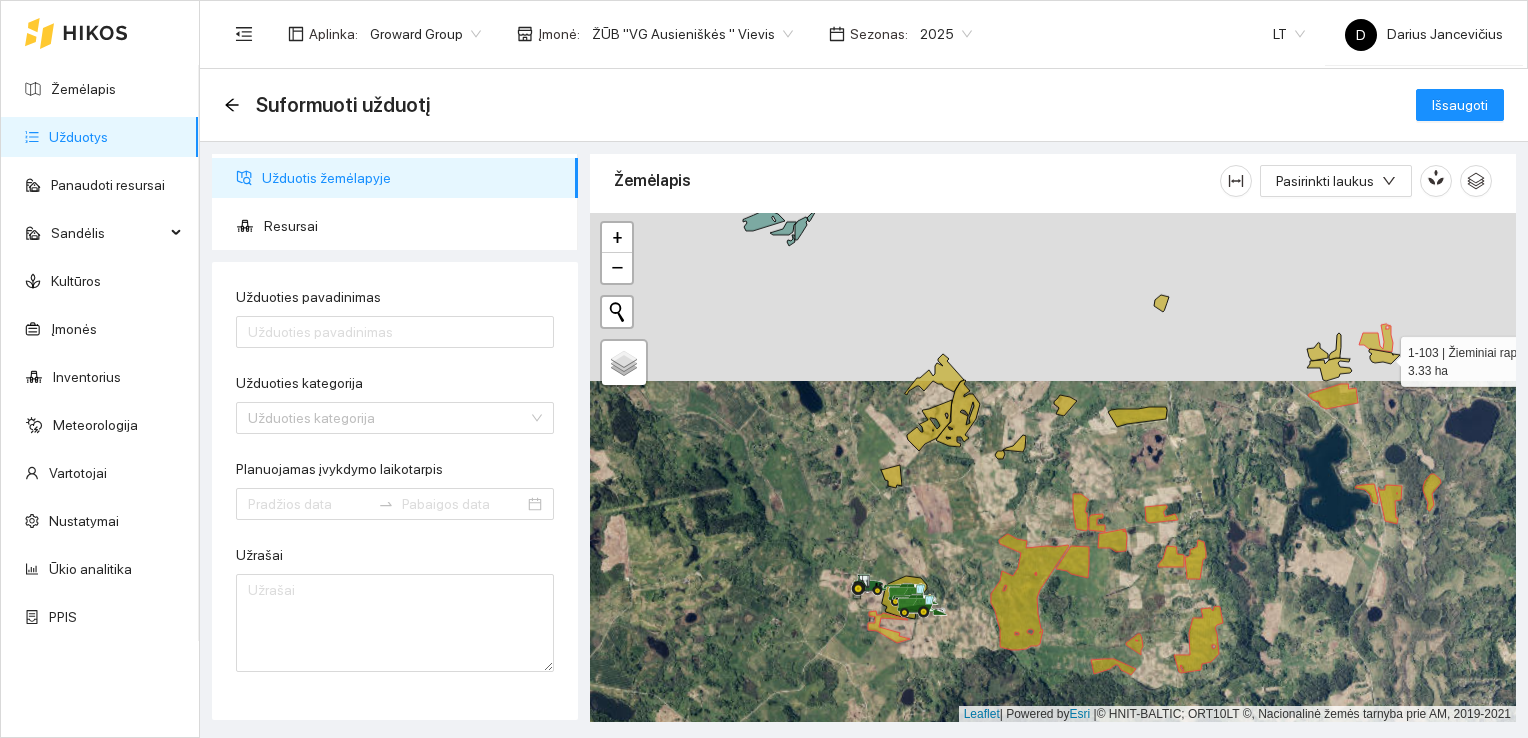 click 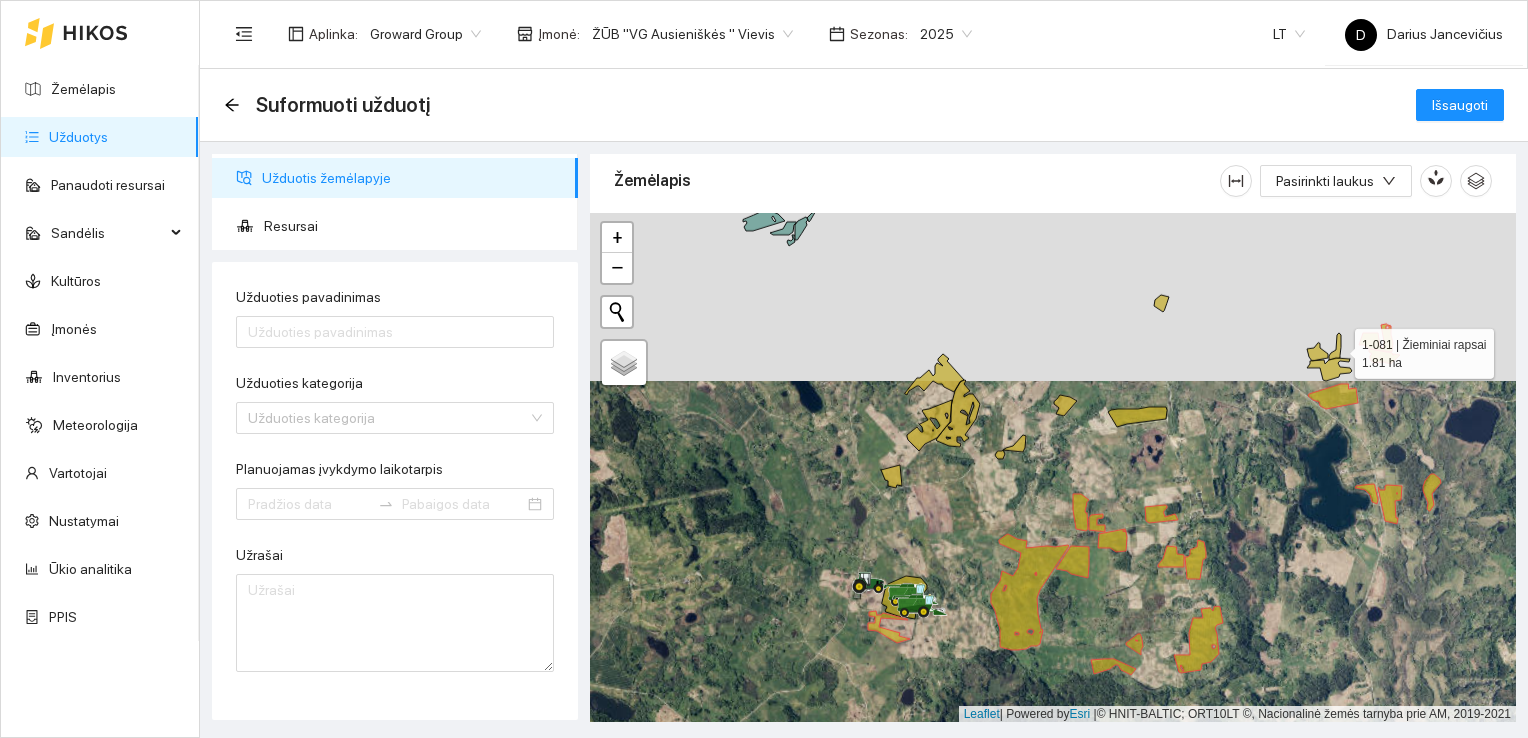 click 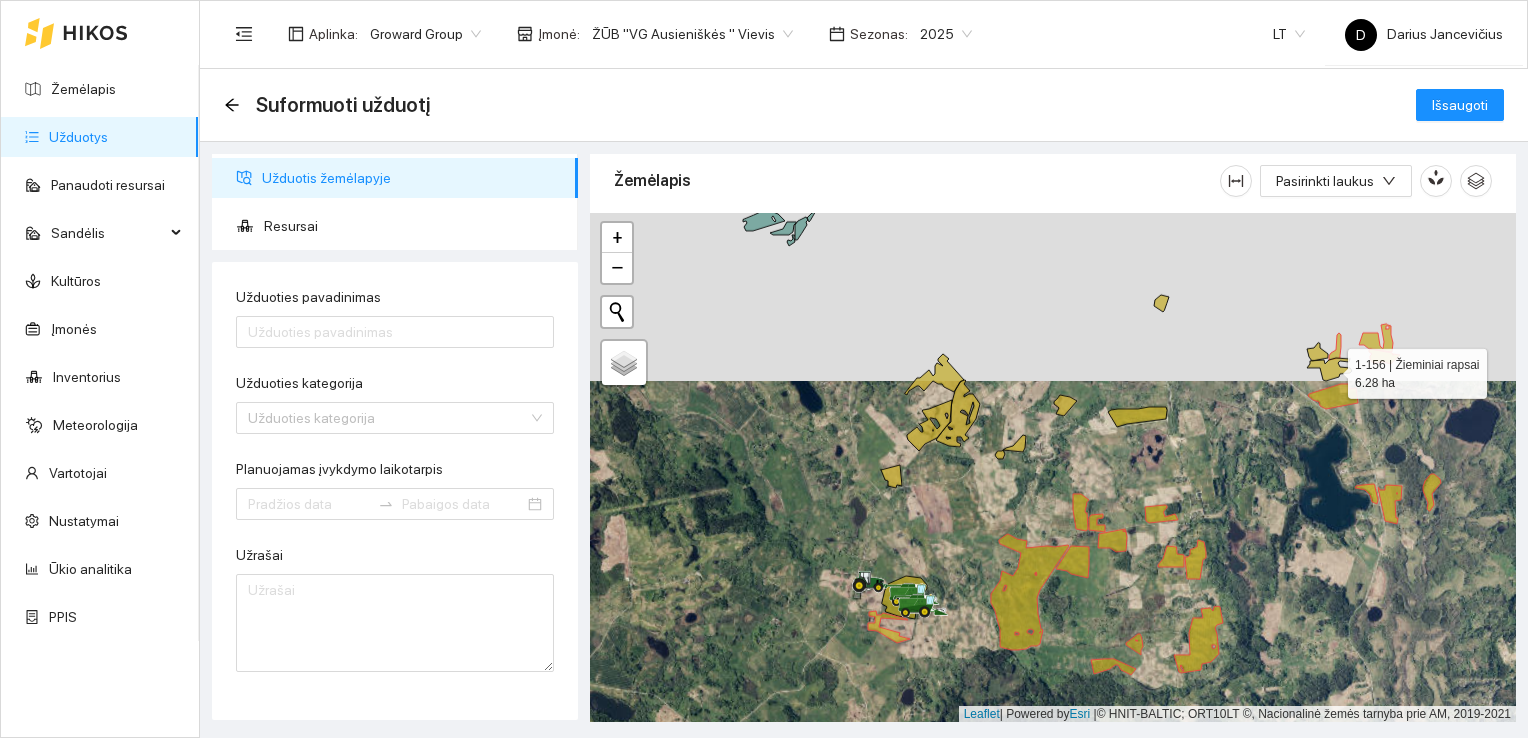 click 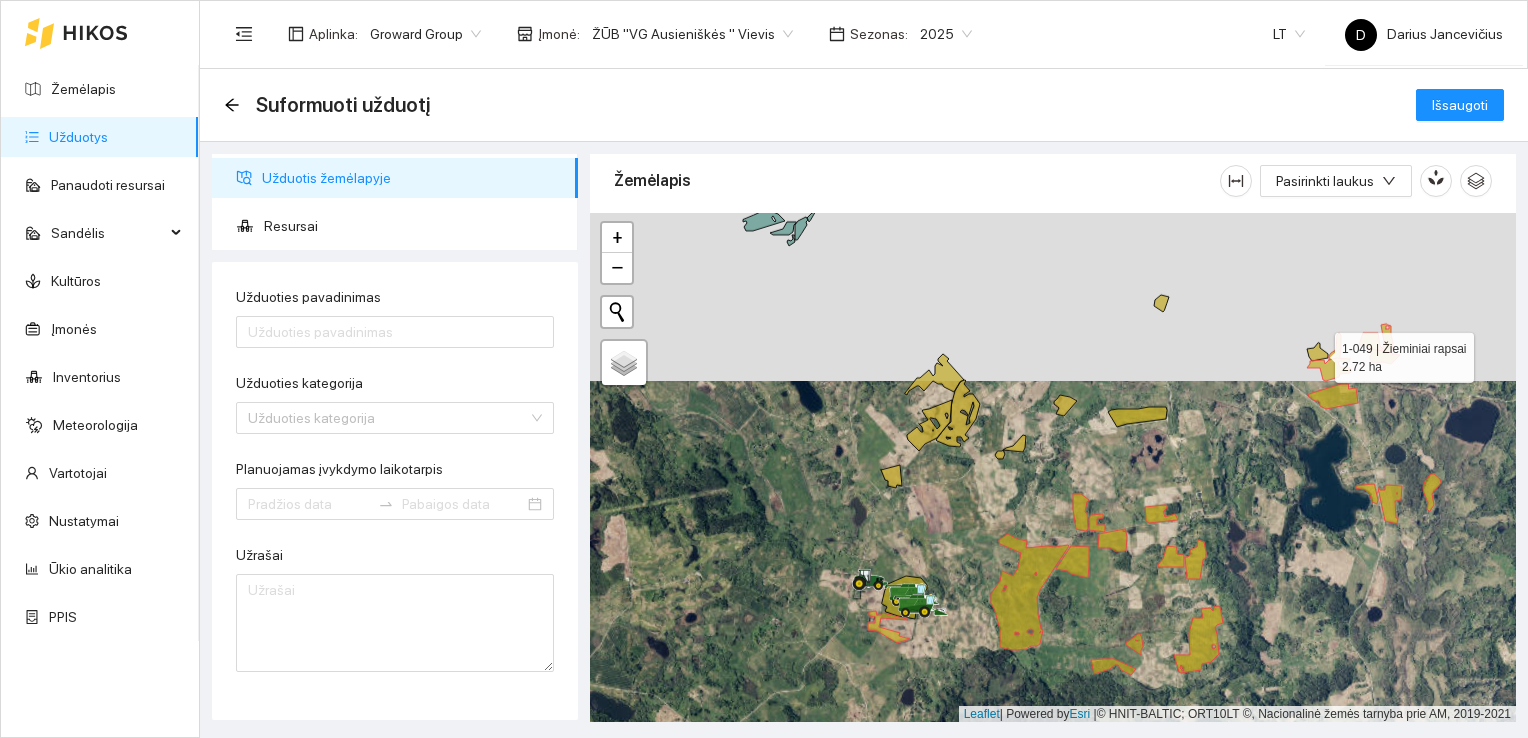 click 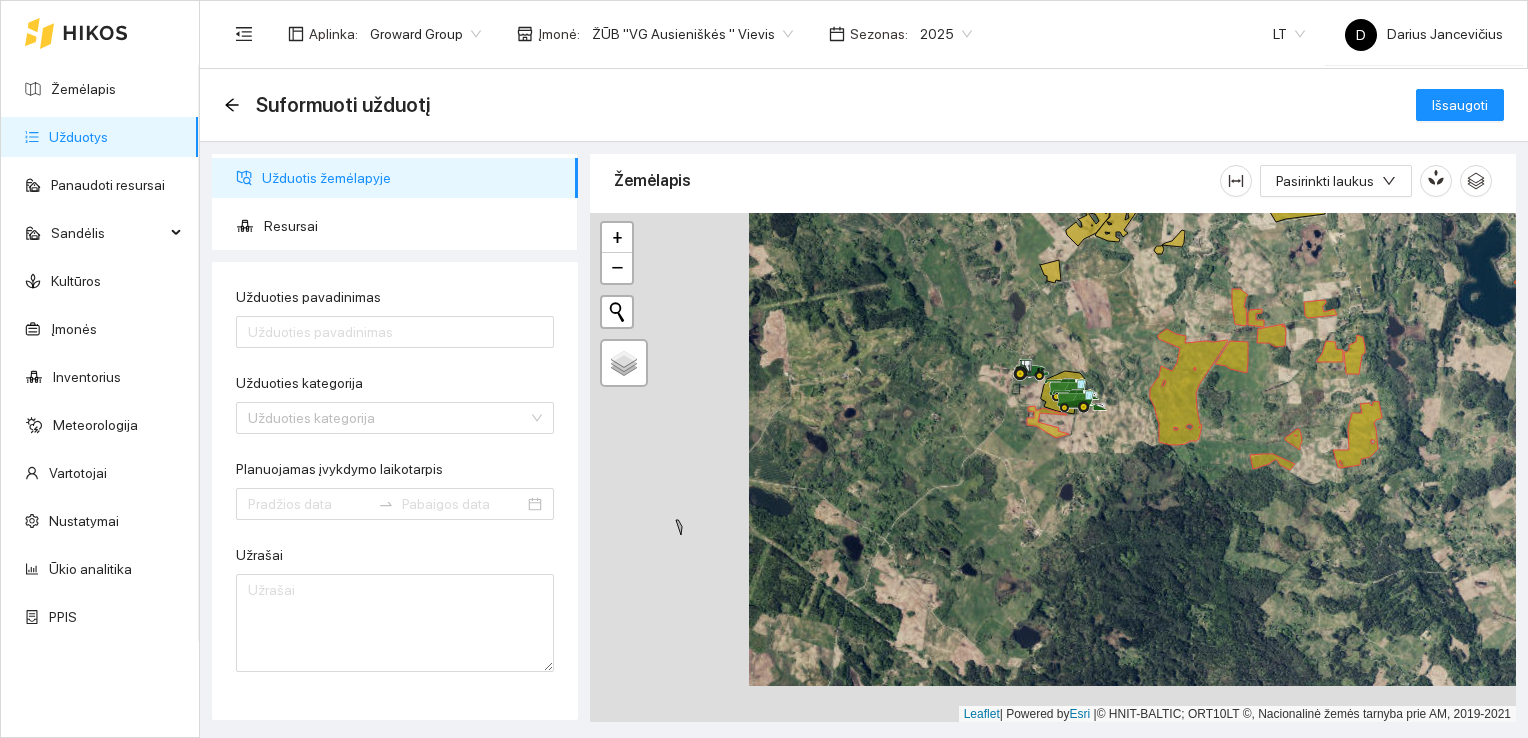 drag, startPoint x: 1250, startPoint y: 447, endPoint x: 1409, endPoint y: 242, distance: 259.434 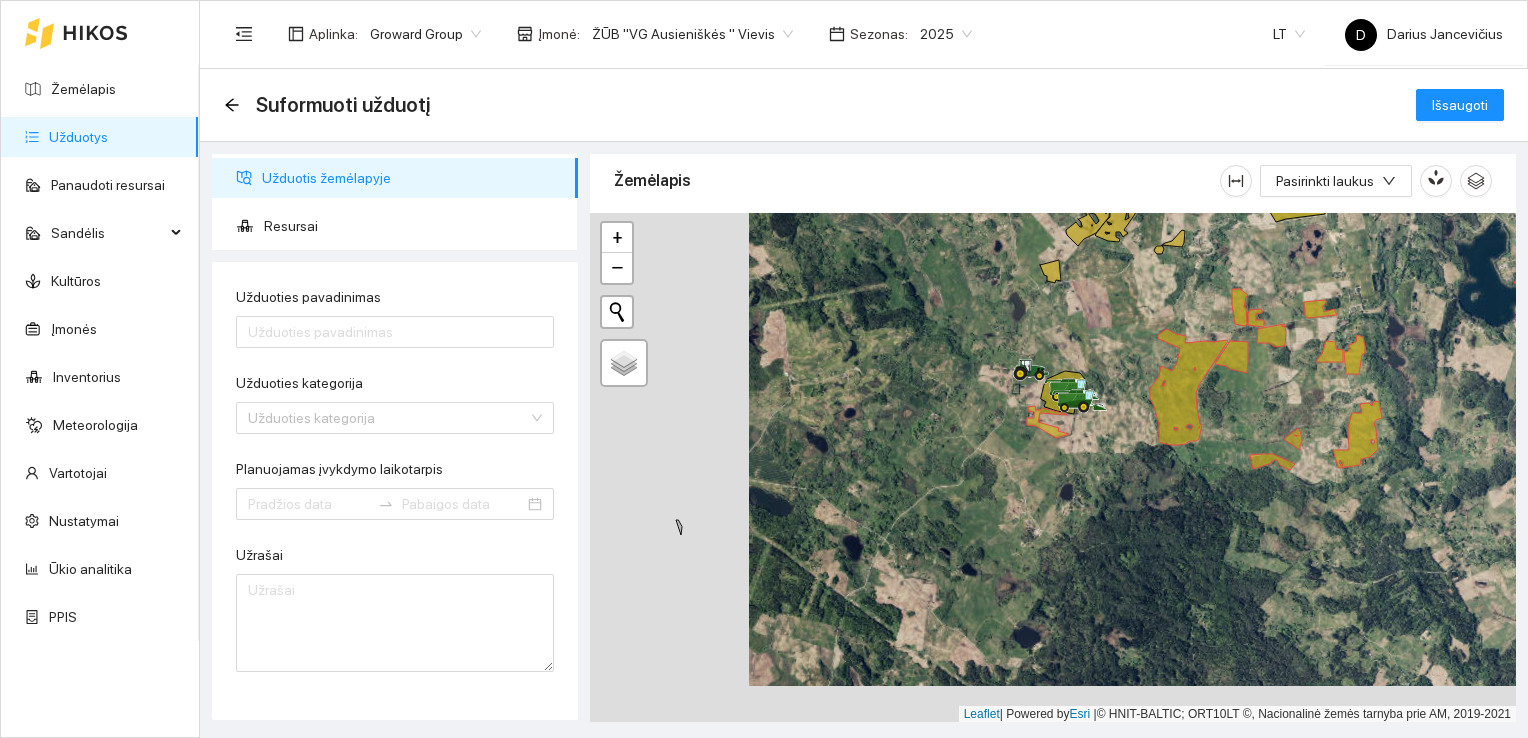click at bounding box center [1053, 468] 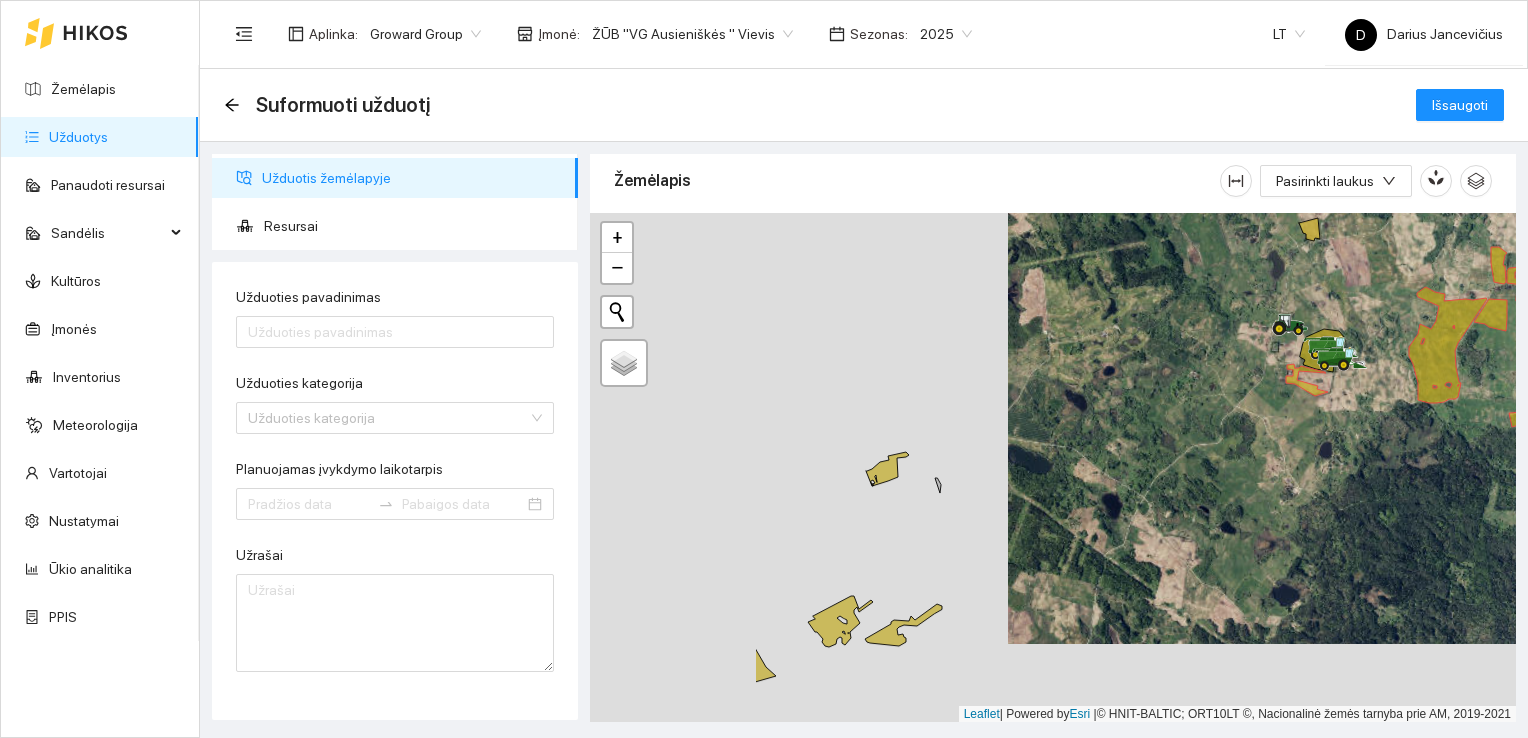 drag, startPoint x: 1009, startPoint y: 449, endPoint x: 1262, endPoint y: 403, distance: 257.14783 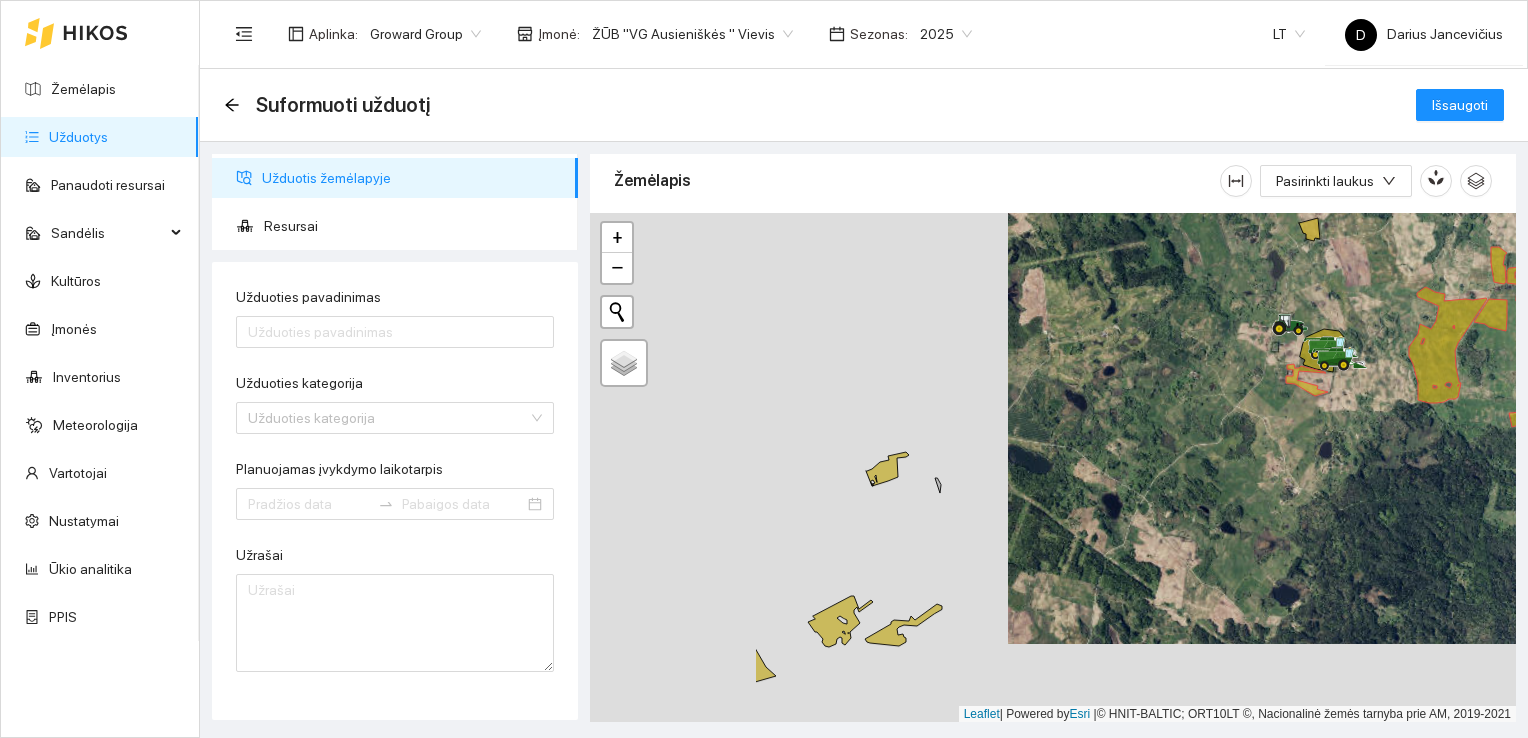 click at bounding box center (1053, 468) 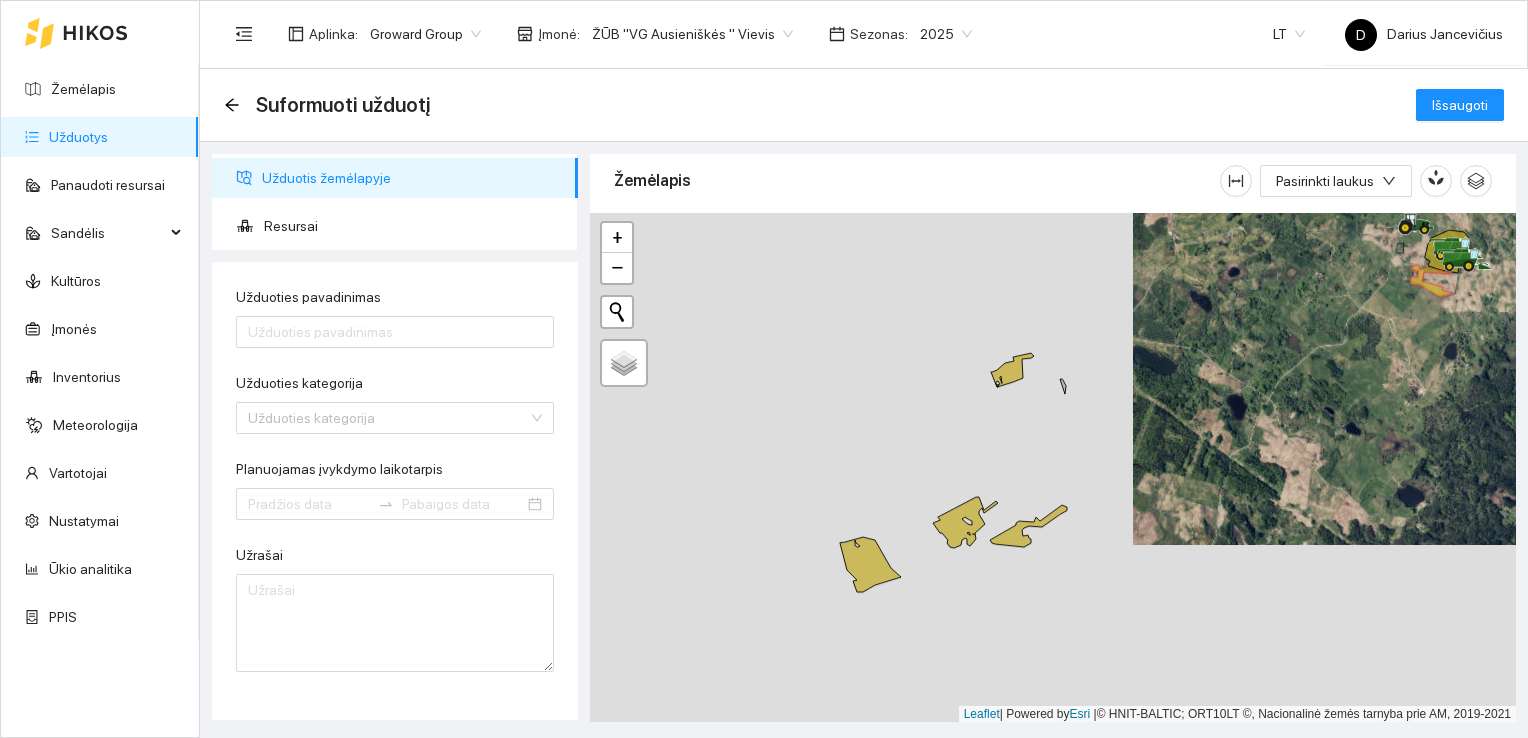 drag, startPoint x: 959, startPoint y: 388, endPoint x: 1079, endPoint y: 293, distance: 153.05228 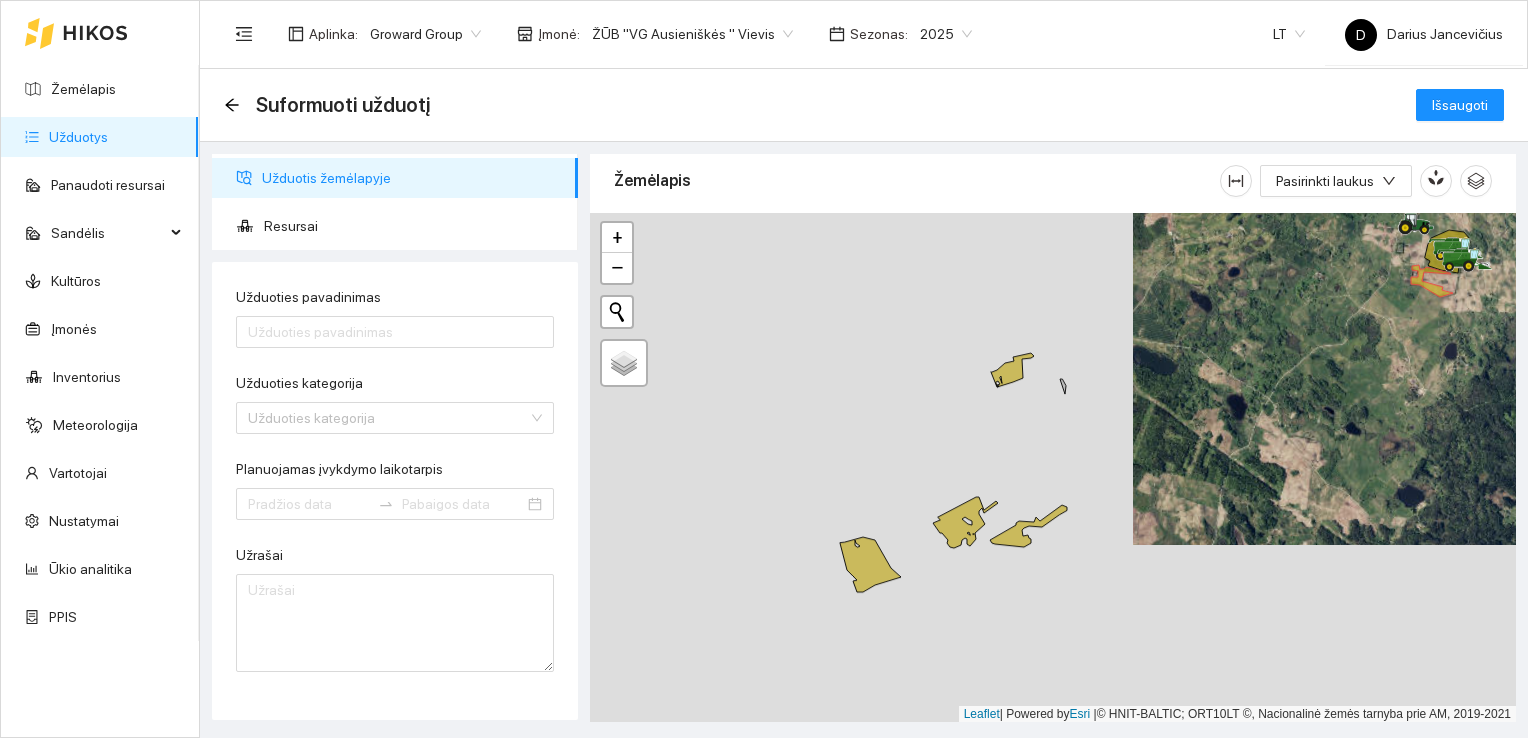 click at bounding box center (1053, 468) 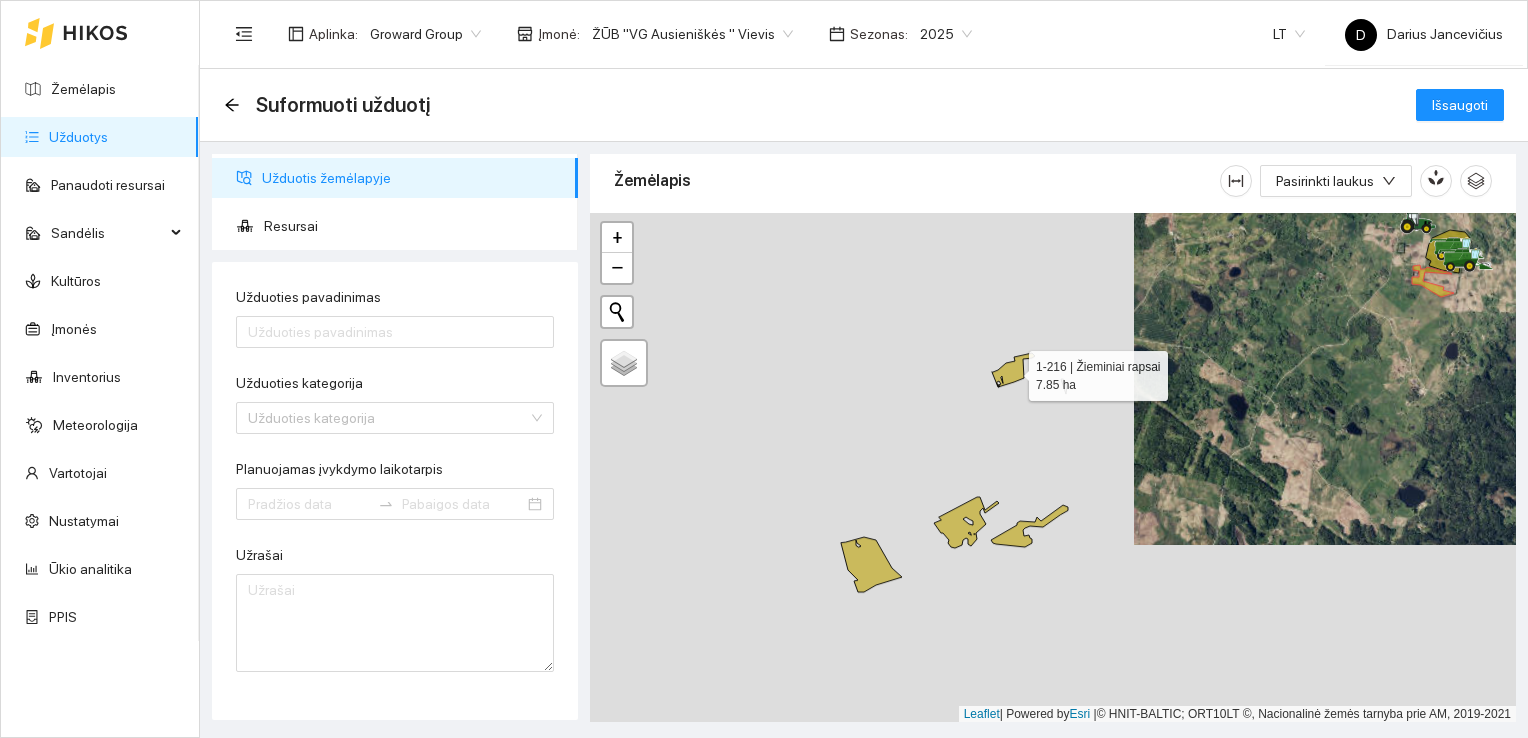 click 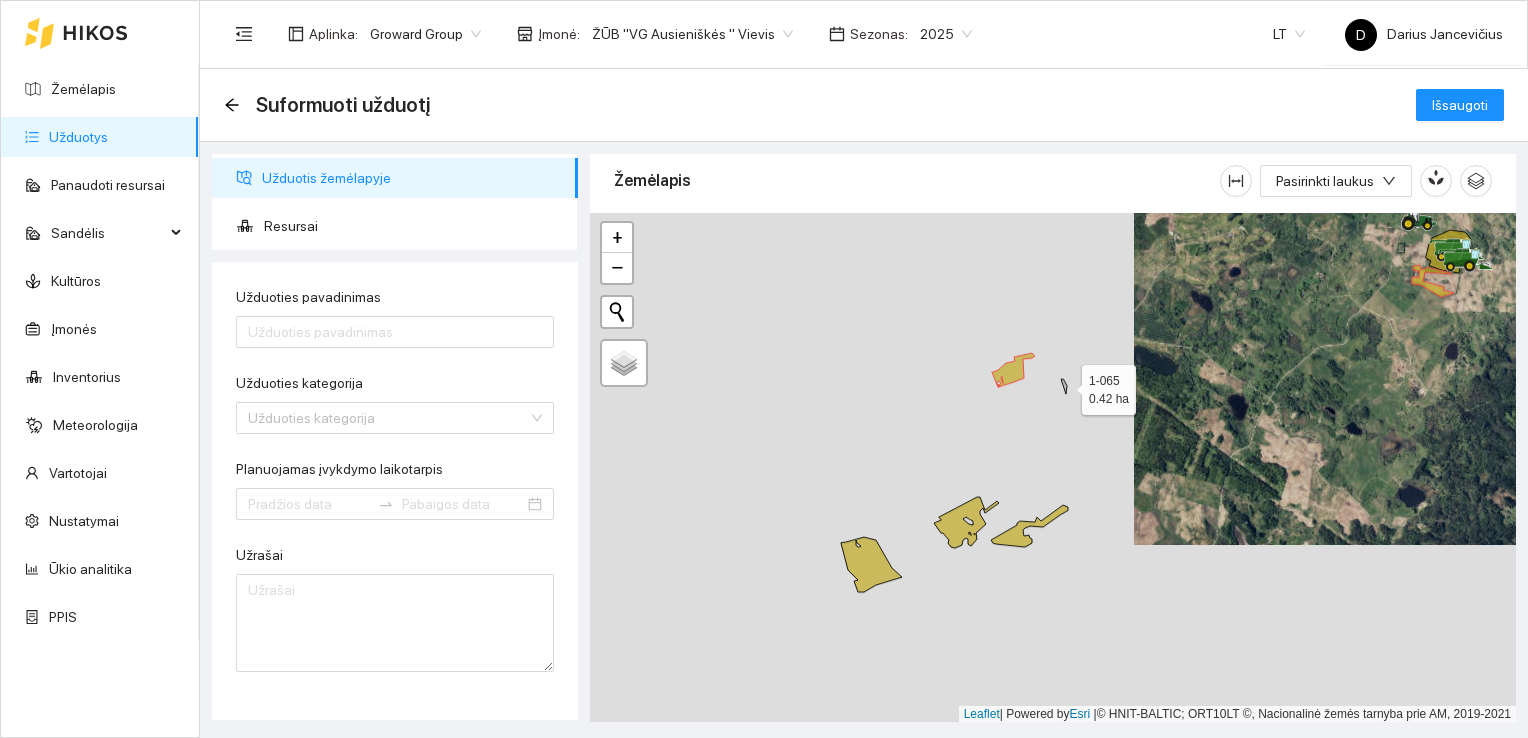 click 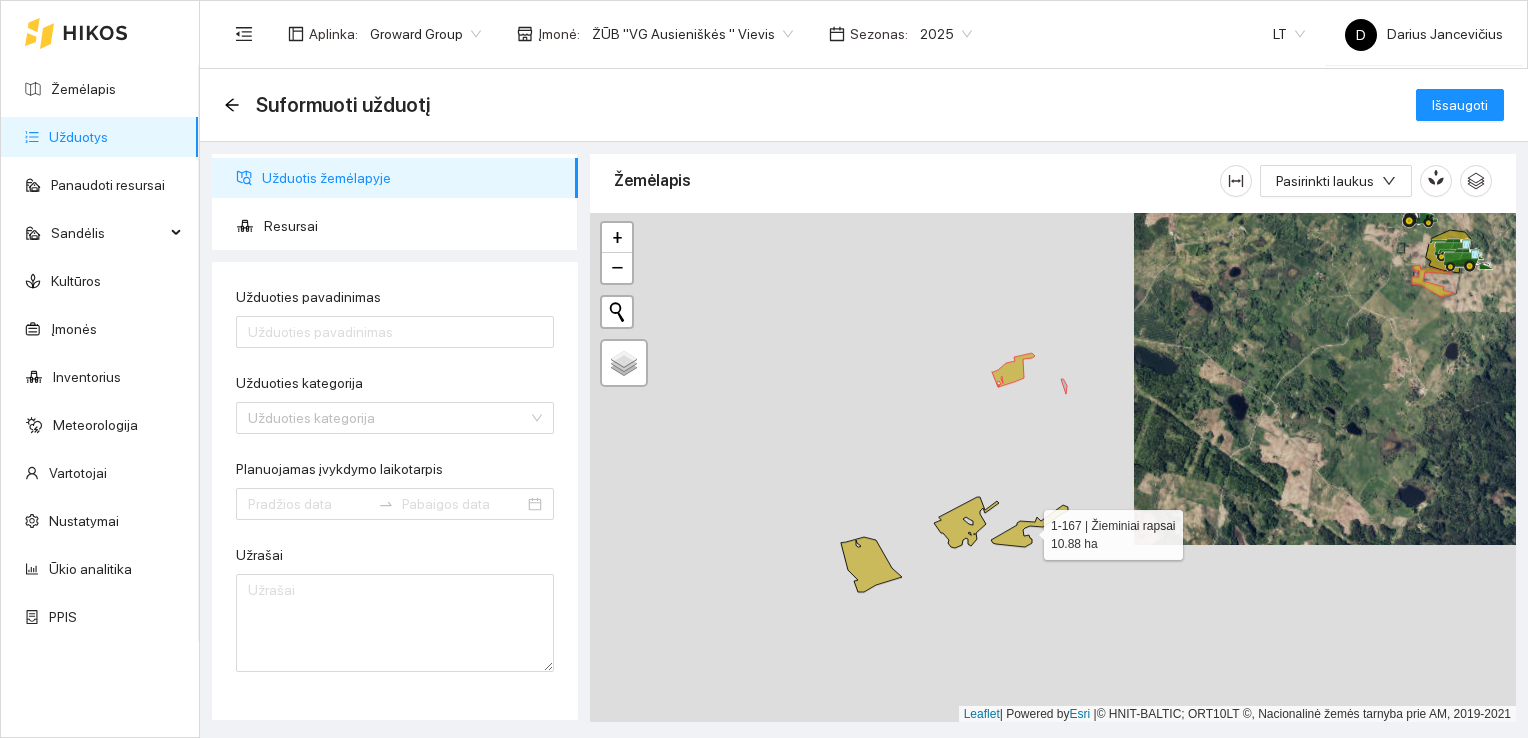 click 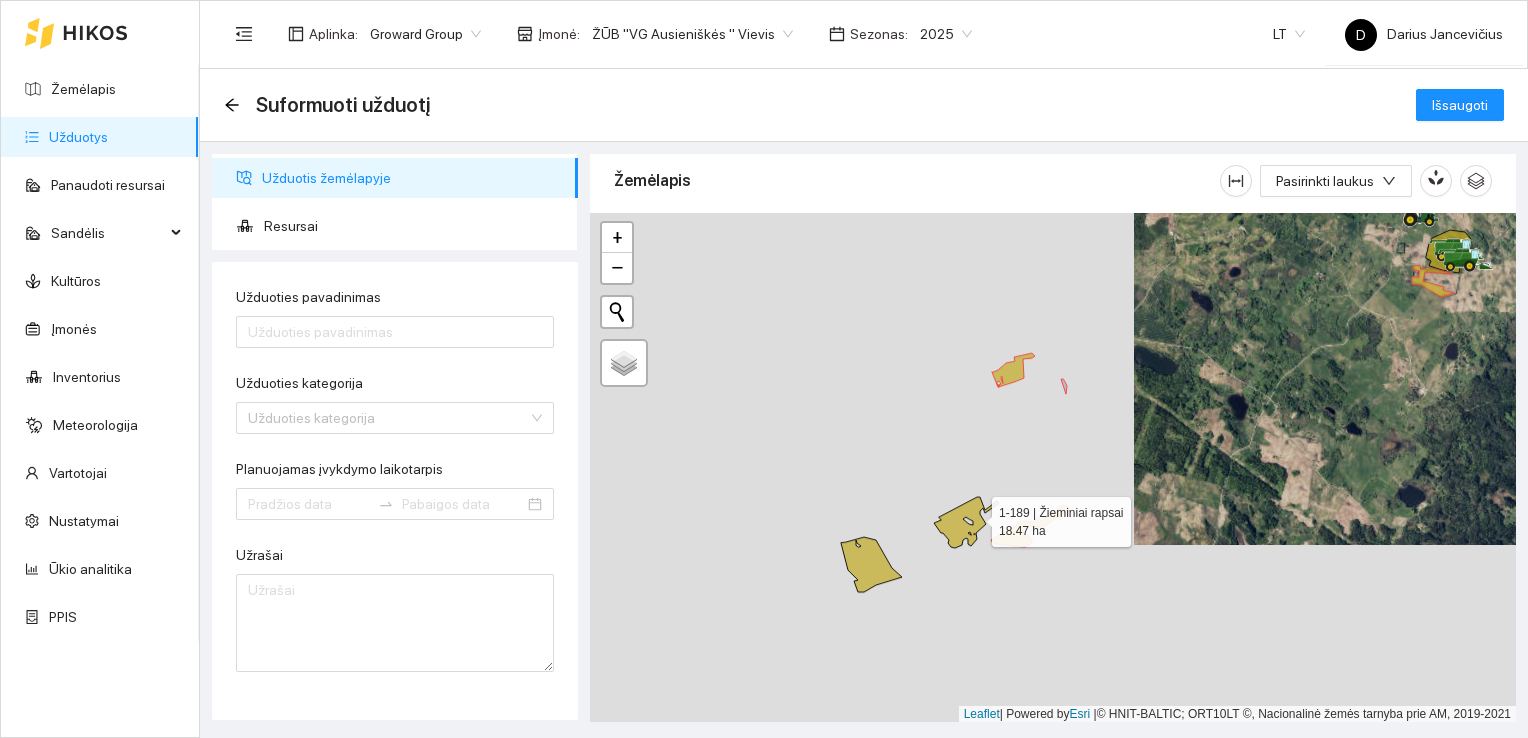 click 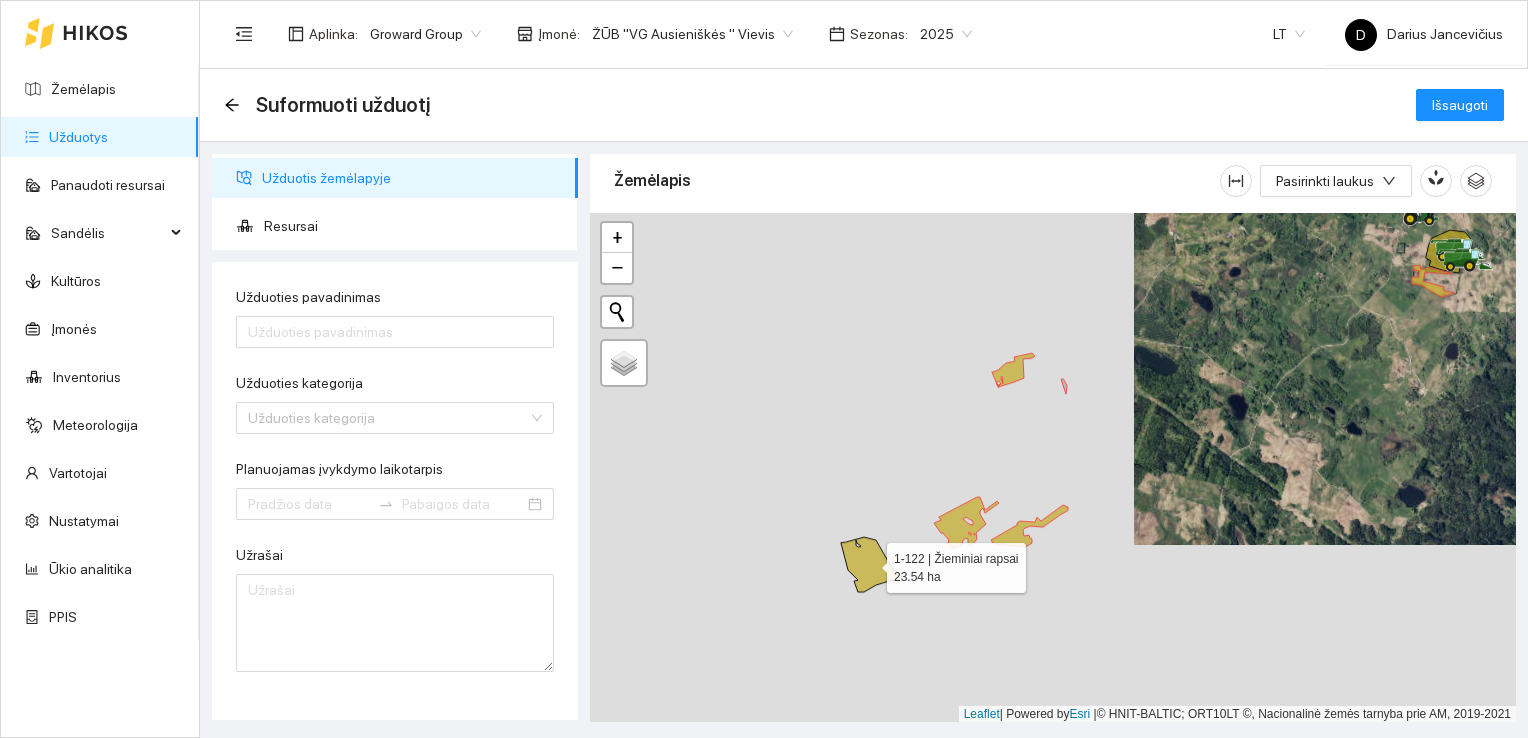 click 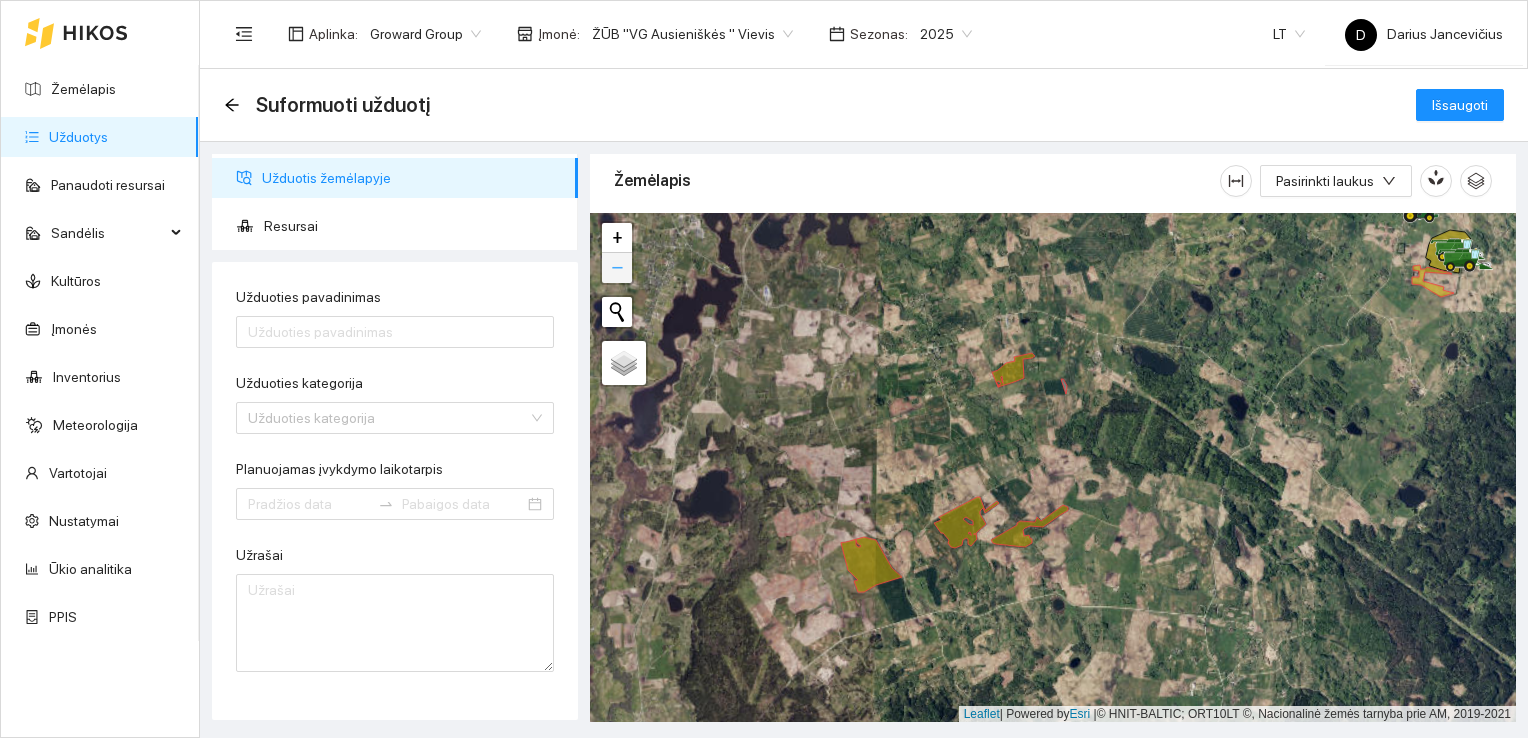 click on "−" at bounding box center (617, 268) 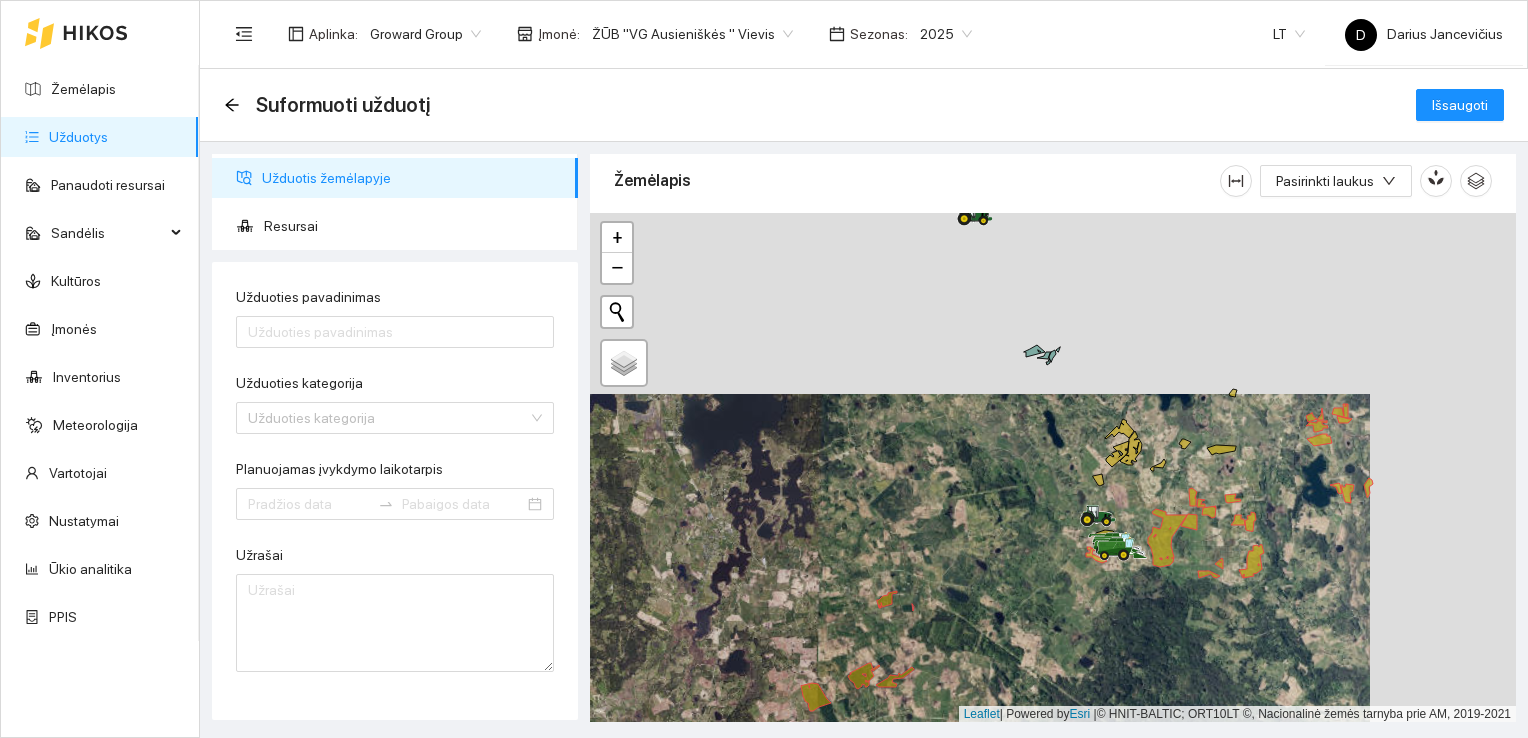 drag, startPoint x: 1153, startPoint y: 369, endPoint x: 1007, endPoint y: 550, distance: 232.54462 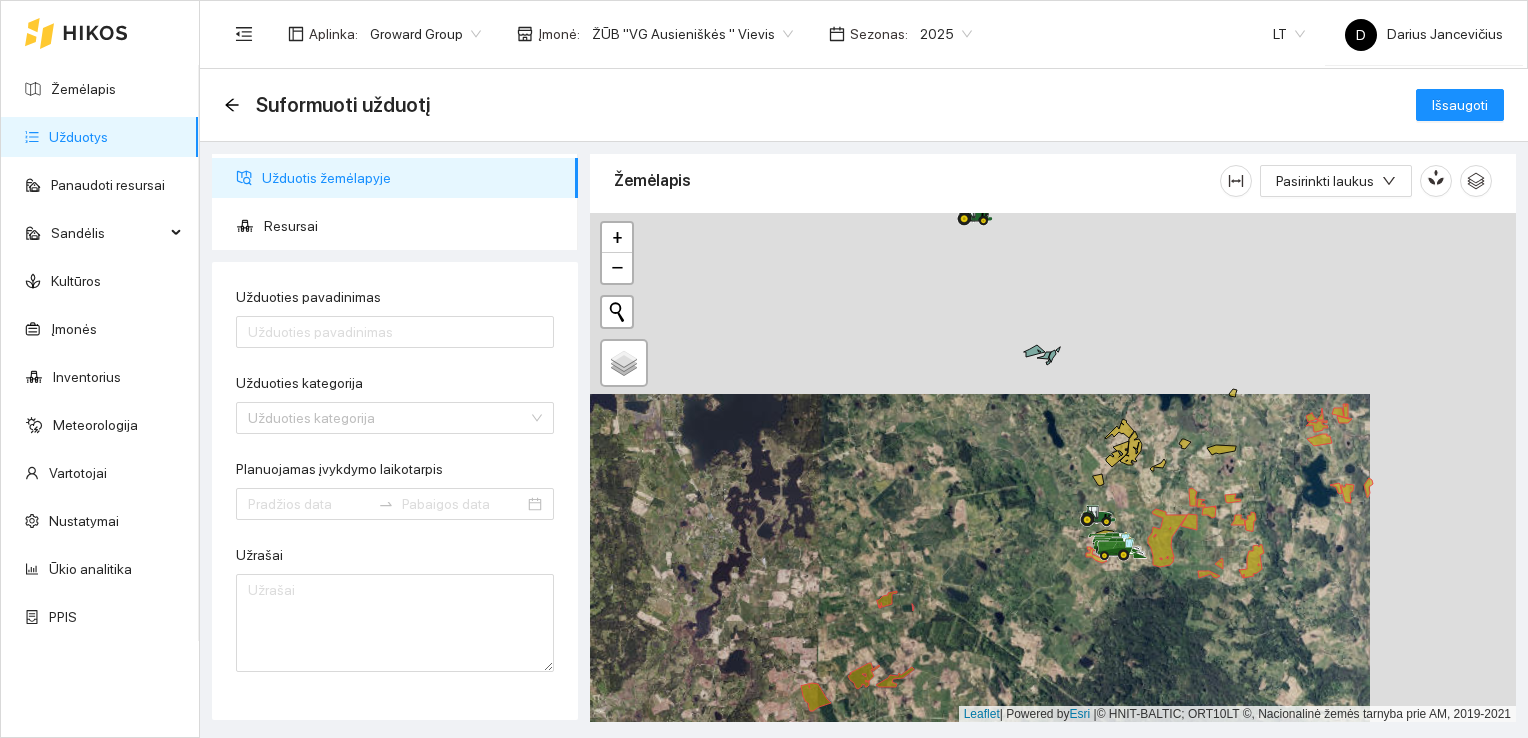 click at bounding box center (1053, 468) 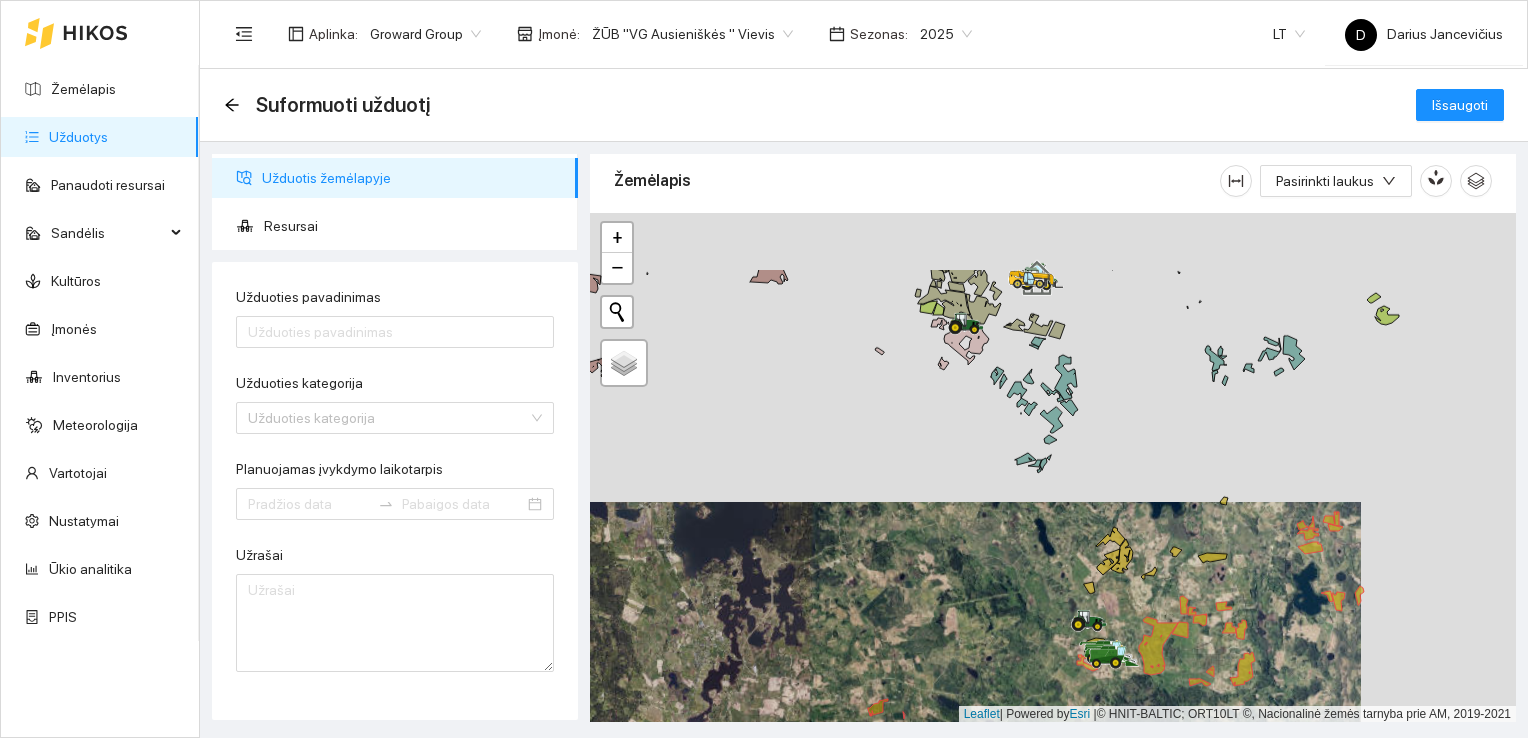 drag, startPoint x: 1335, startPoint y: 524, endPoint x: 1326, endPoint y: 632, distance: 108.37435 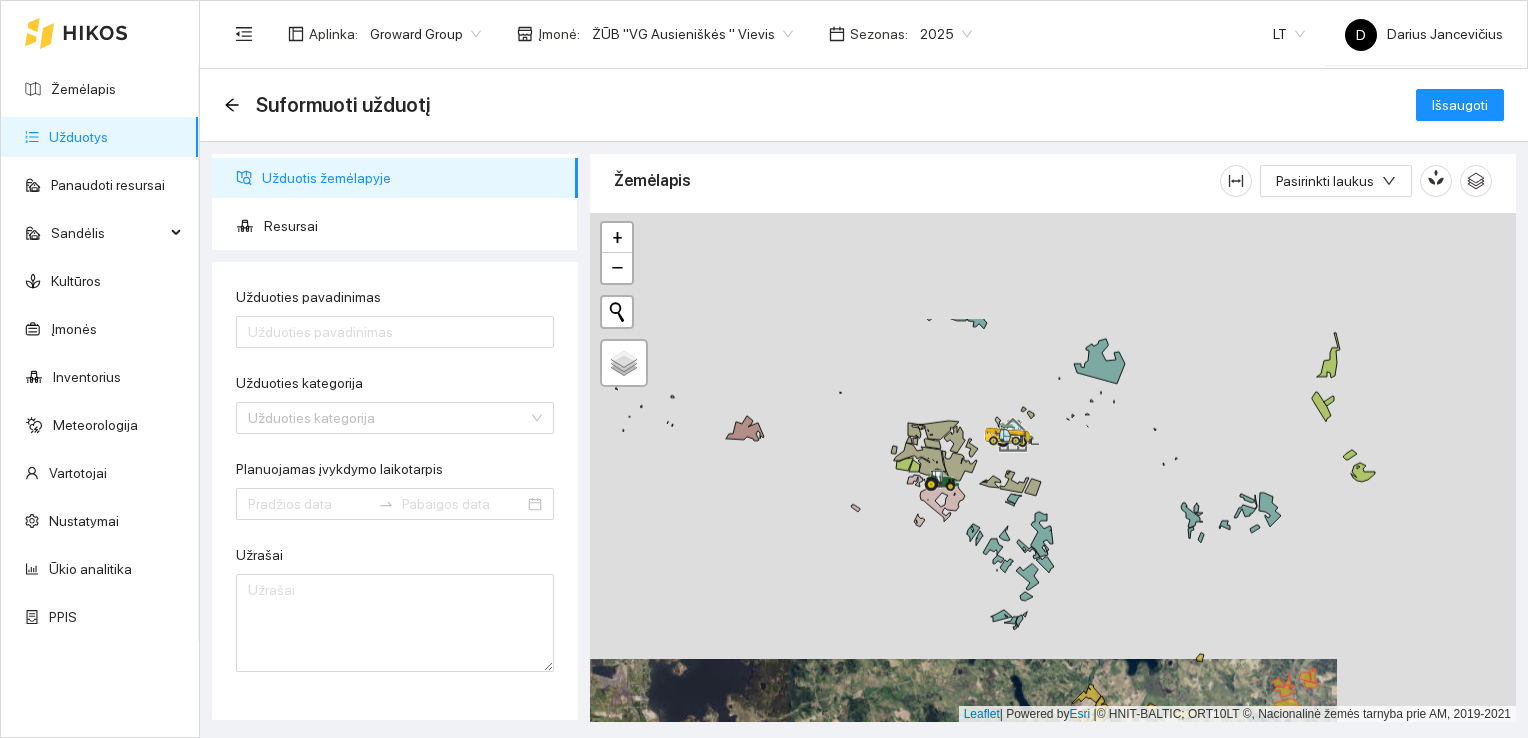 drag, startPoint x: 1365, startPoint y: 390, endPoint x: 1341, endPoint y: 547, distance: 158.8238 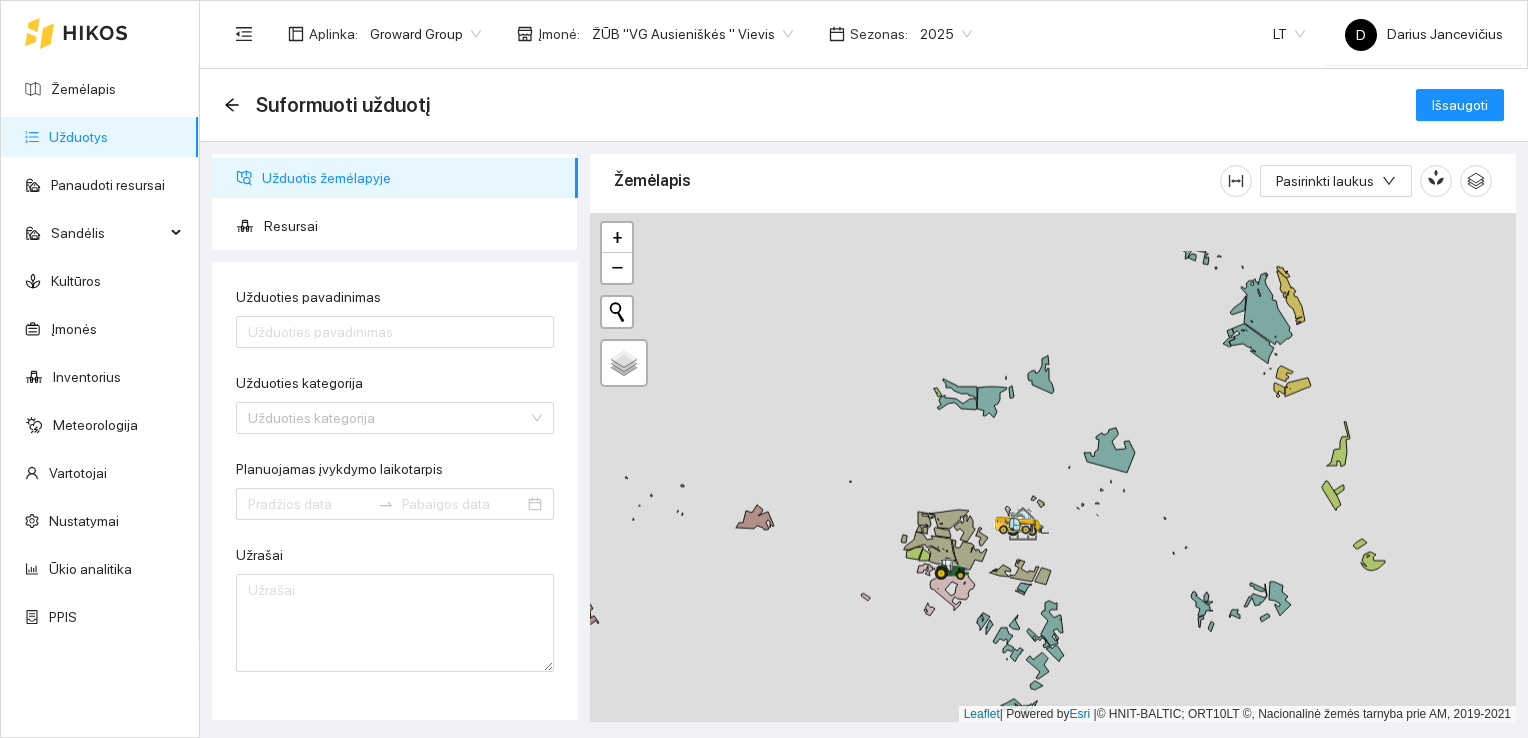 drag, startPoint x: 1278, startPoint y: 404, endPoint x: 1310, endPoint y: 588, distance: 186.76189 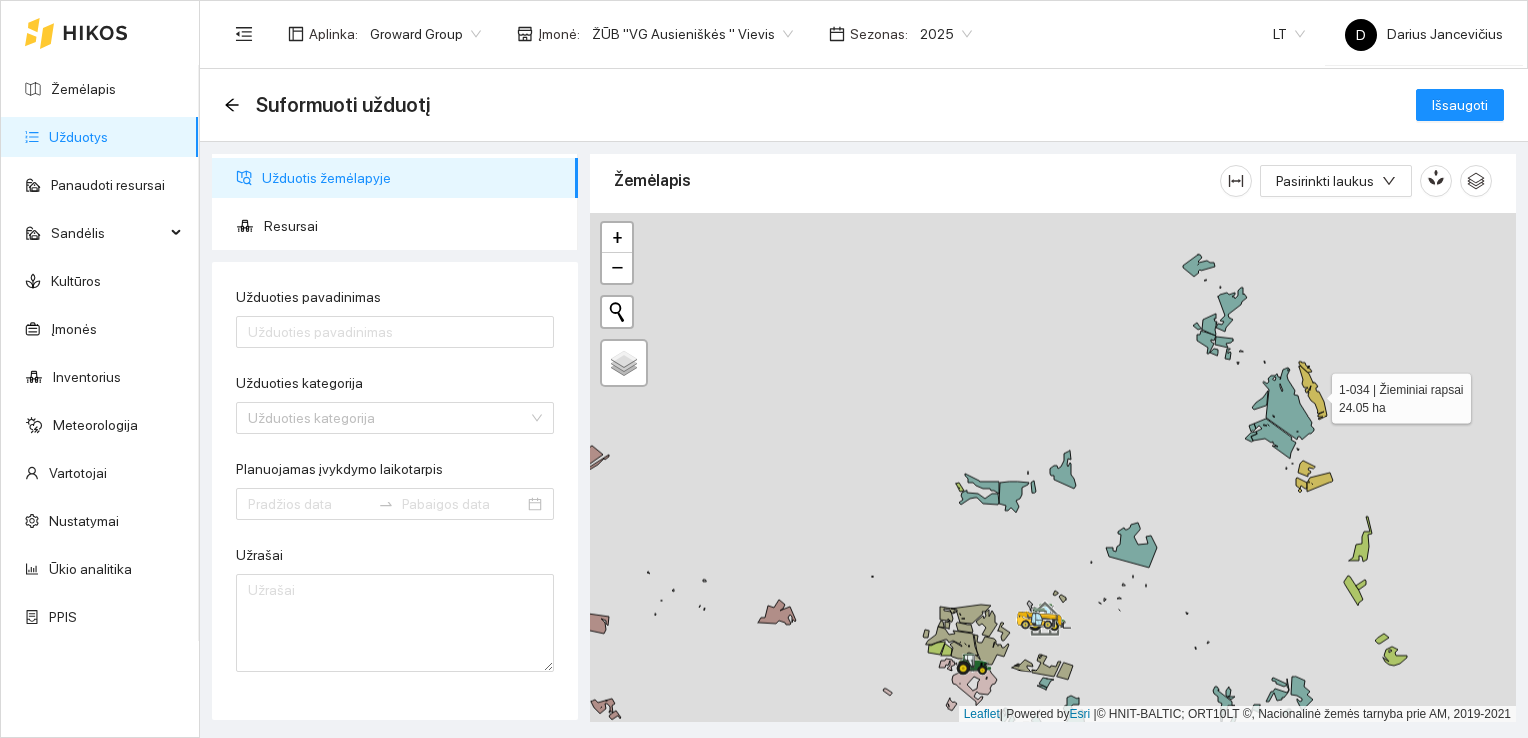 click 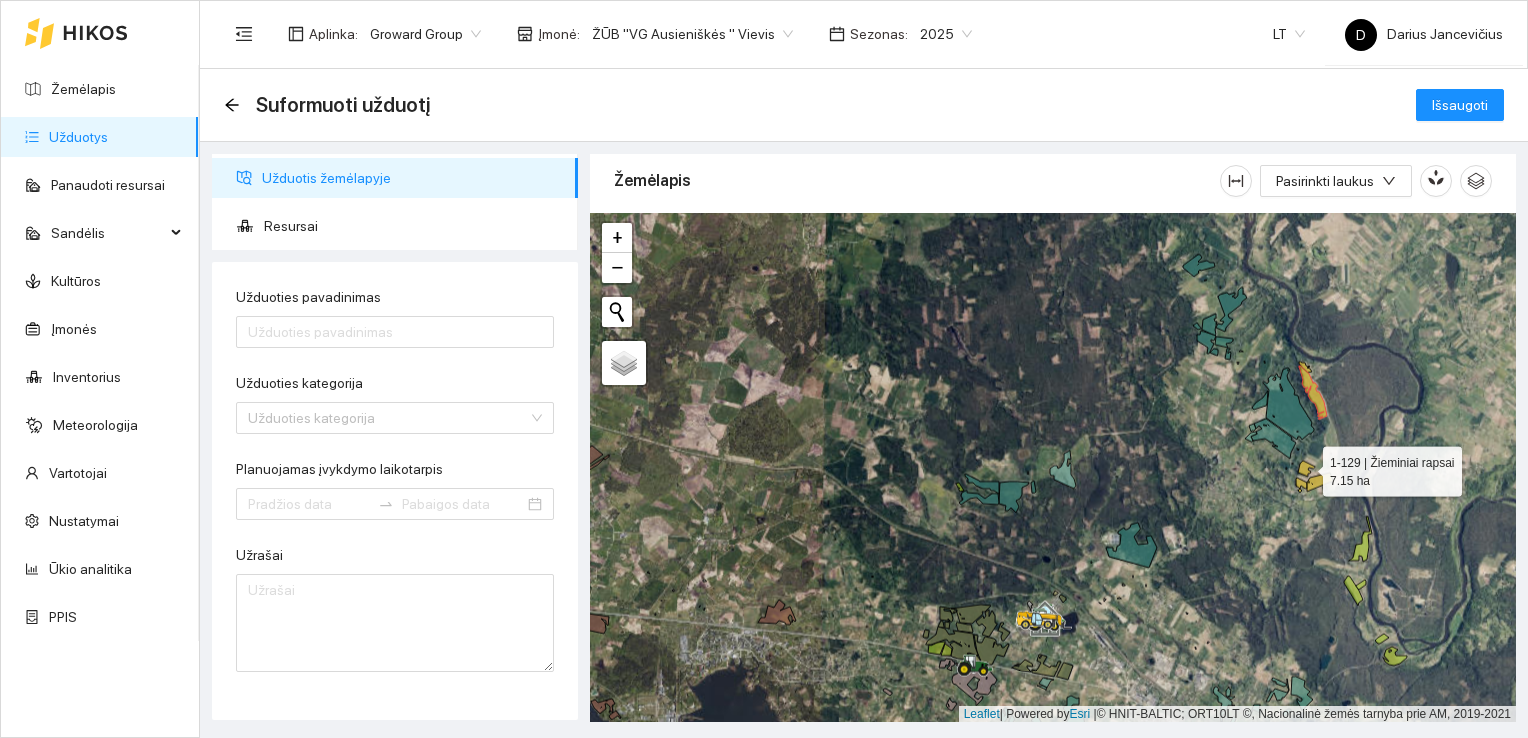 click 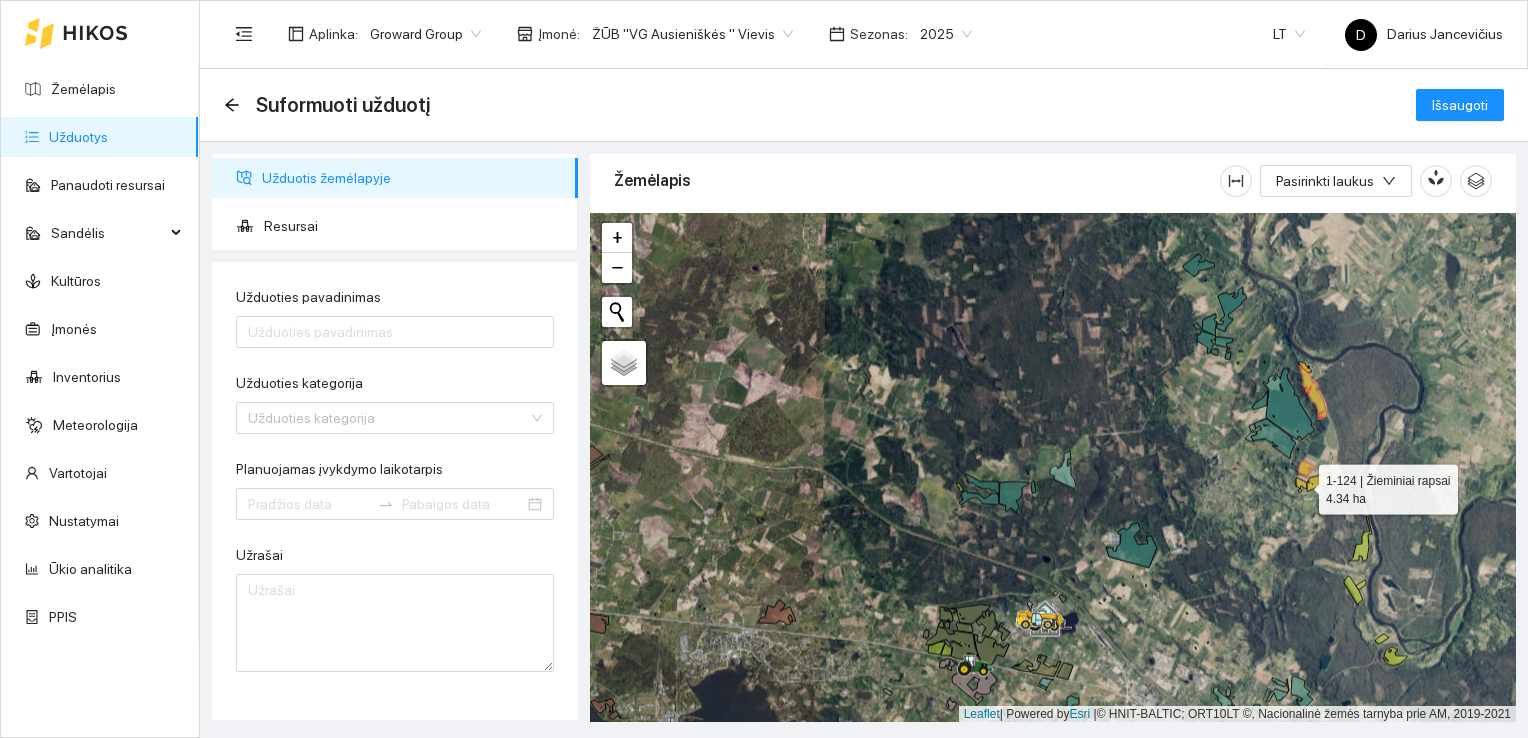 click 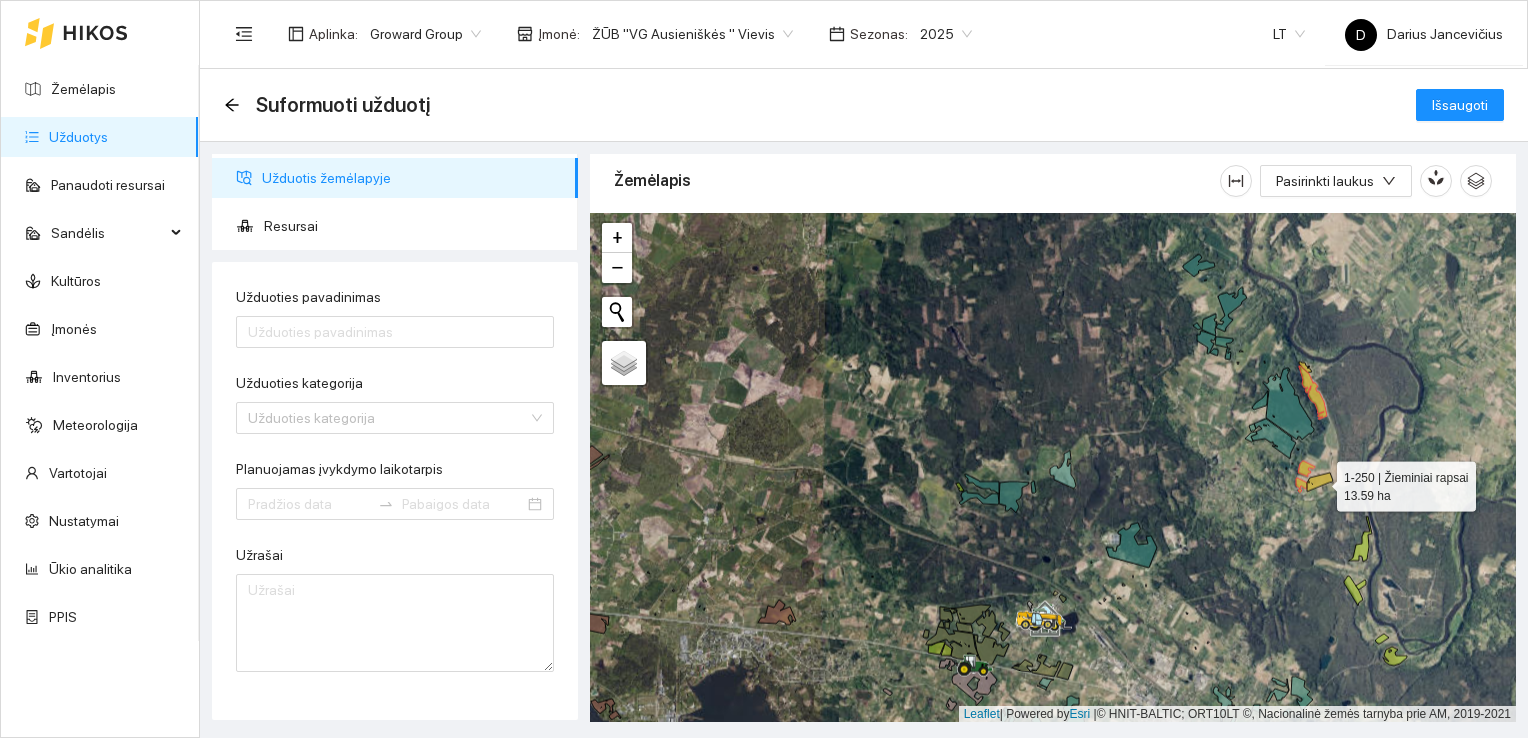 click 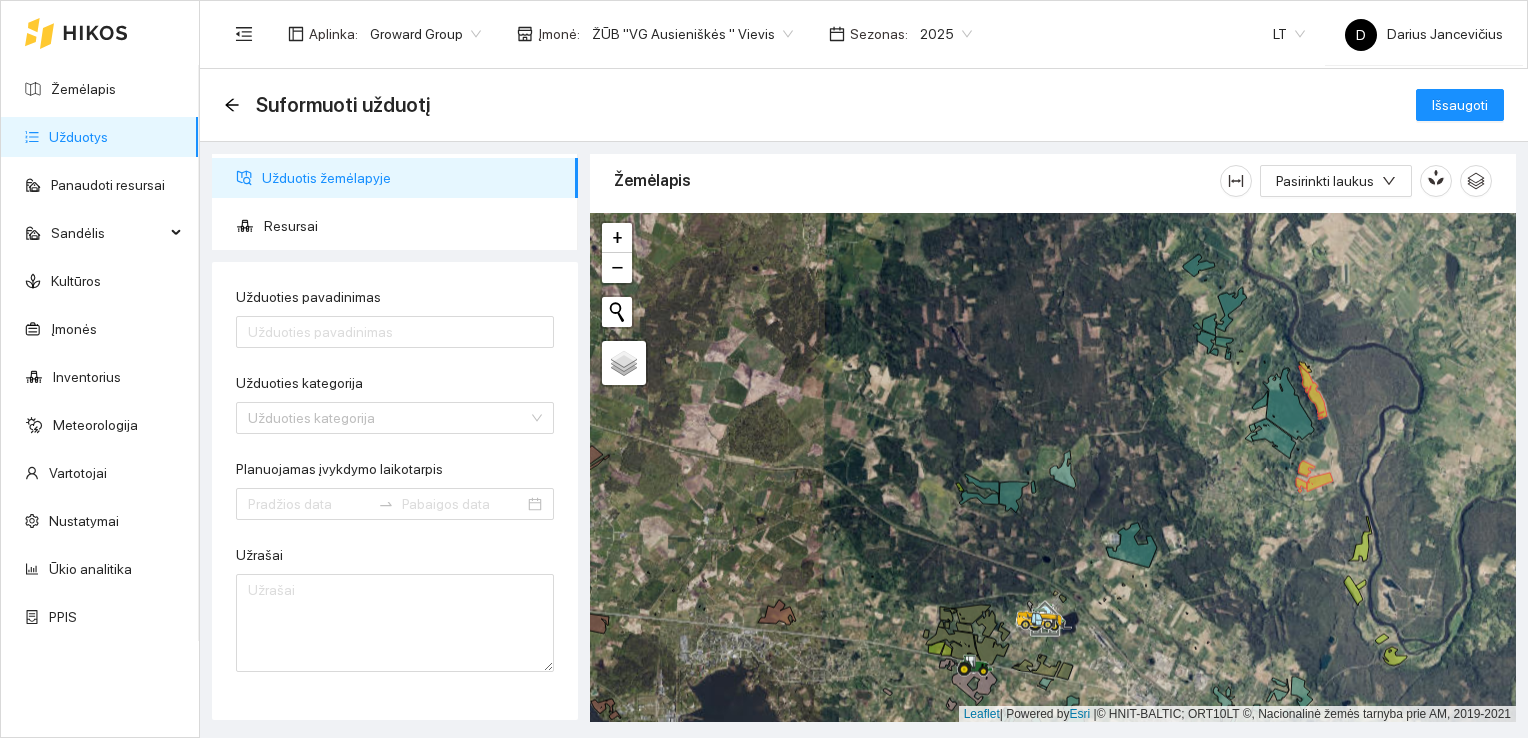click at bounding box center (1053, 468) 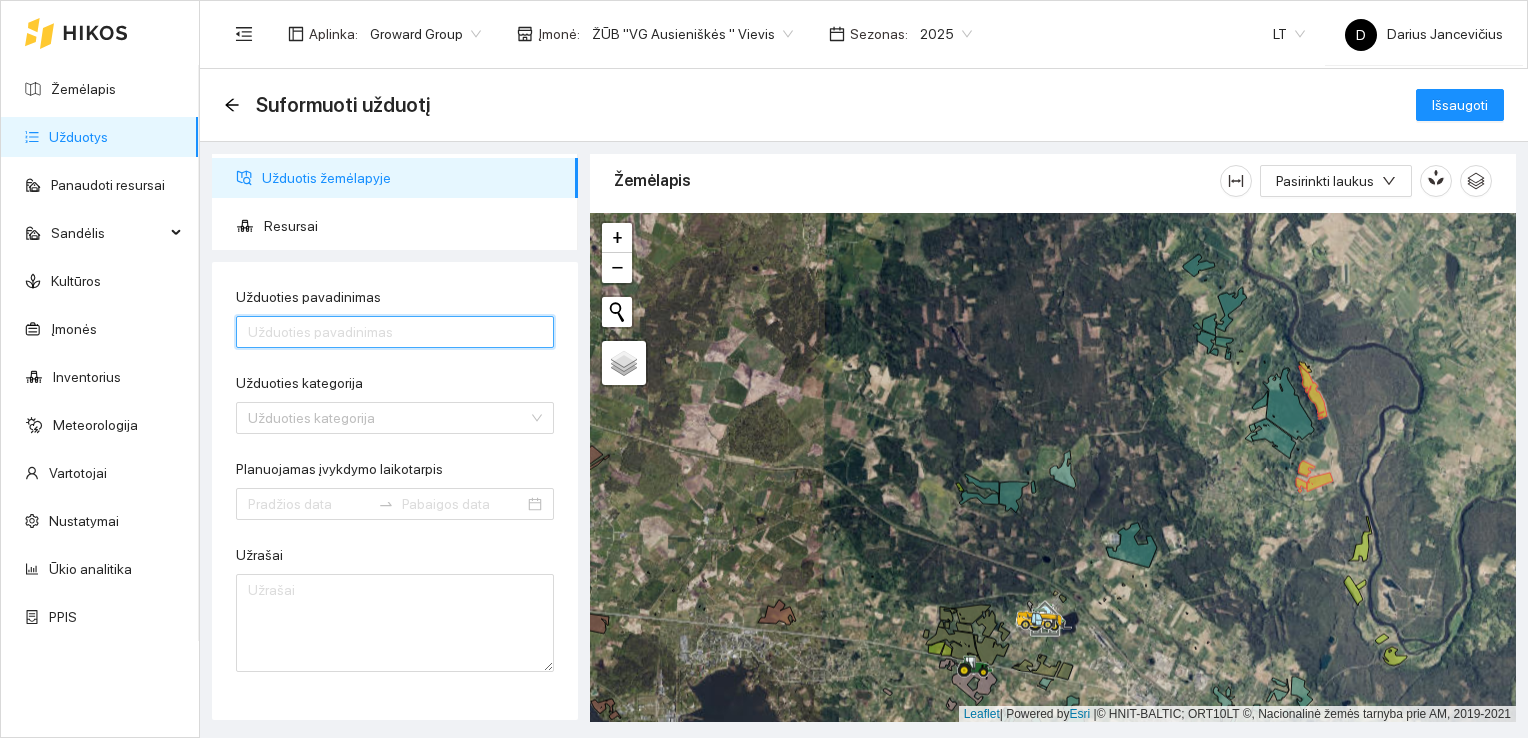 click on "Užduoties pavadinimas" at bounding box center (395, 332) 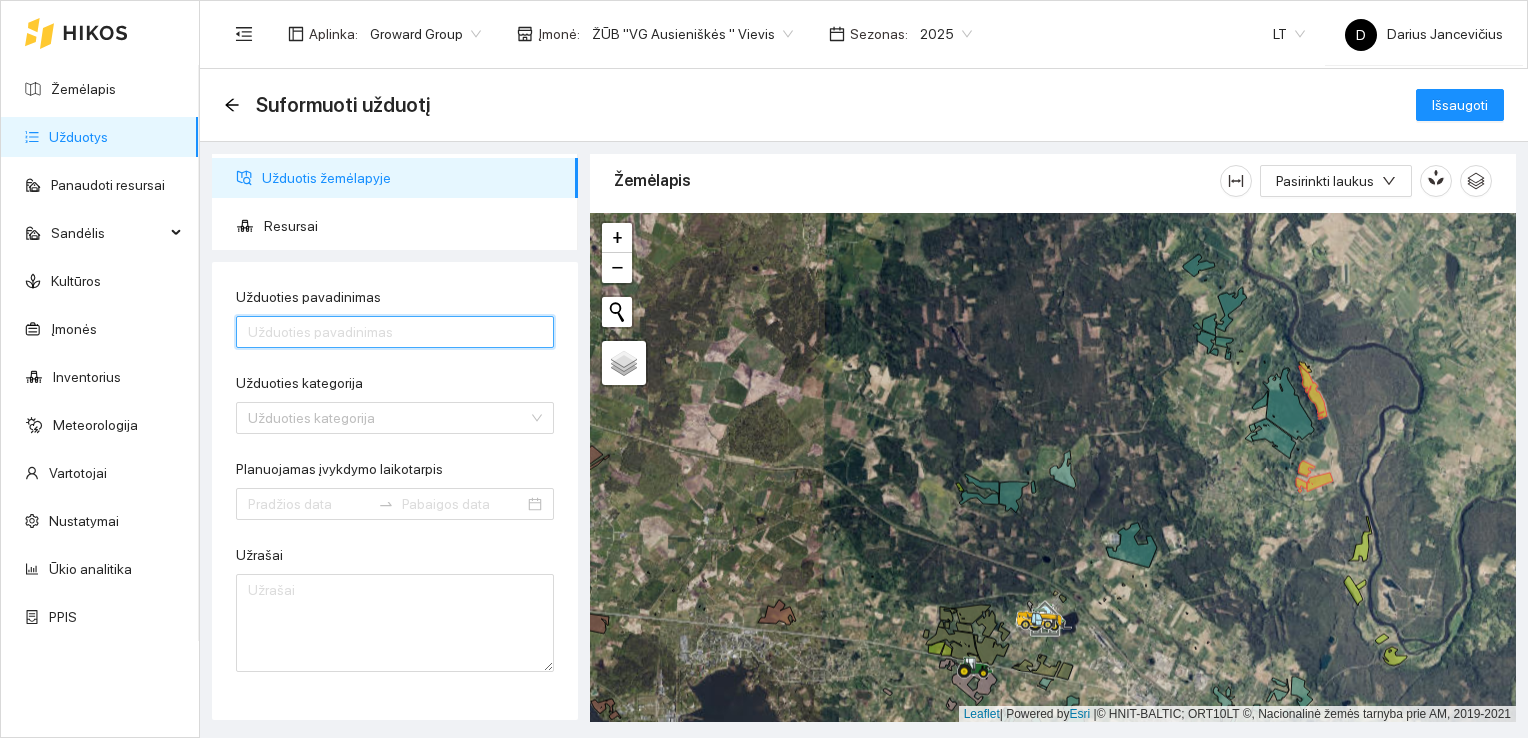 type on "Ž. rapso kūlimas" 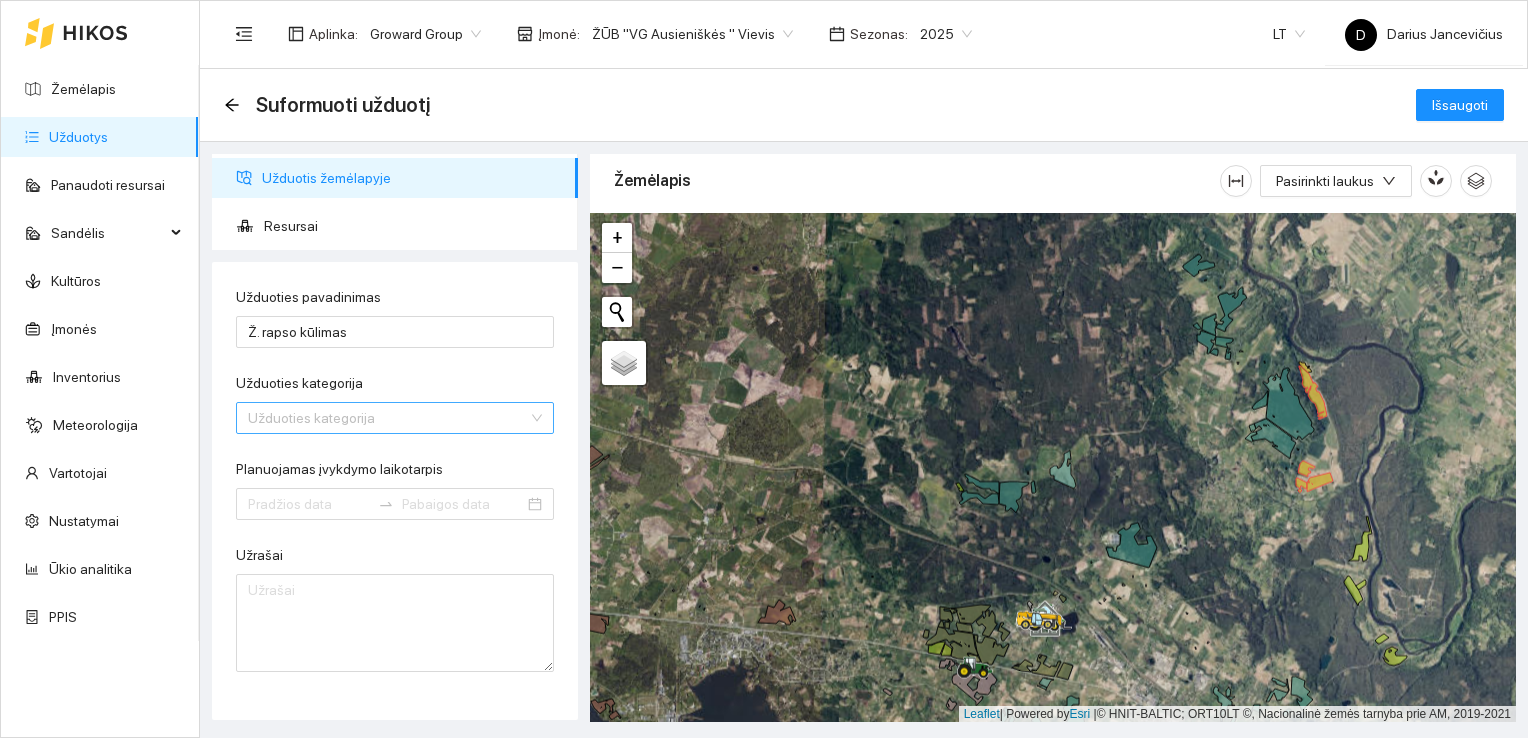 click on "Užduoties kategorija" at bounding box center (388, 418) 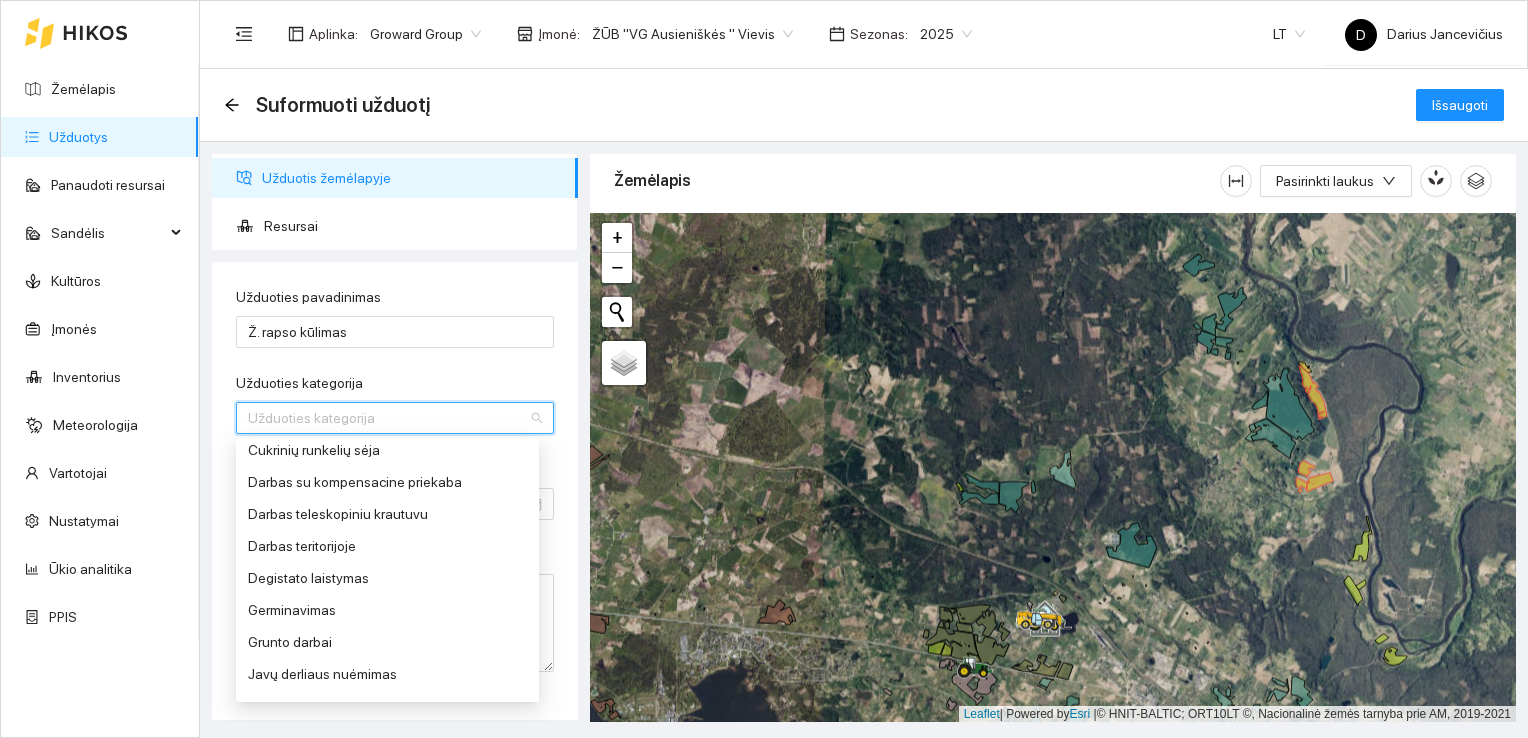 scroll, scrollTop: 230, scrollLeft: 0, axis: vertical 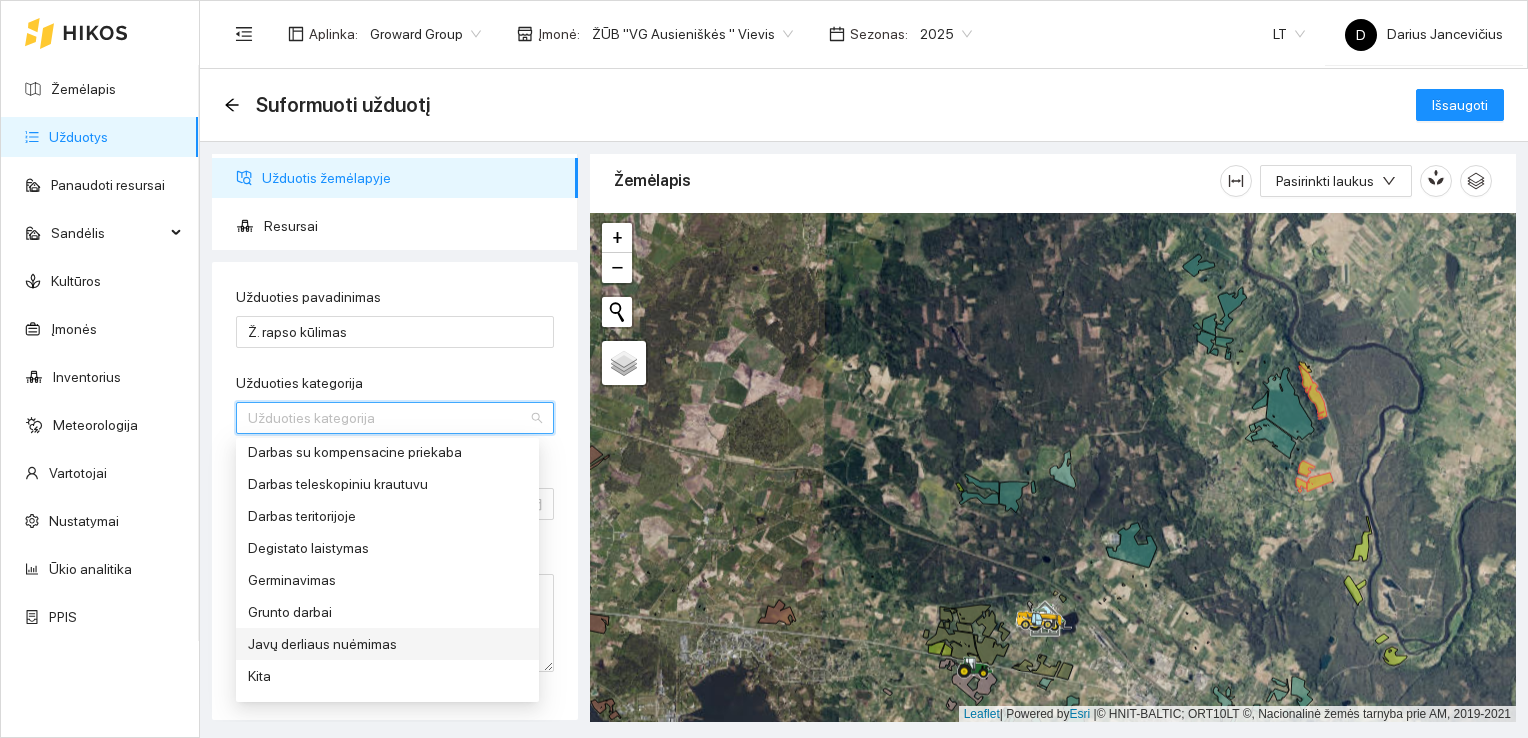 click on "Javų derliaus nuėmimas" at bounding box center [387, 644] 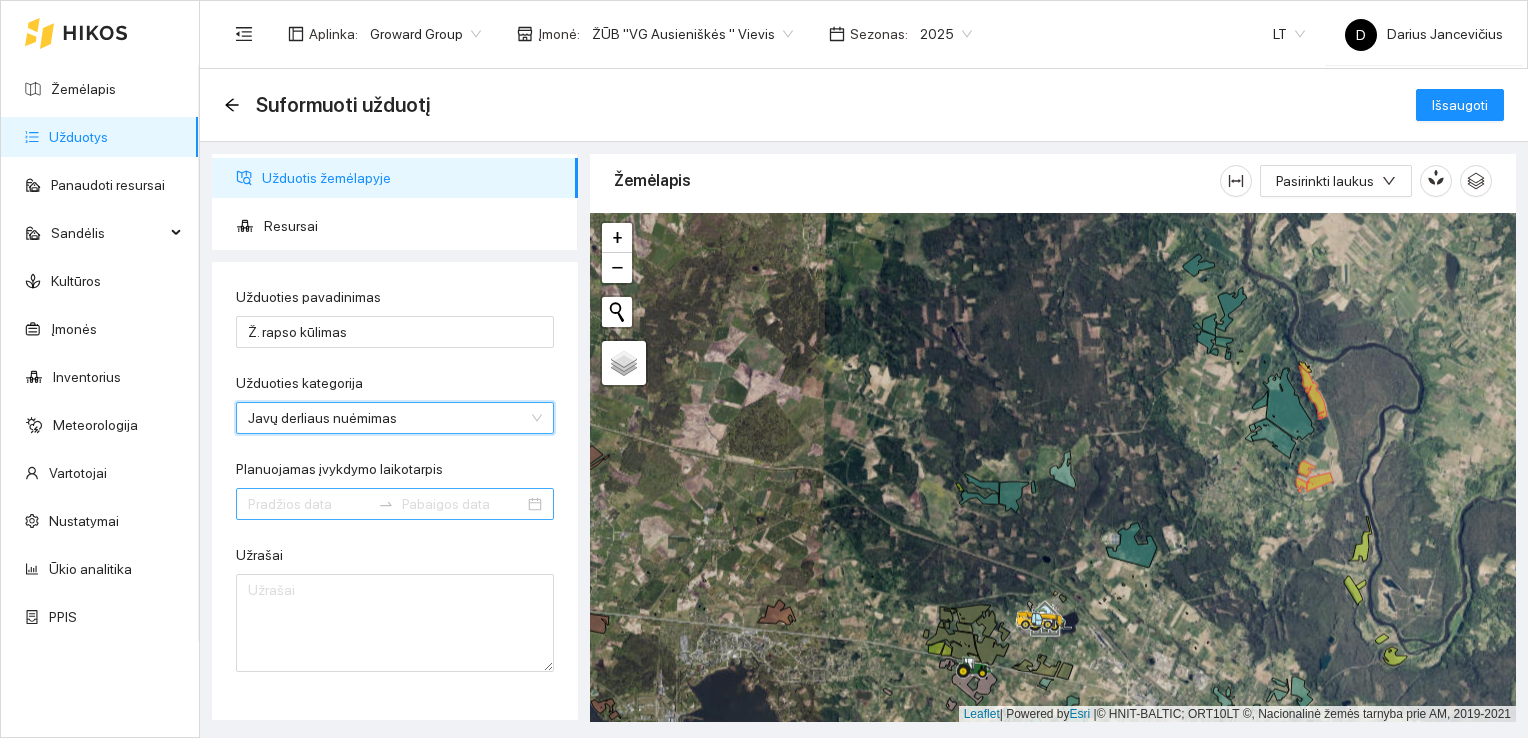 click on "Planuojamas įvykdymo laikotarpis" at bounding box center [309, 504] 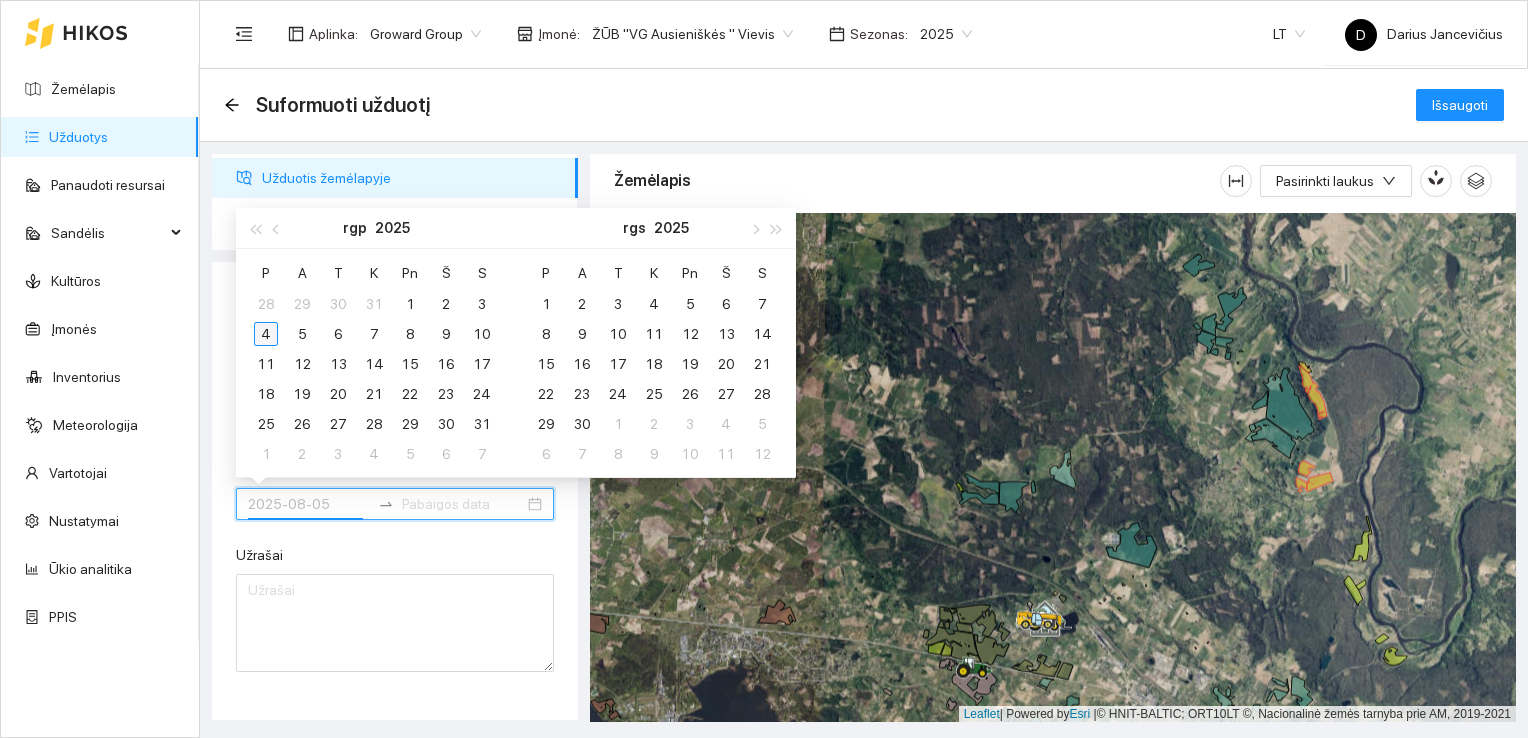 type on "2025-08-04" 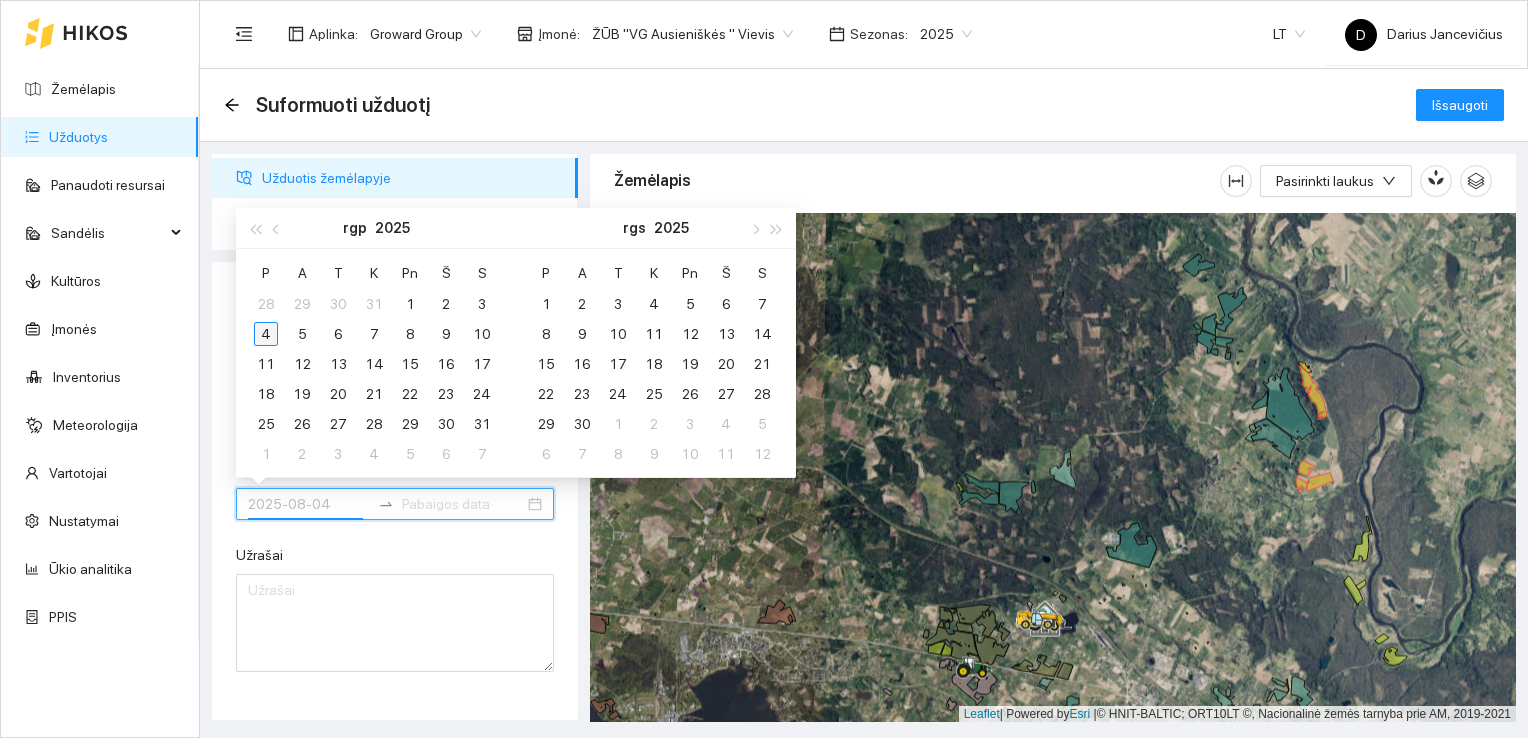 click on "4" at bounding box center [266, 334] 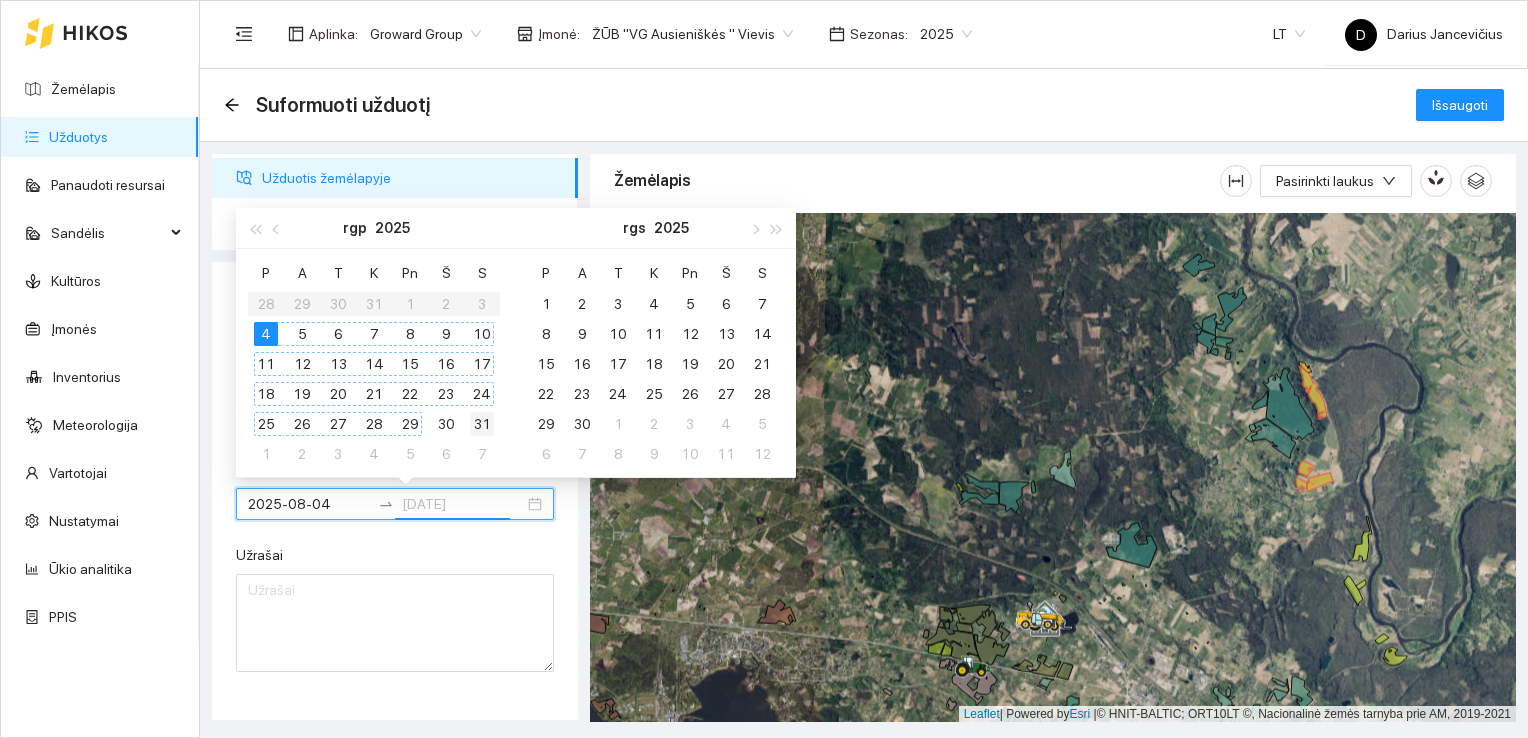 type on "2025-08-31" 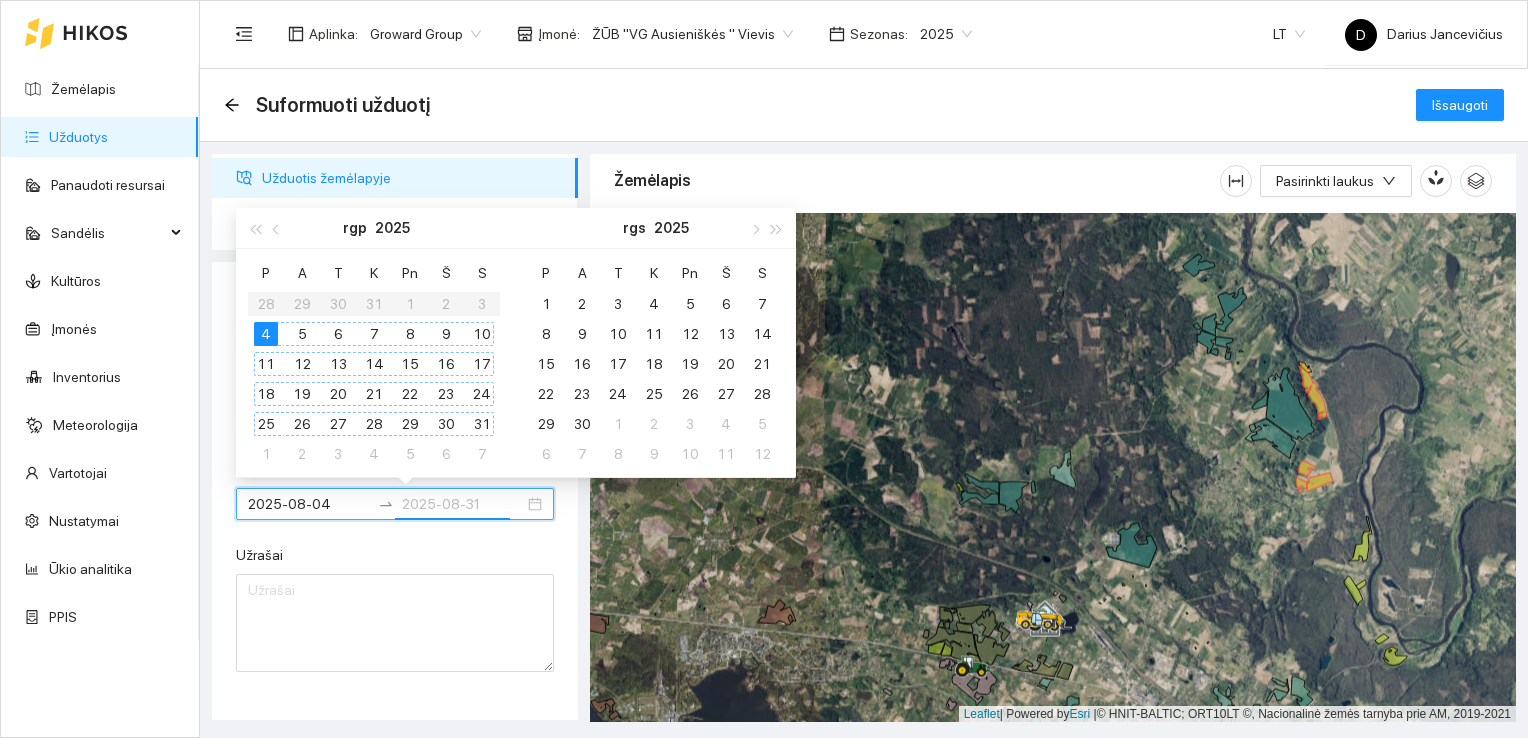 click on "31" at bounding box center (482, 424) 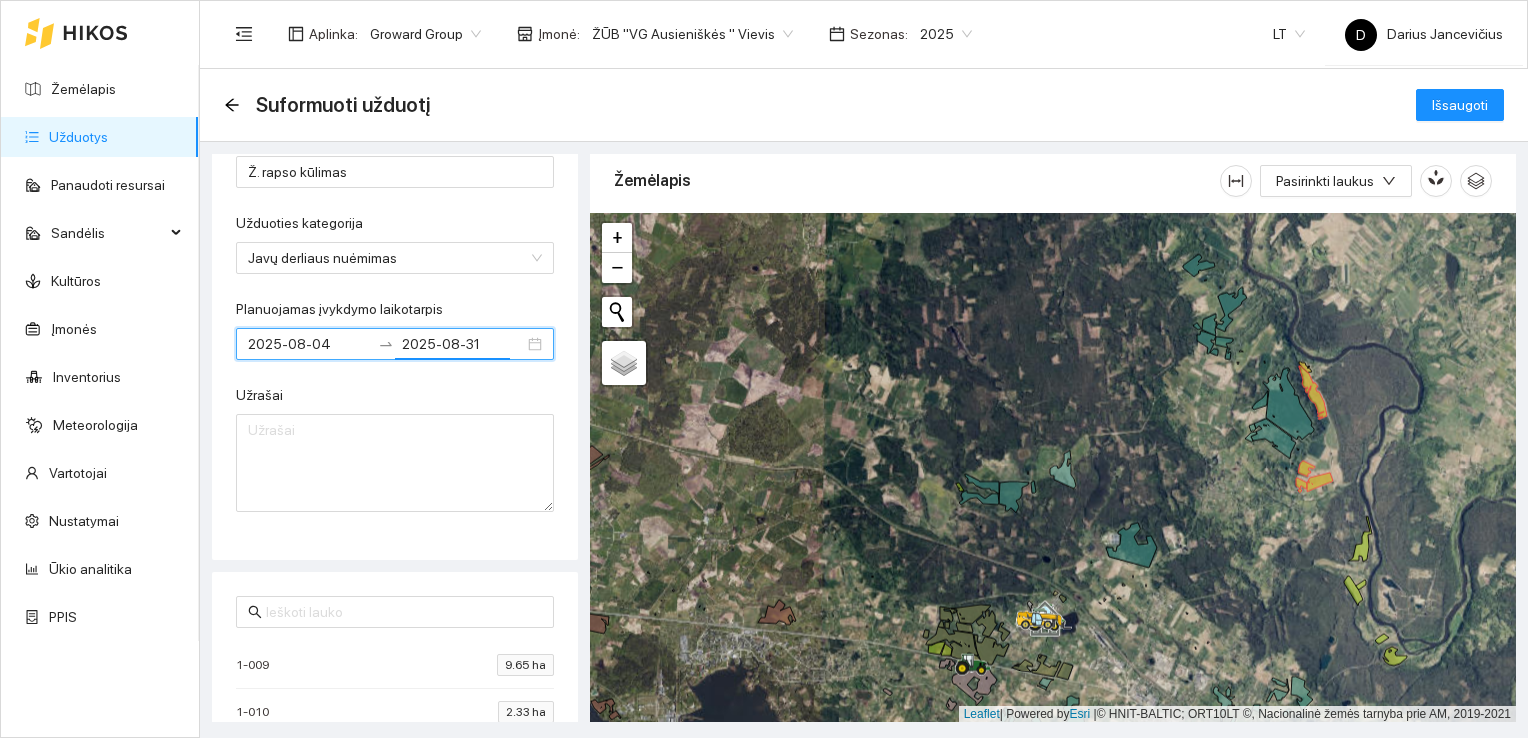 scroll, scrollTop: 0, scrollLeft: 0, axis: both 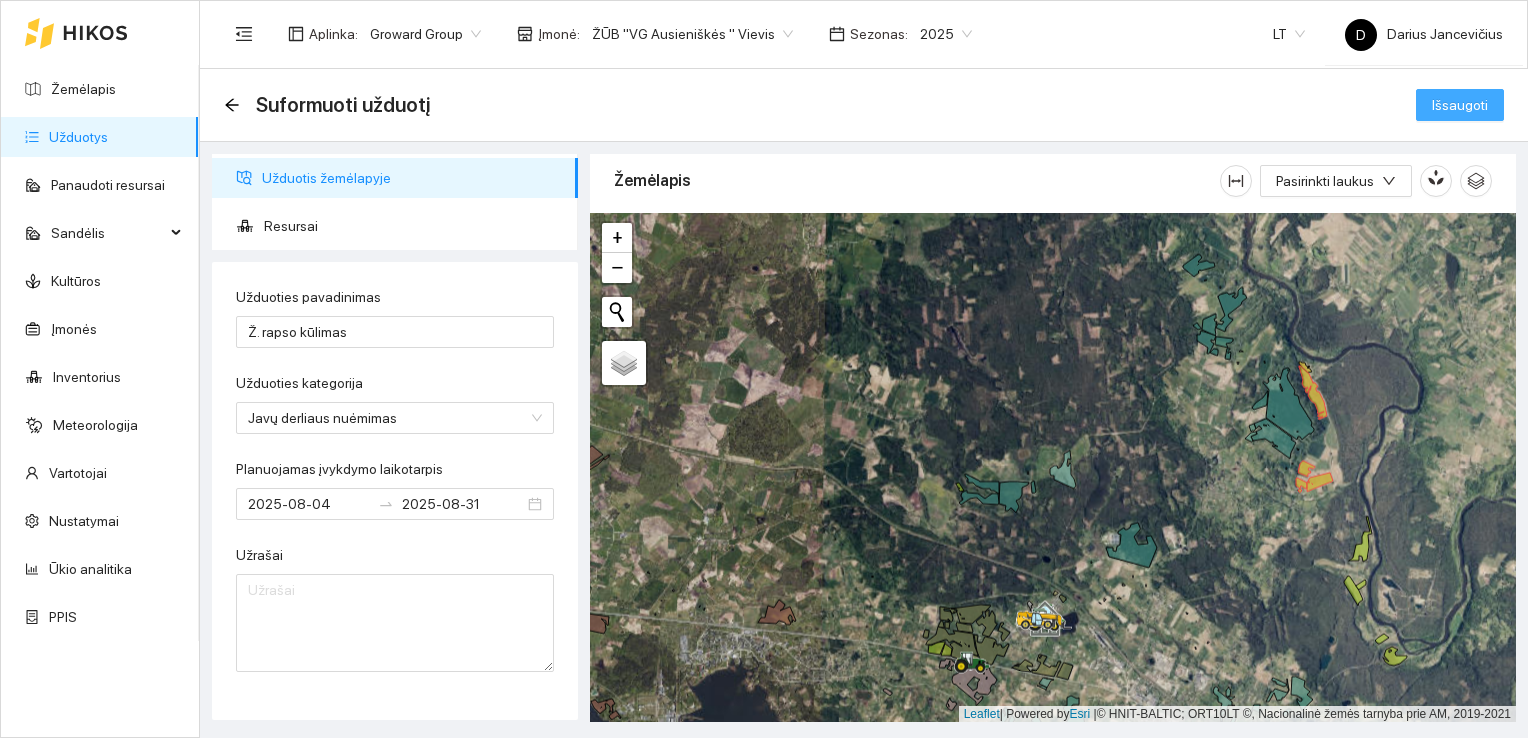 click on "Išsaugoti" at bounding box center [1460, 105] 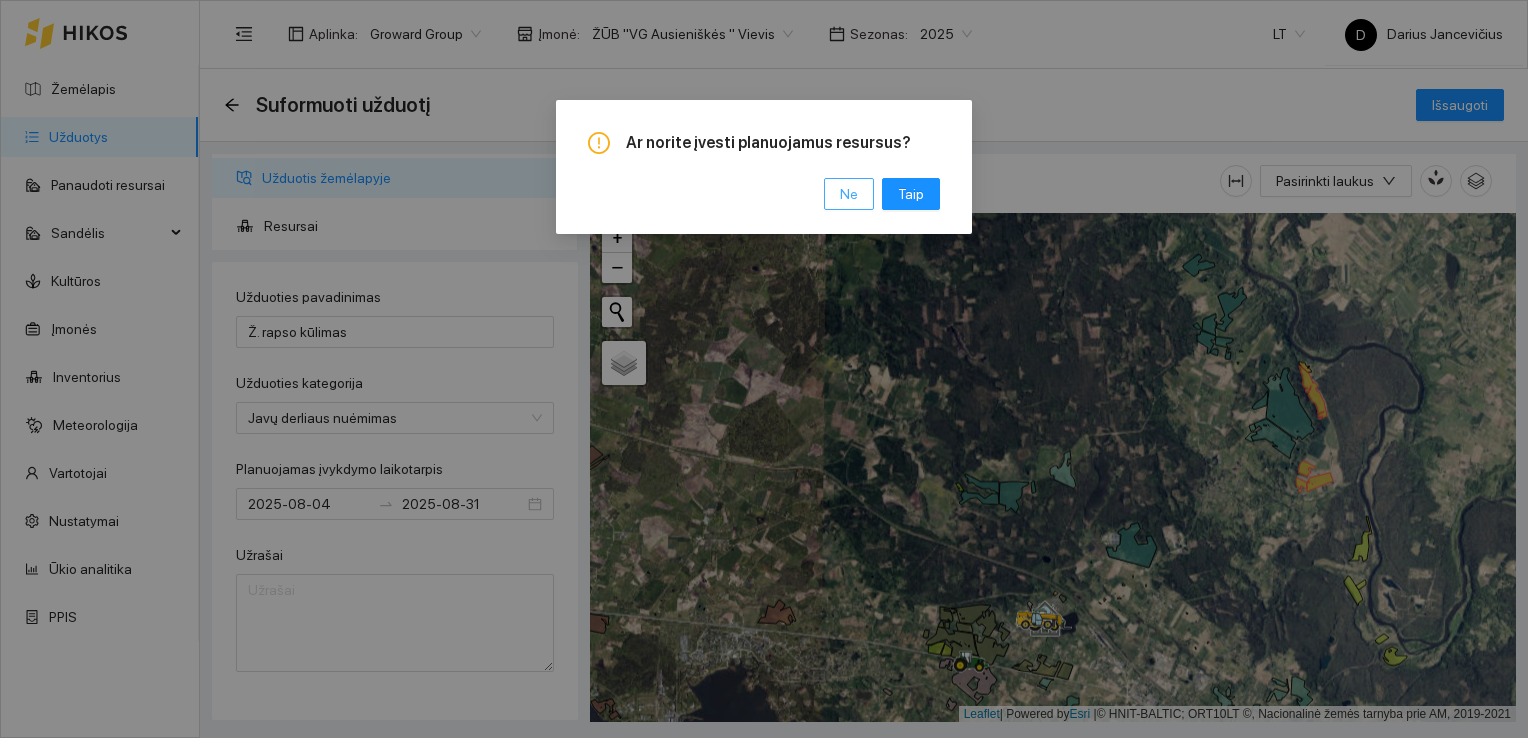 click on "Ne" at bounding box center [849, 194] 